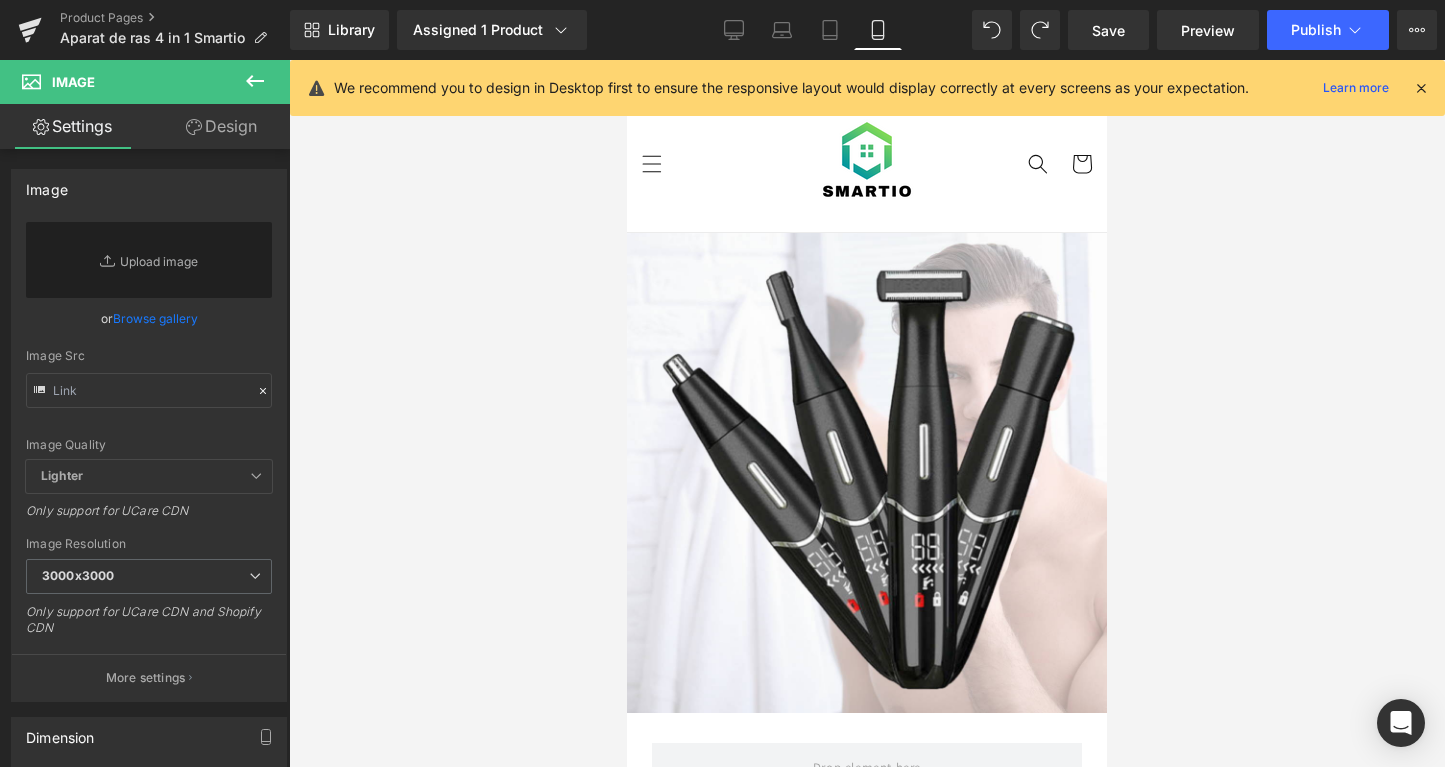 scroll, scrollTop: 2357, scrollLeft: 0, axis: vertical 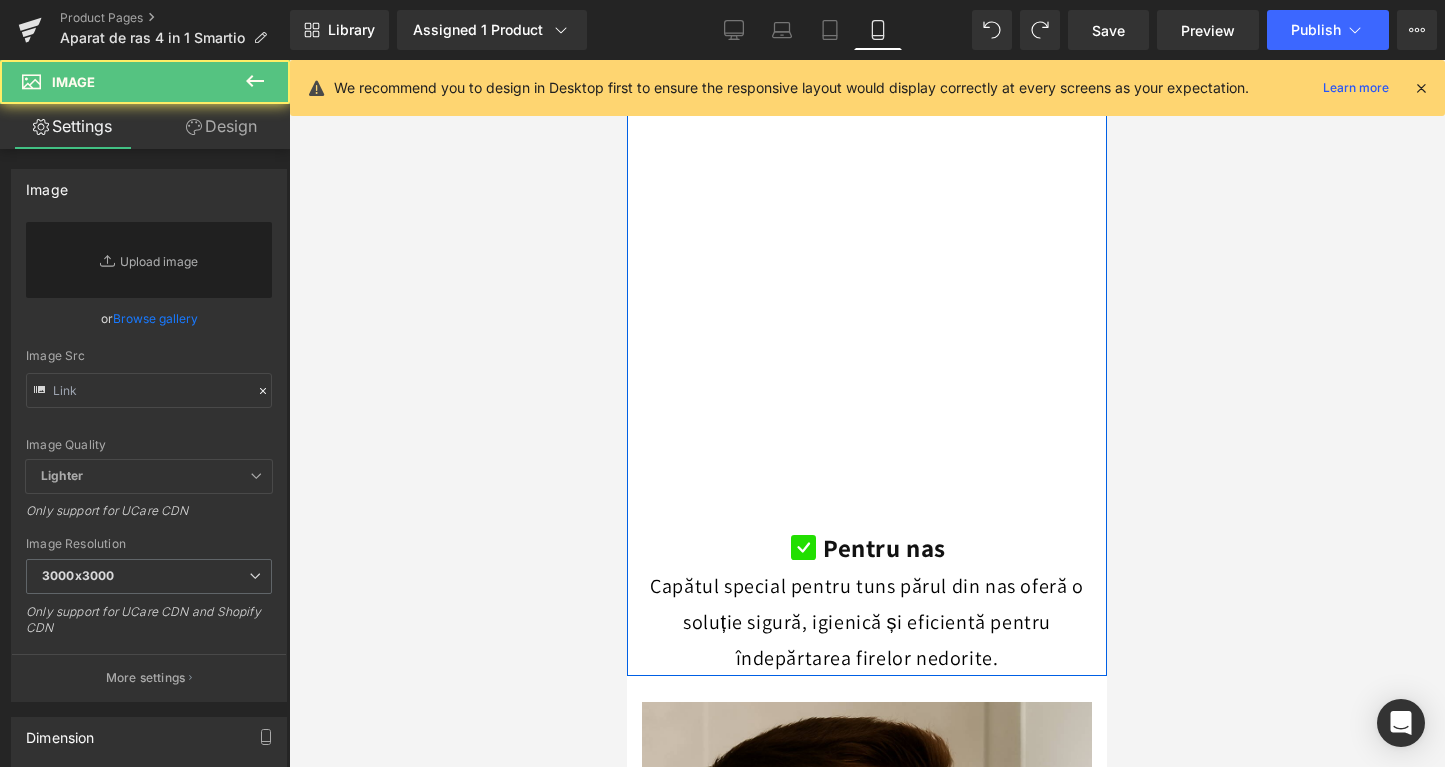 click at bounding box center [867, 166] 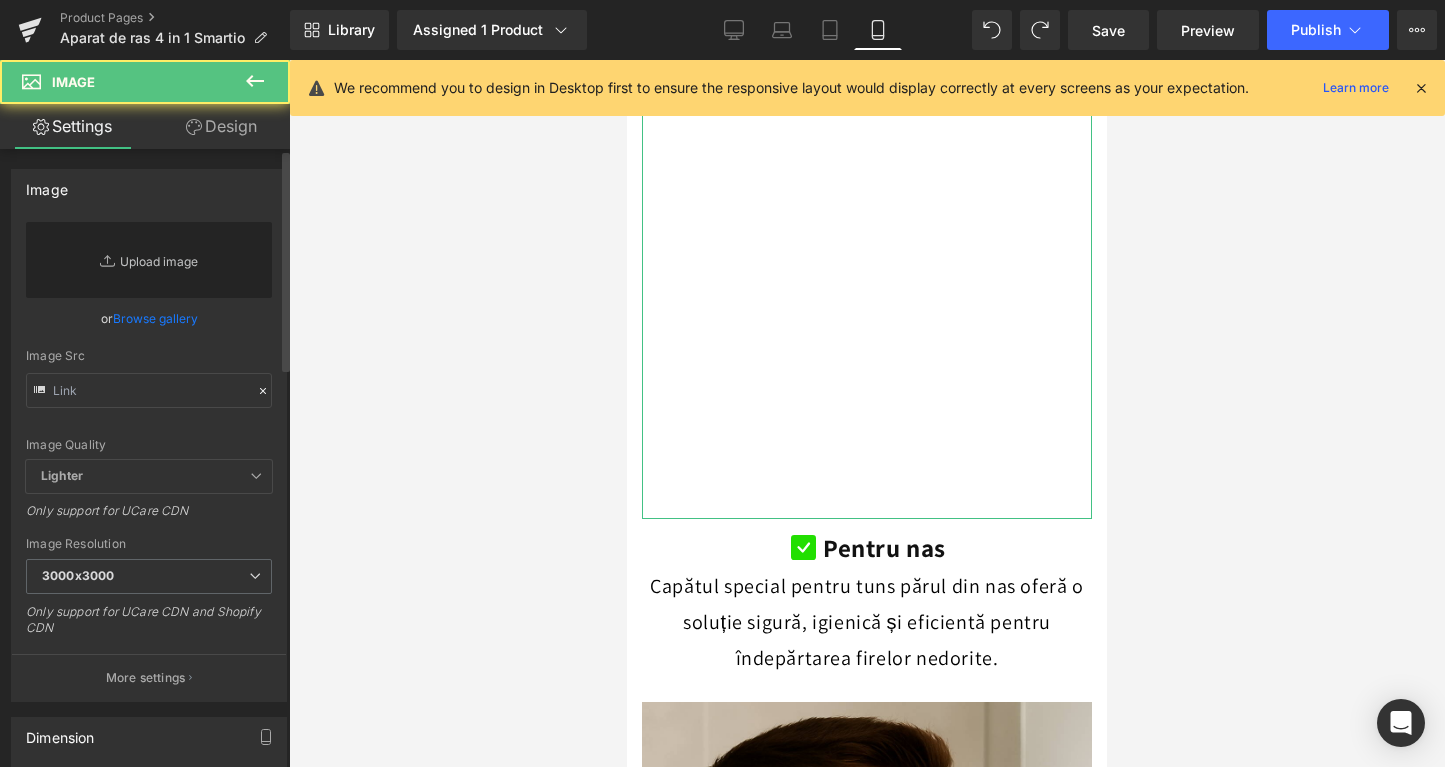 click on "Replace Image" at bounding box center [149, 260] 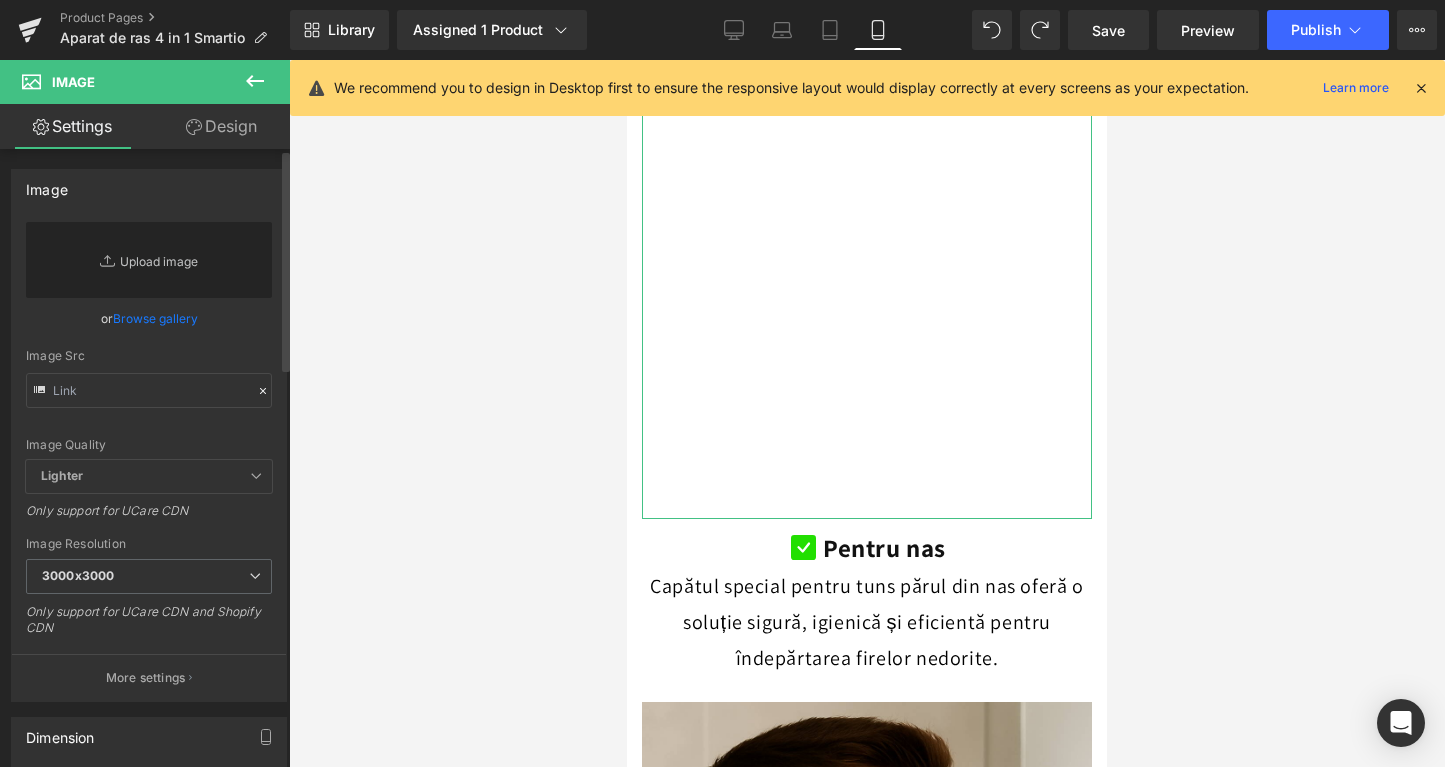 type on "C:\fakepath\Pentru corp.png" 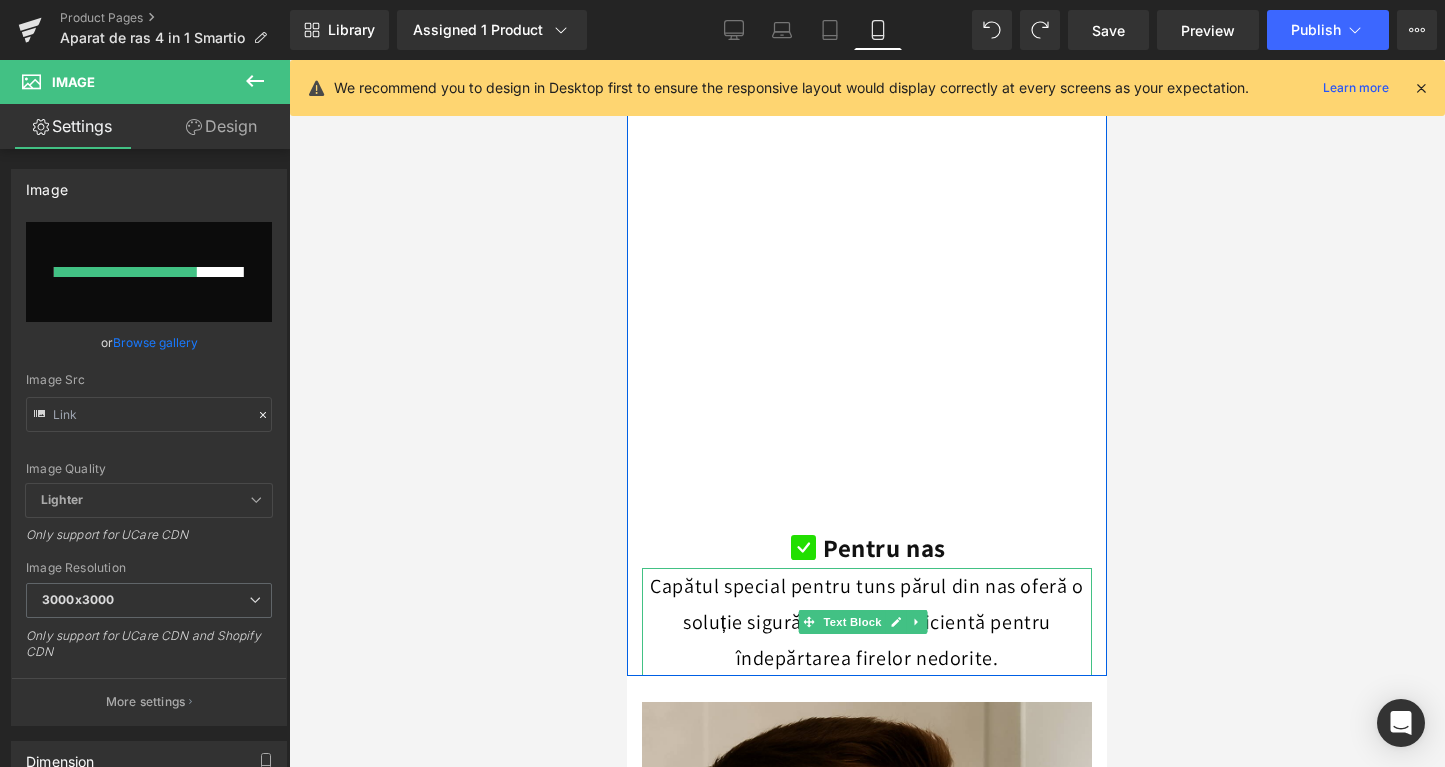 type 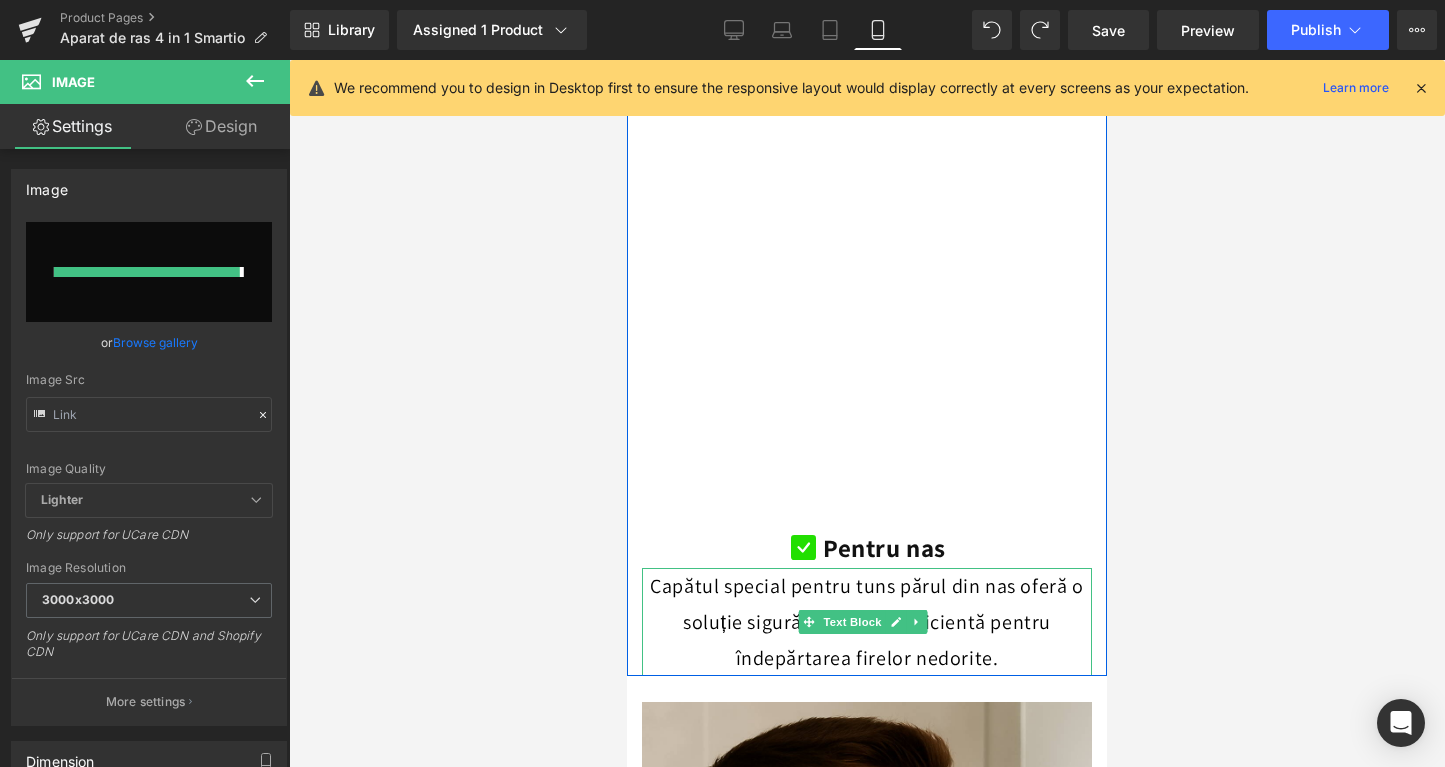 type on "[URL][DOMAIN_NAME]" 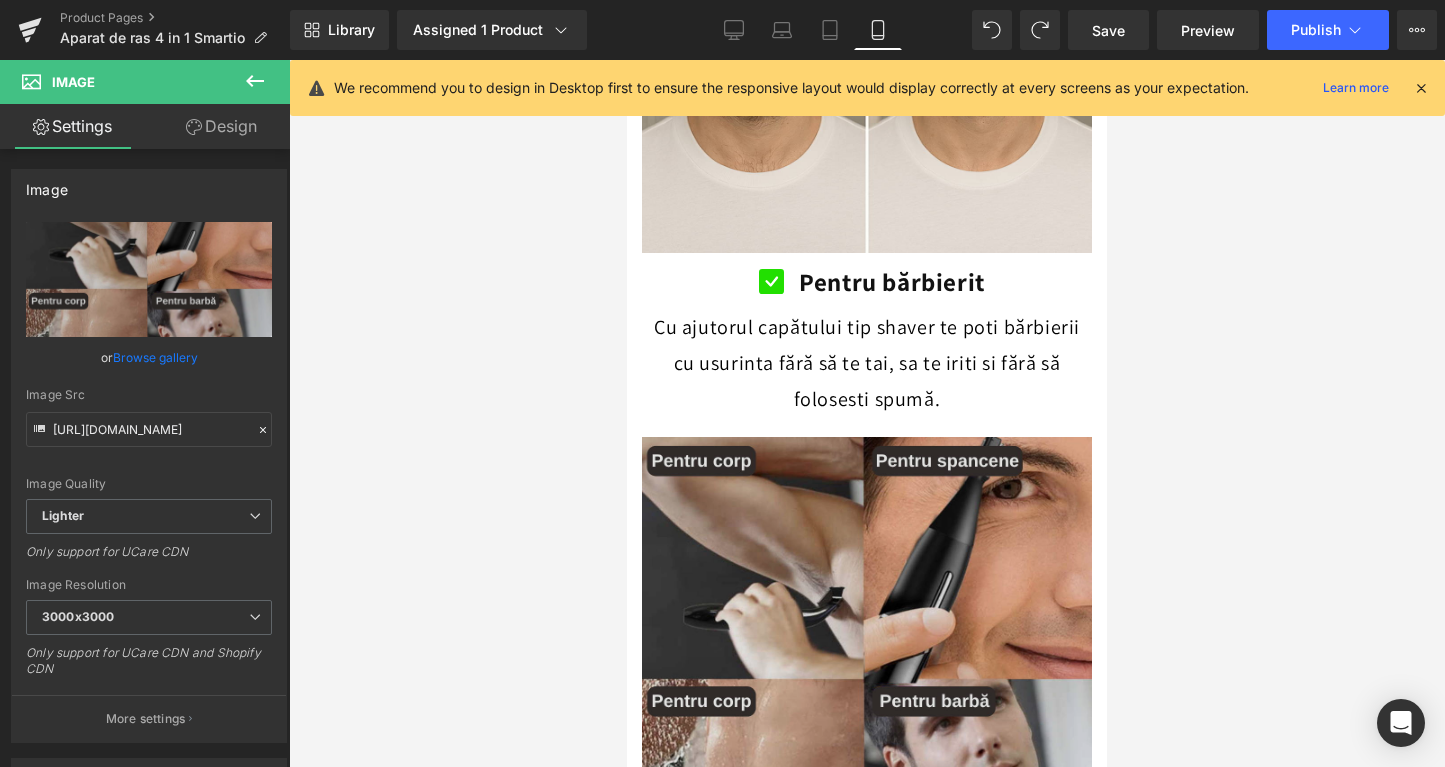 scroll, scrollTop: 3072, scrollLeft: 0, axis: vertical 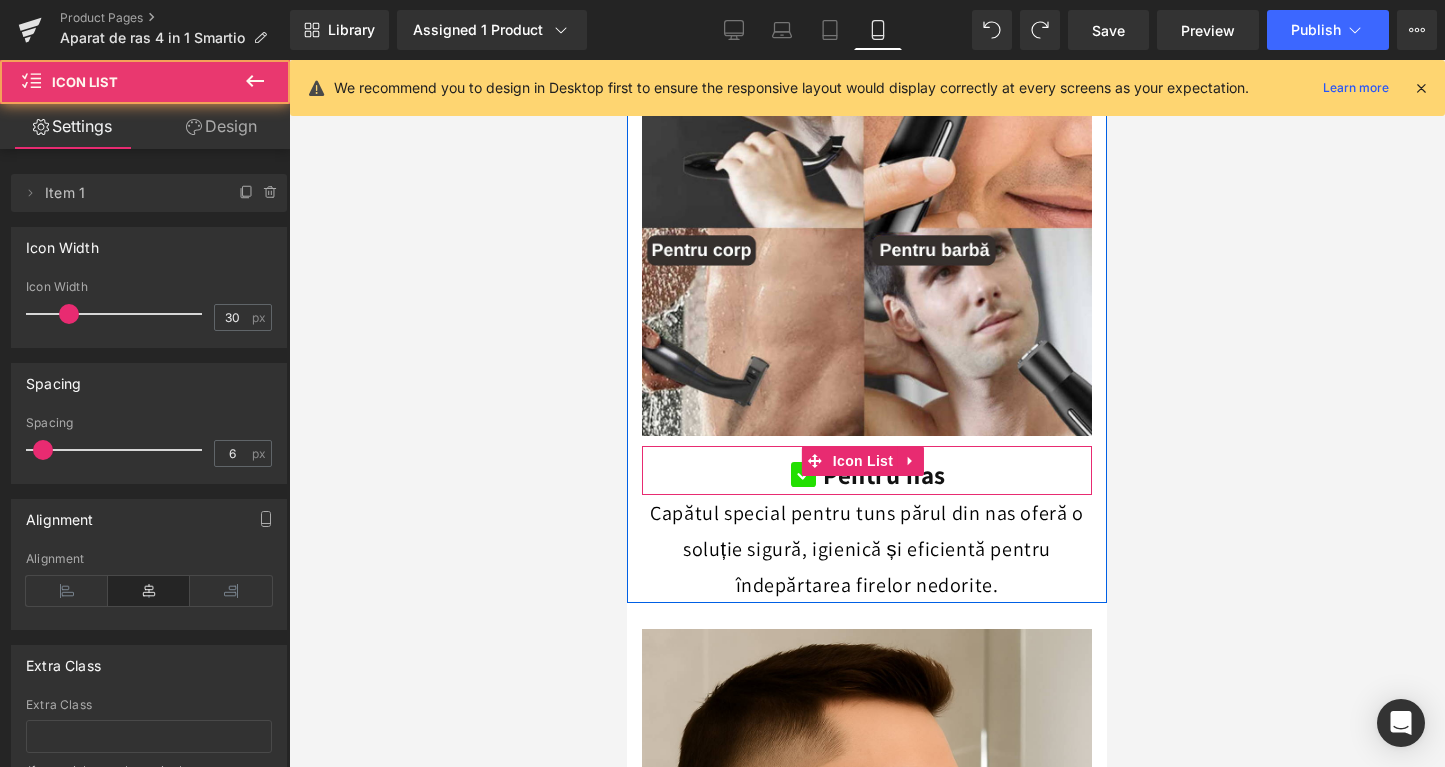 click on "Icon
Pentru nas
Text Block" at bounding box center [867, 478] 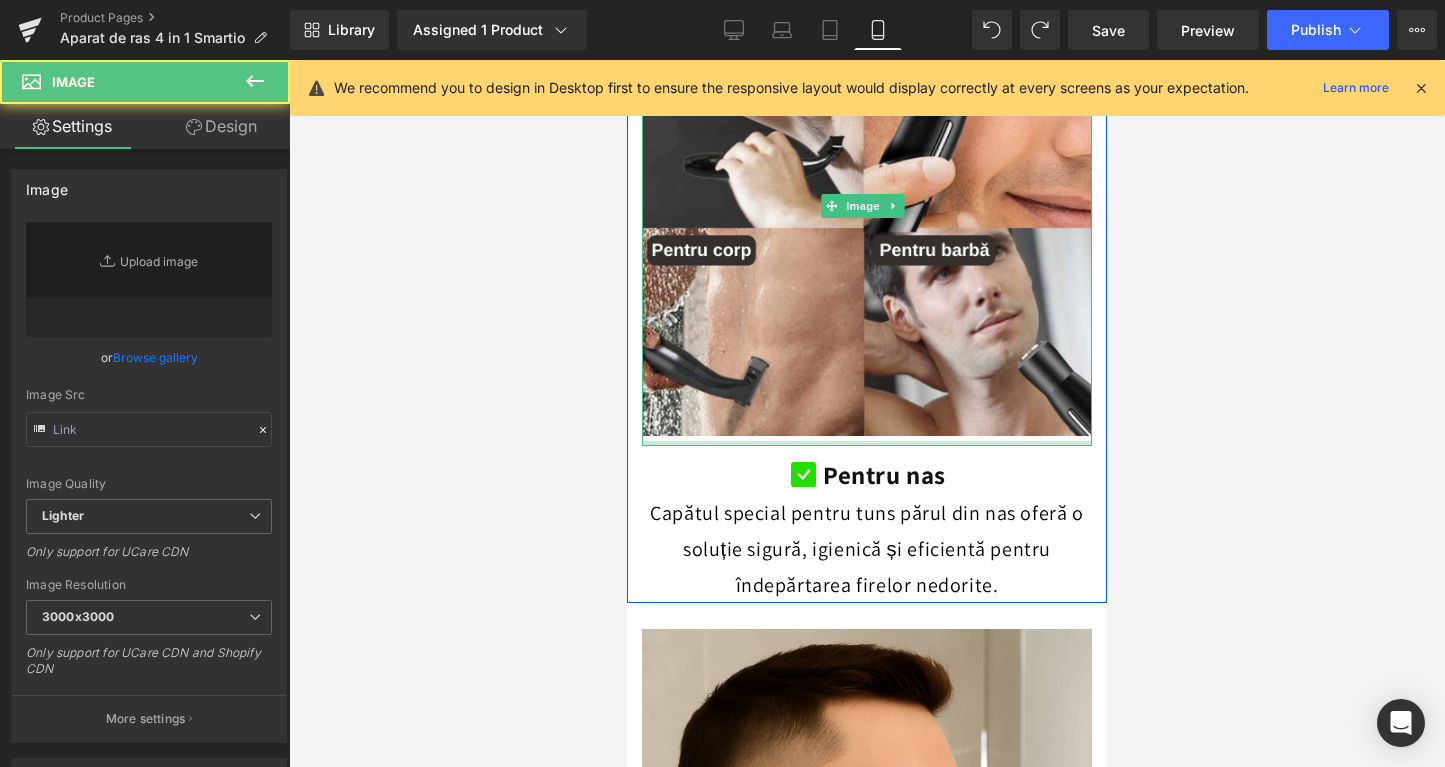 type on "[URL][DOMAIN_NAME]" 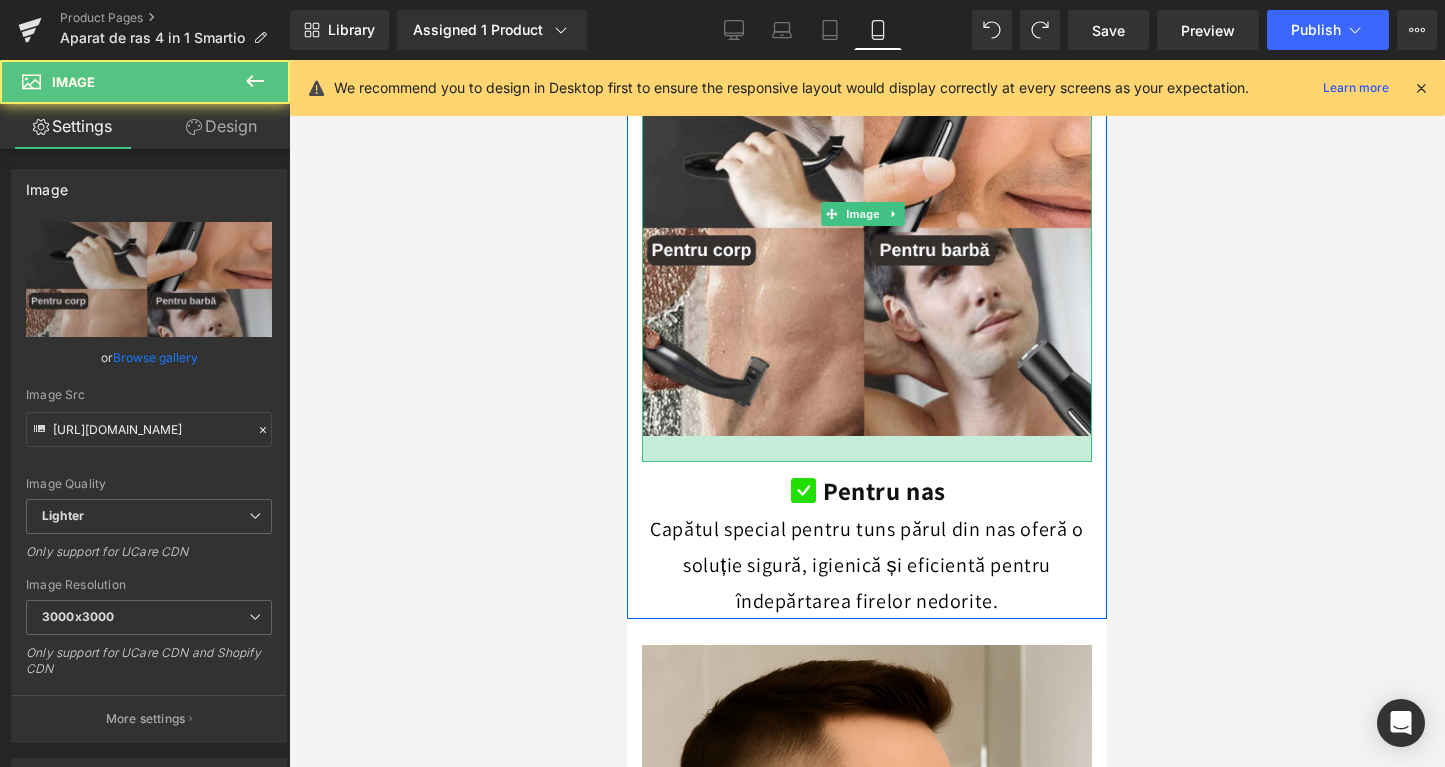 drag, startPoint x: 945, startPoint y: 390, endPoint x: 945, endPoint y: 406, distance: 16 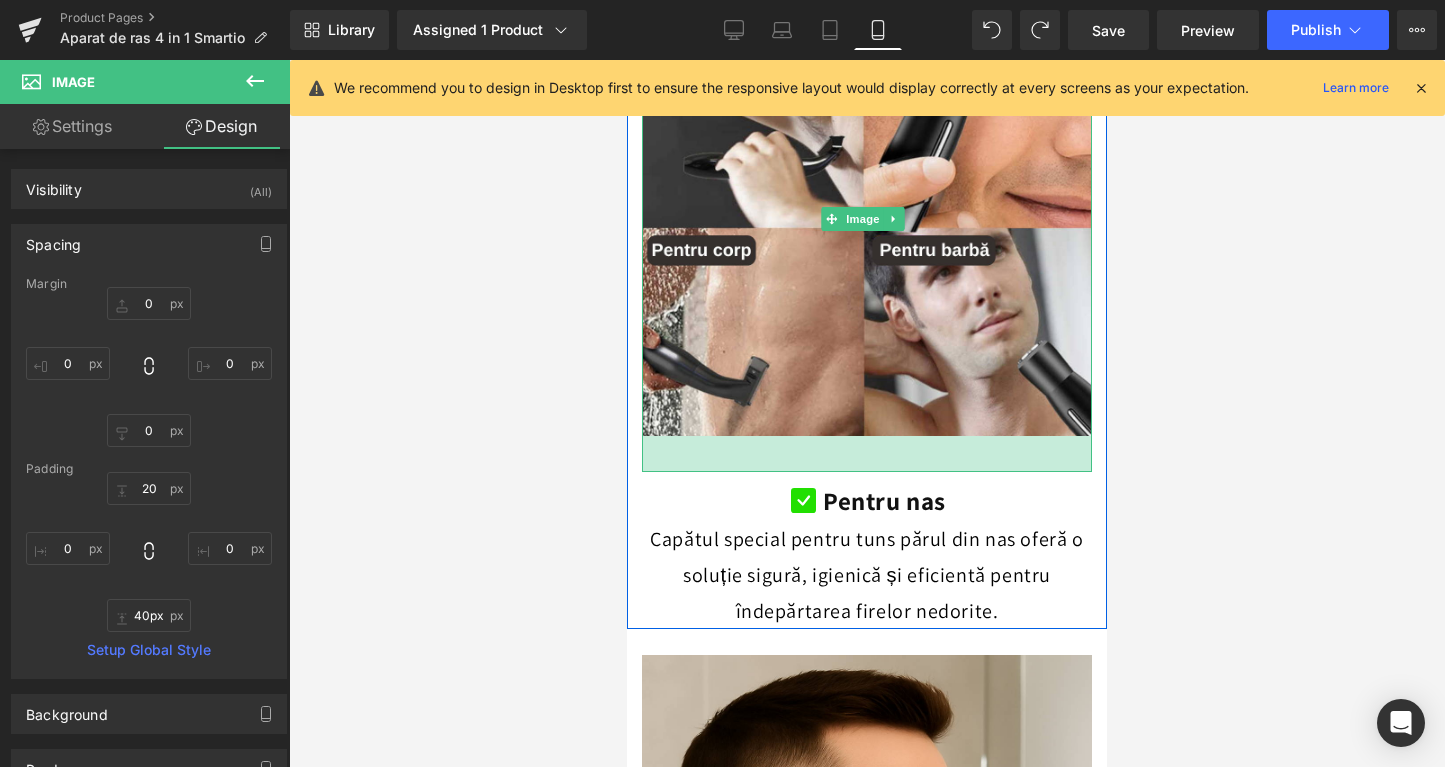 type on "42px" 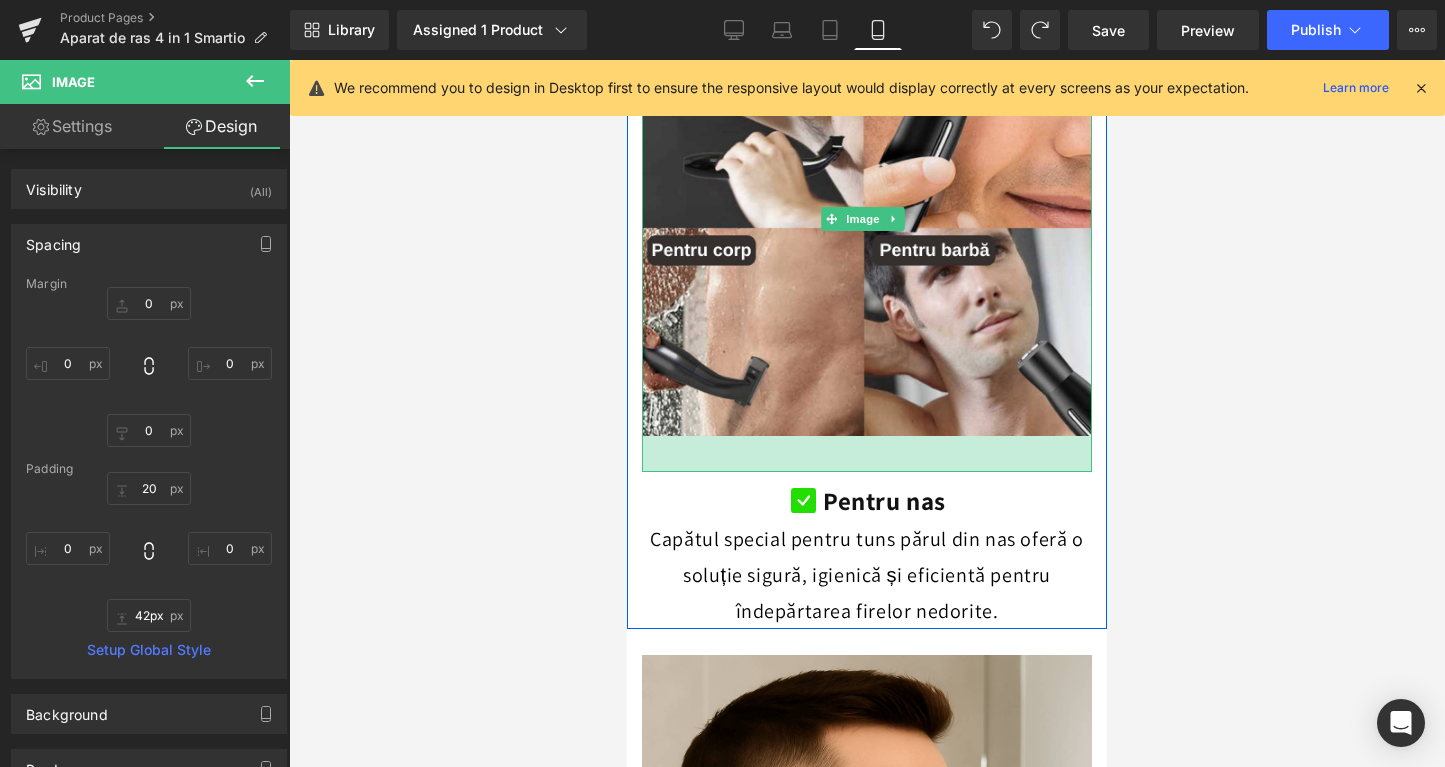 drag, startPoint x: 945, startPoint y: 406, endPoint x: 944, endPoint y: 422, distance: 16.03122 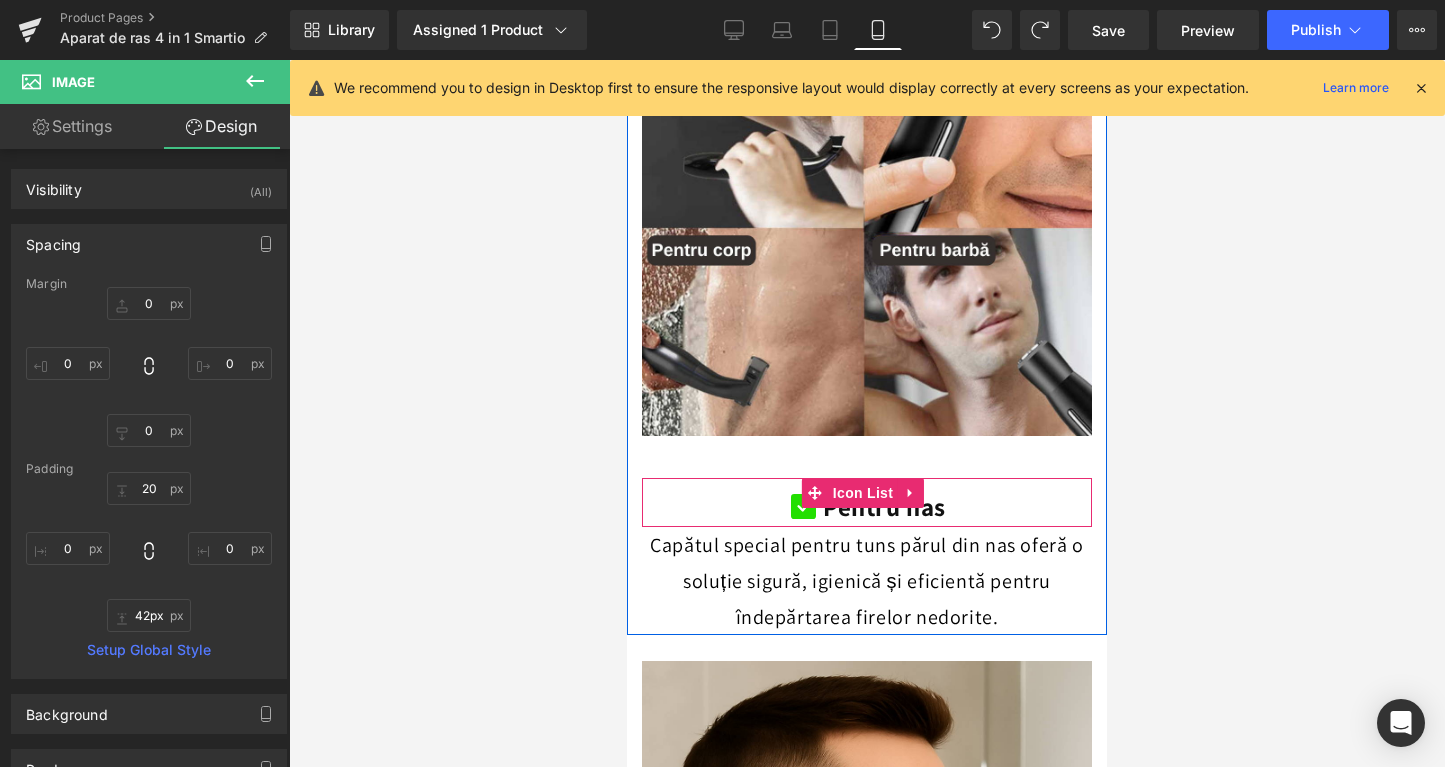 click on "Icon
Pentru nas
Text Block" at bounding box center (867, 510) 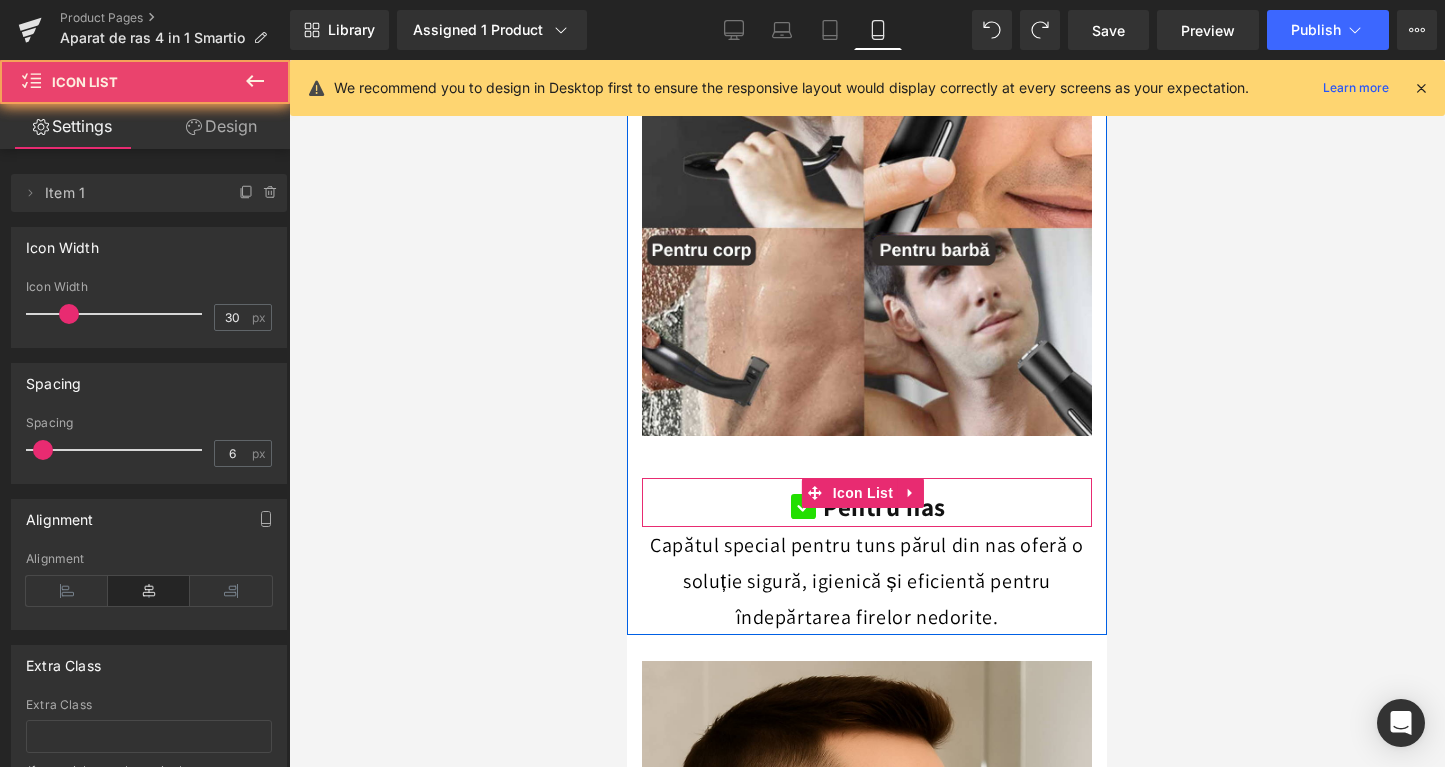 click on "Icon
Pentru nas
Text Block" at bounding box center (867, 510) 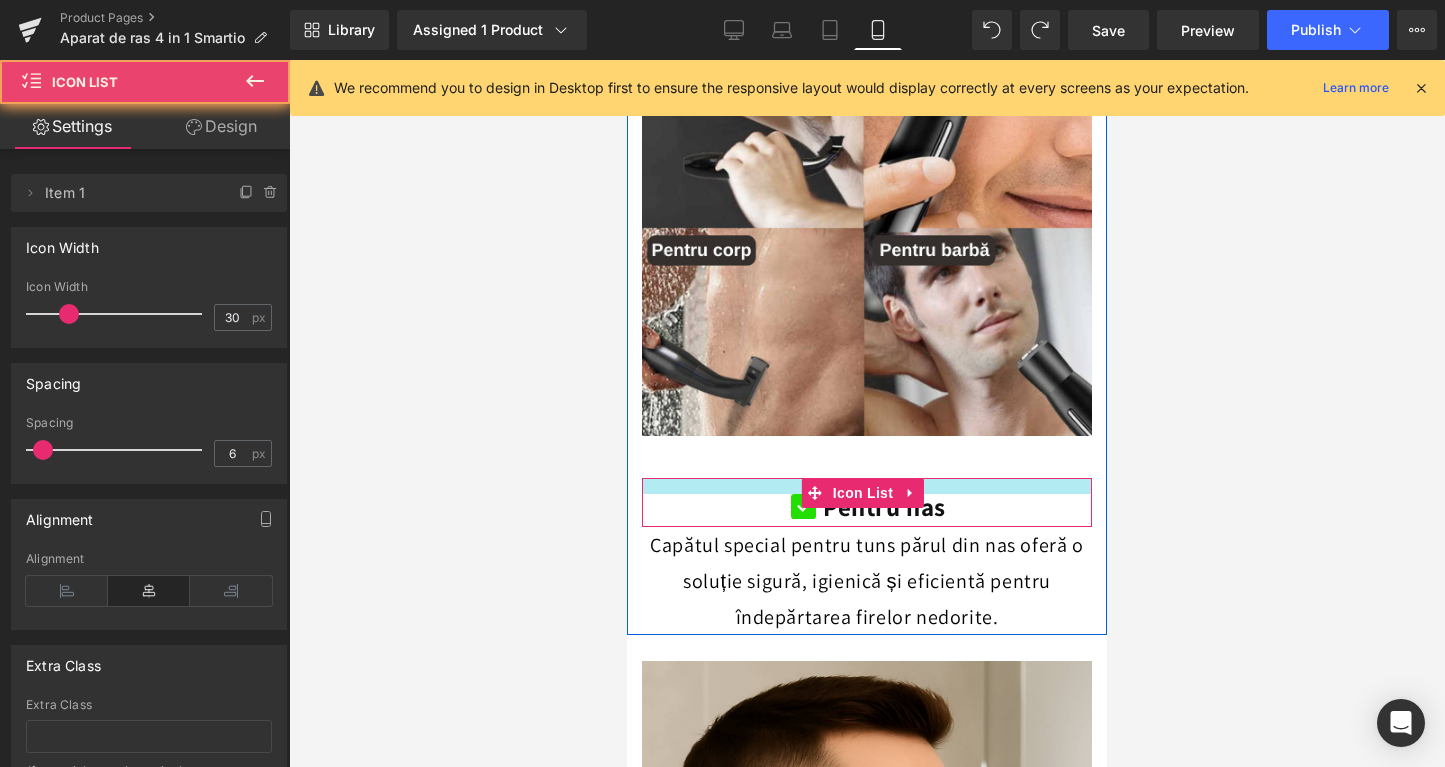 click at bounding box center (867, 486) 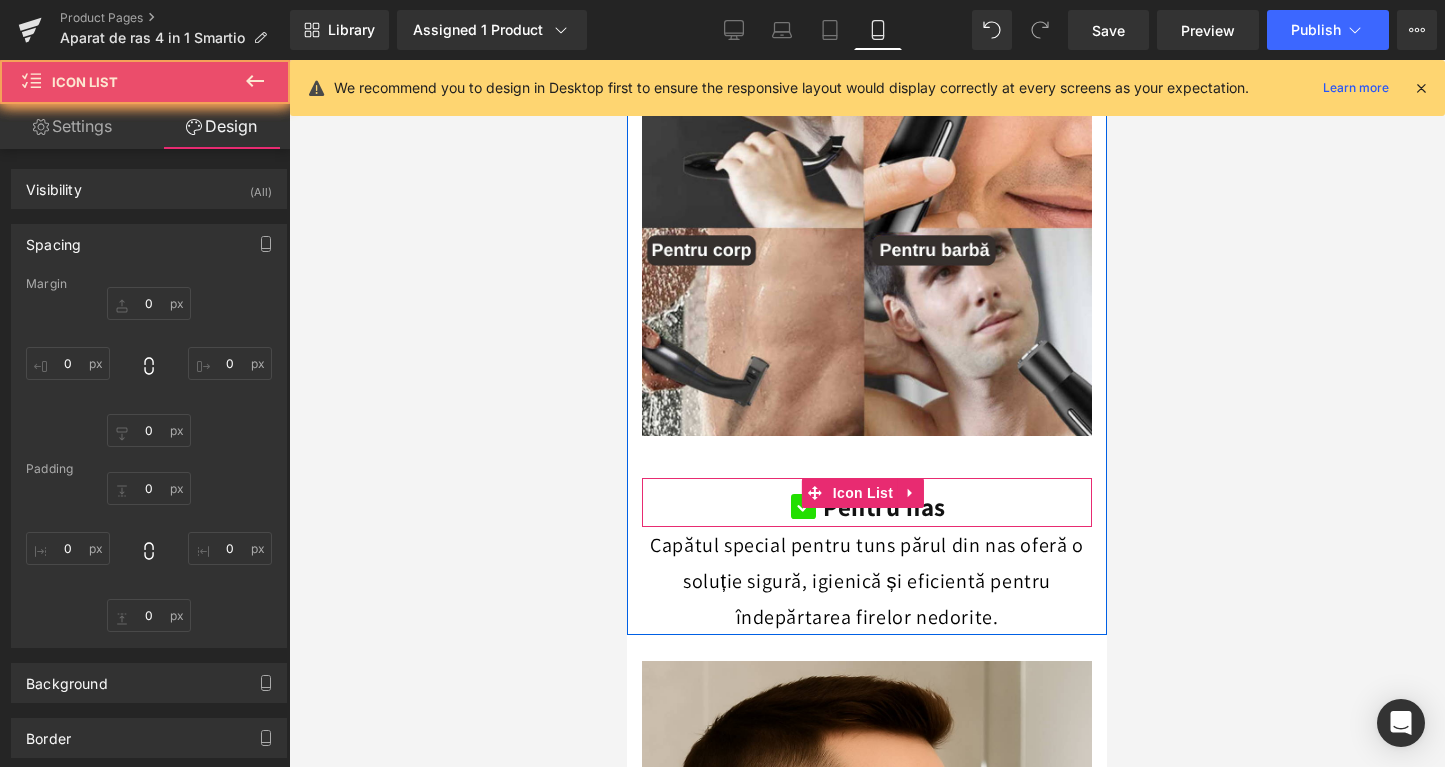 type on "0" 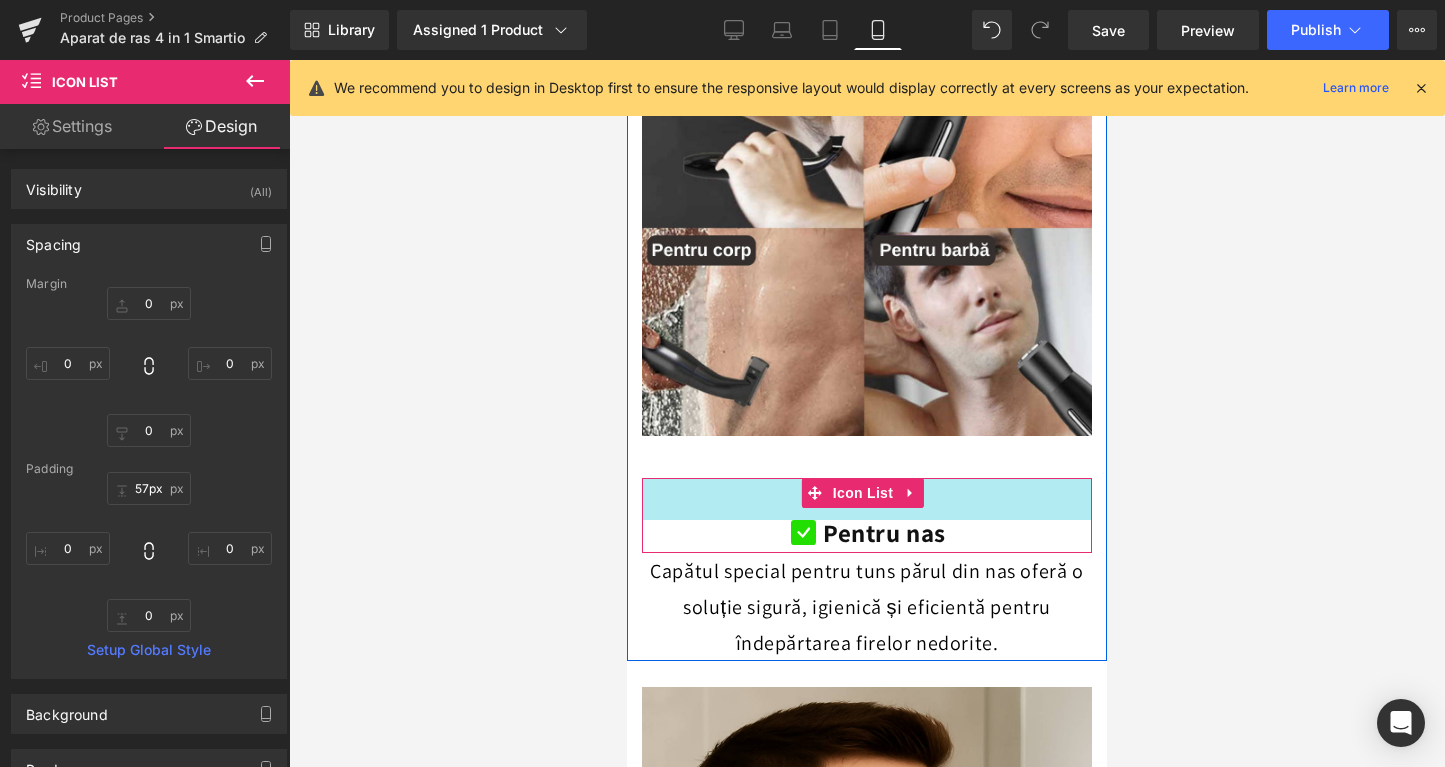 type on "58px" 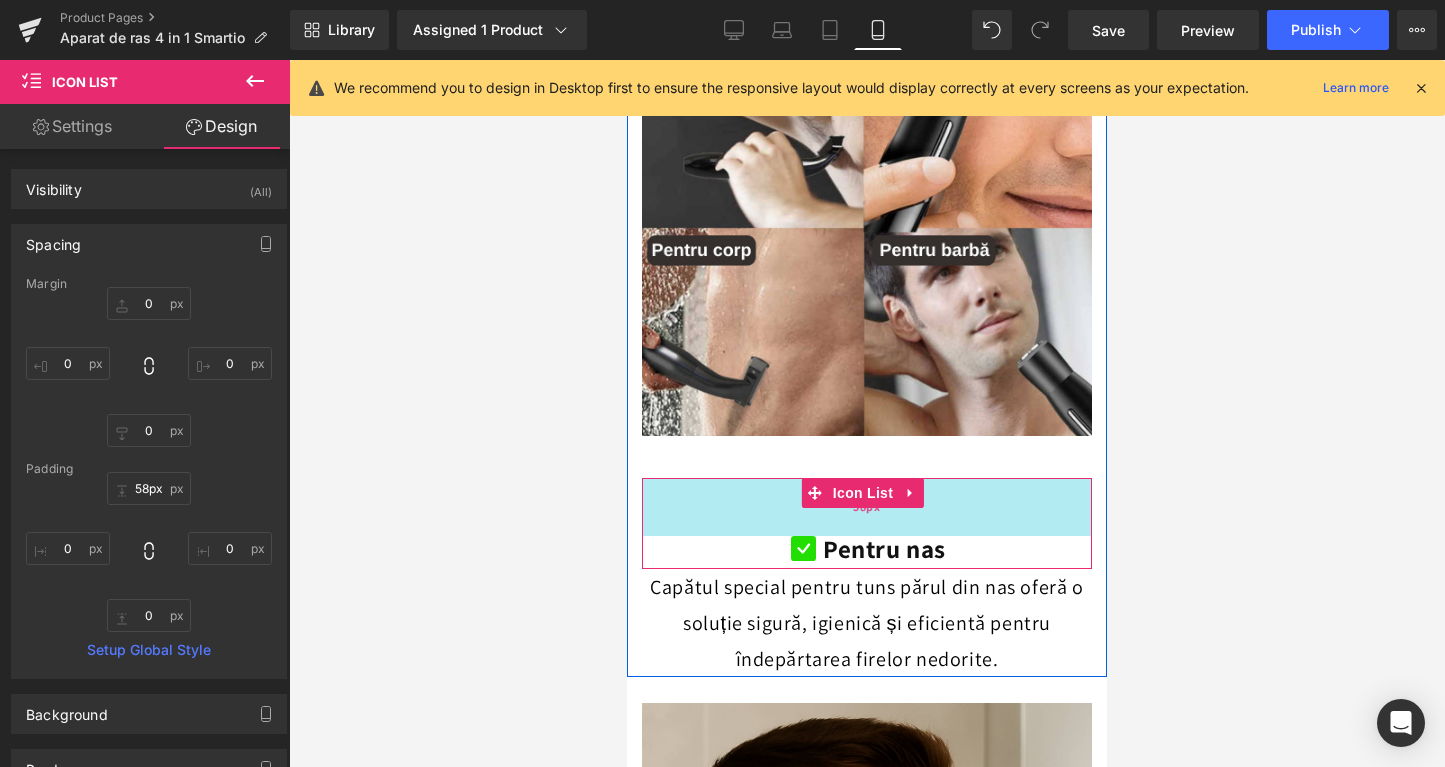 drag, startPoint x: 957, startPoint y: 430, endPoint x: 954, endPoint y: 472, distance: 42.107006 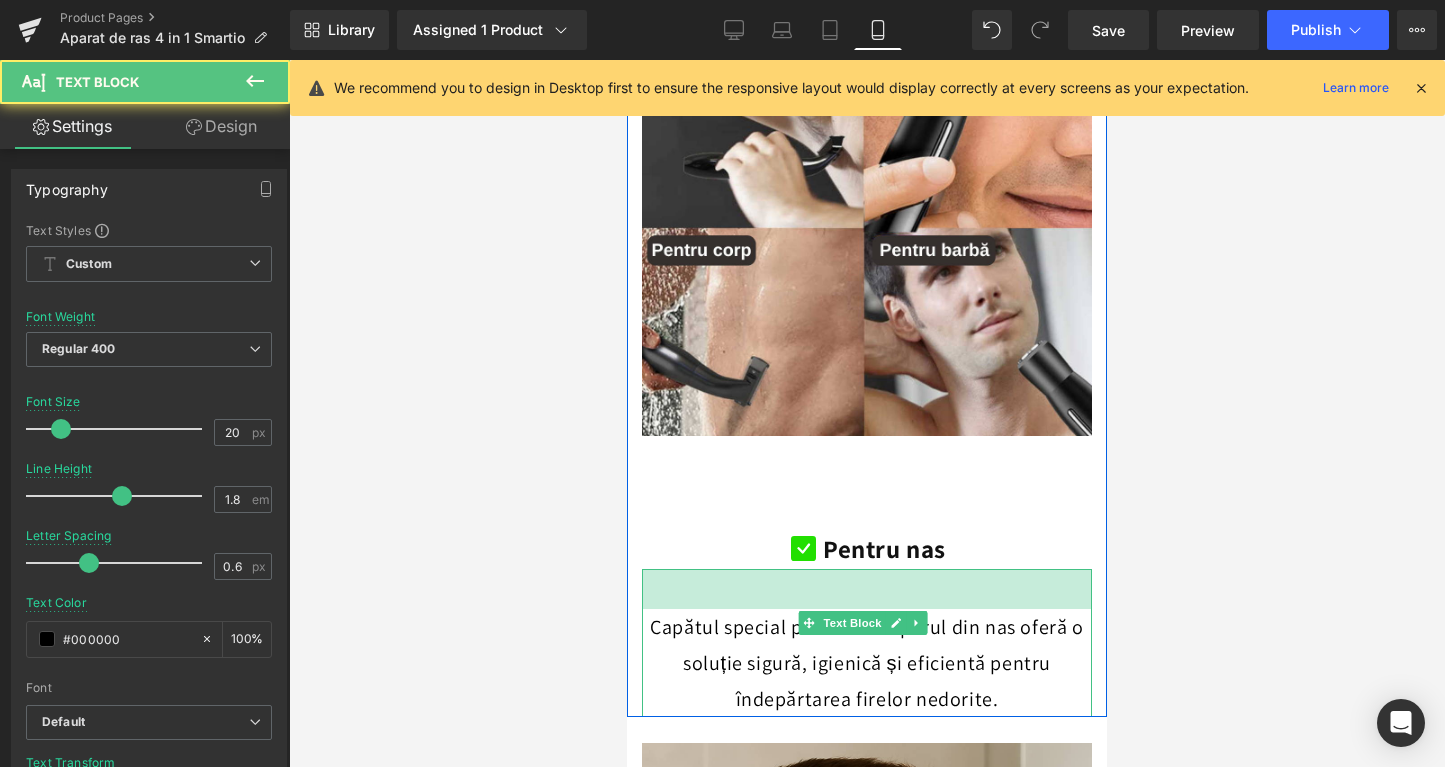 drag, startPoint x: 946, startPoint y: 513, endPoint x: 947, endPoint y: 568, distance: 55.00909 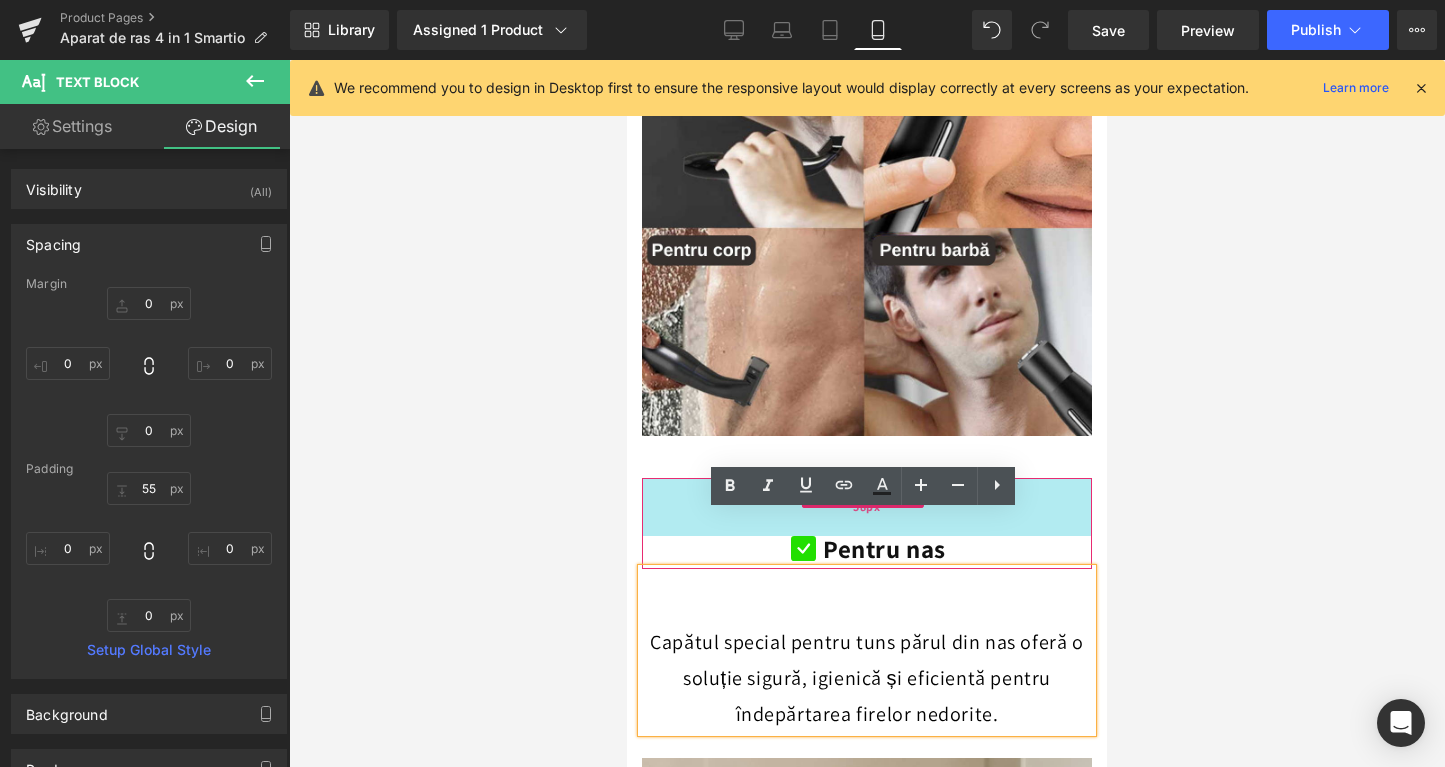 click on "58px" at bounding box center [867, 507] 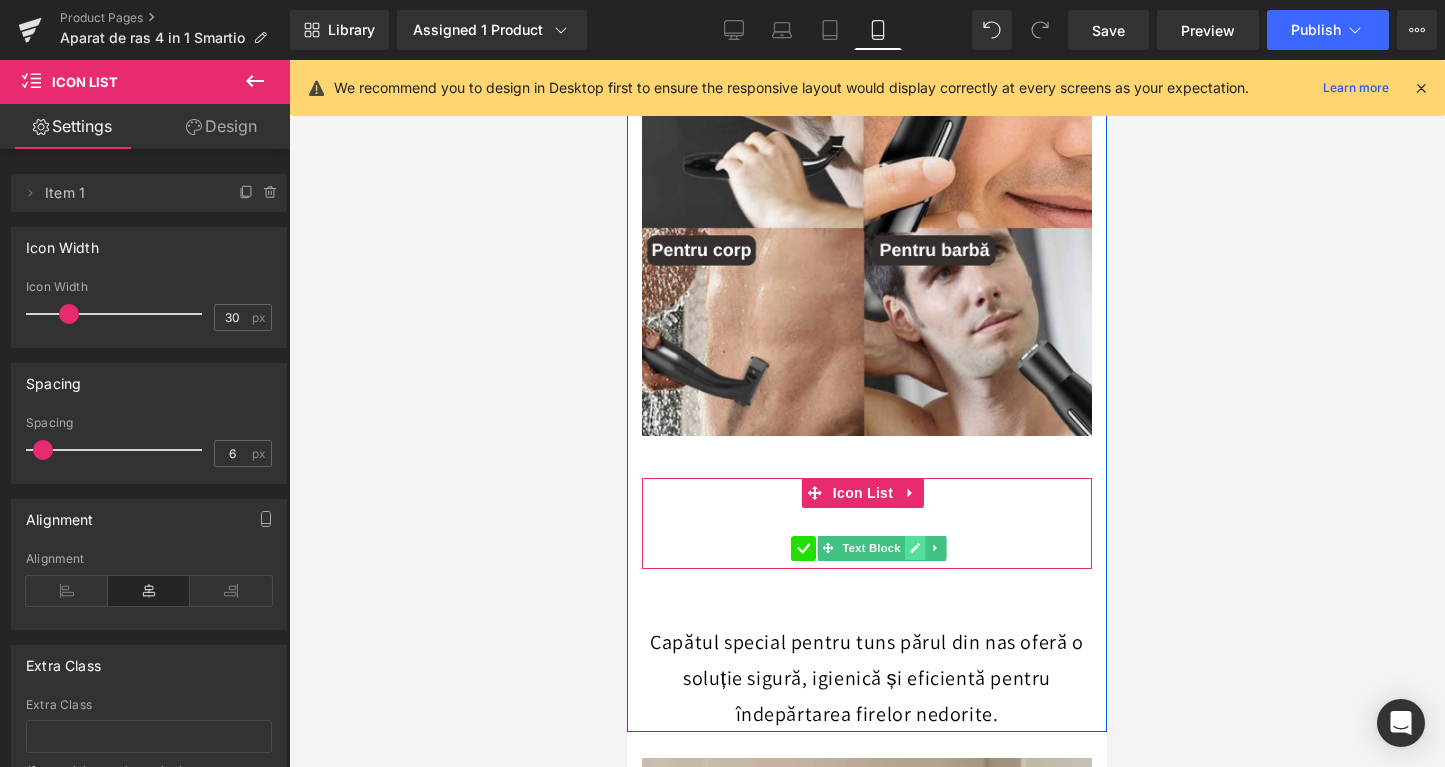click at bounding box center (915, 548) 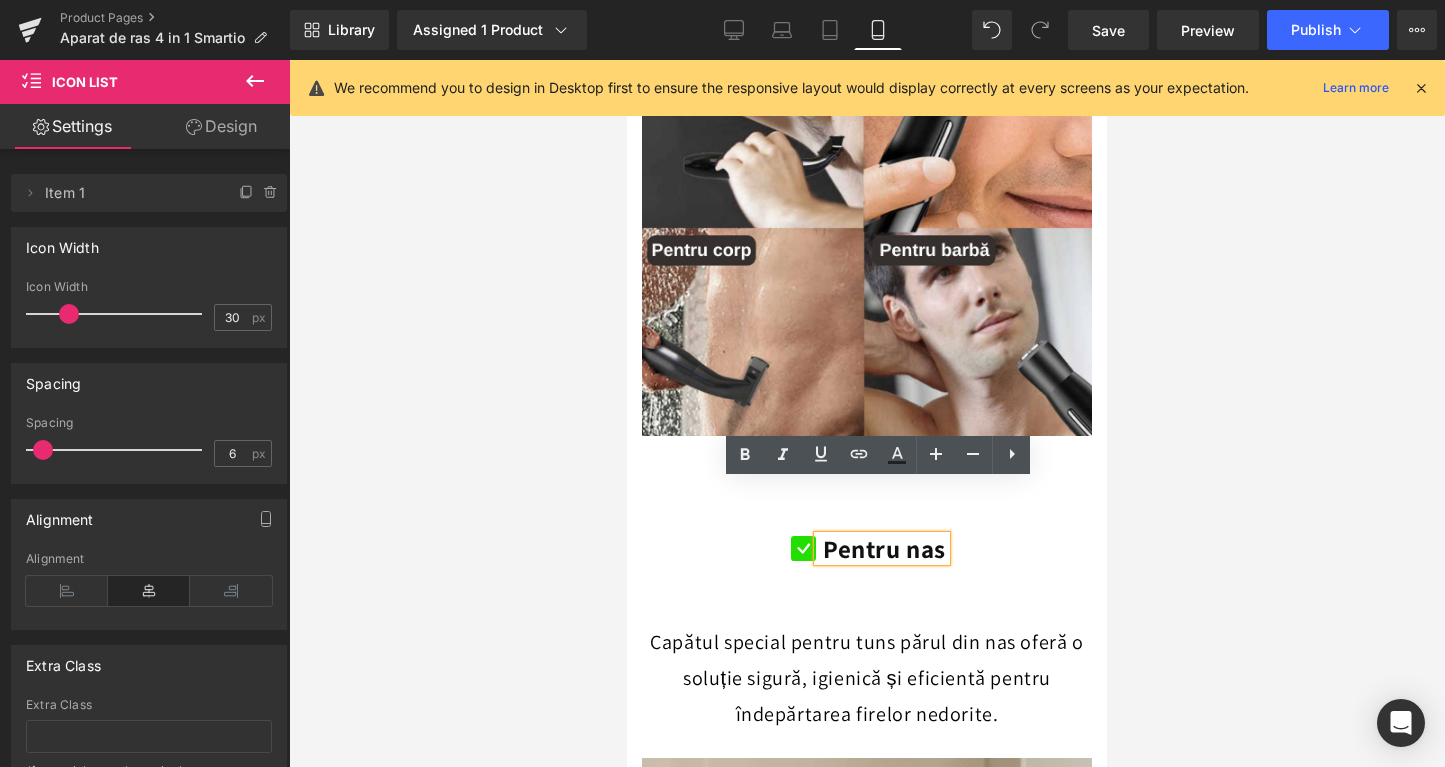 click on "Pentru nas" at bounding box center (884, 548) 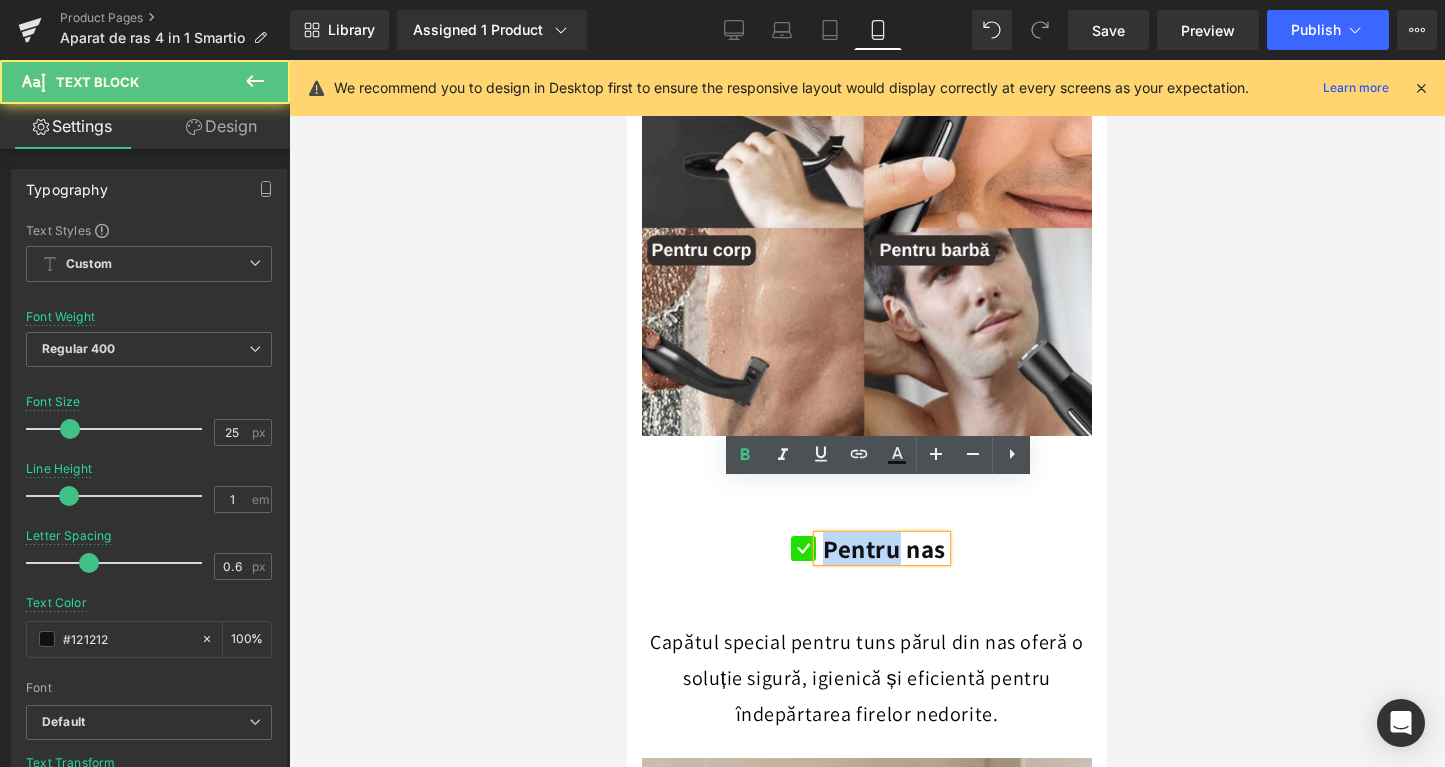click on "Pentru nas" at bounding box center (884, 548) 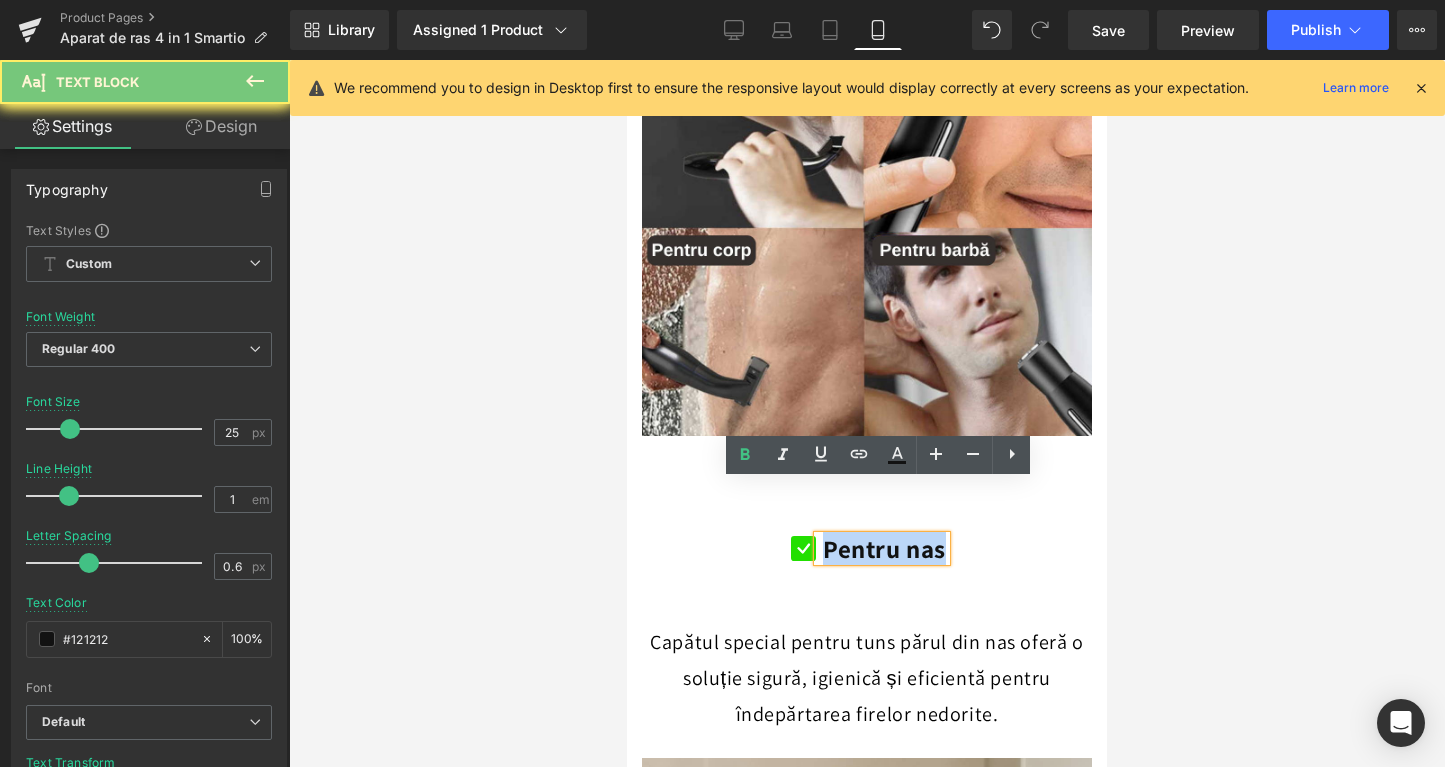 click on "Pentru nas" at bounding box center (884, 548) 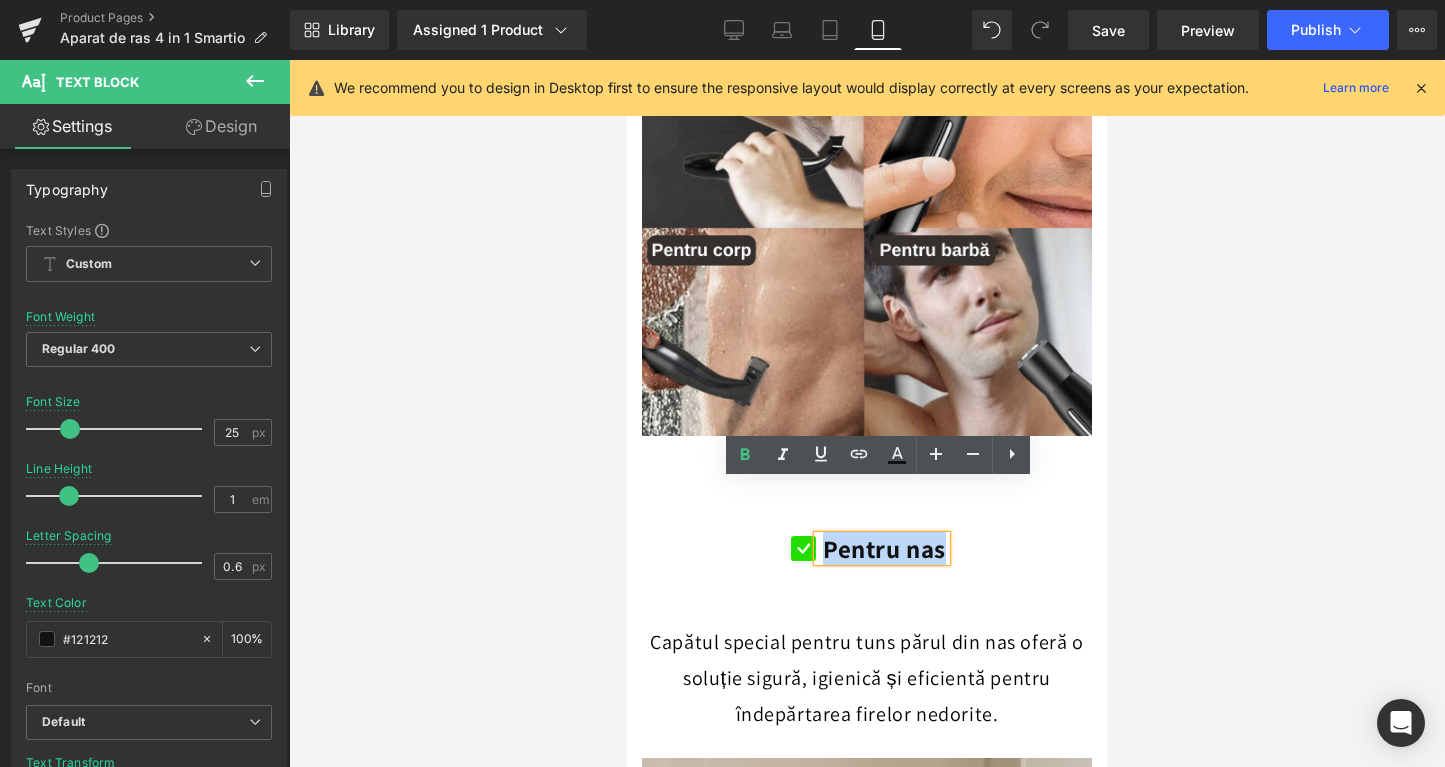 type 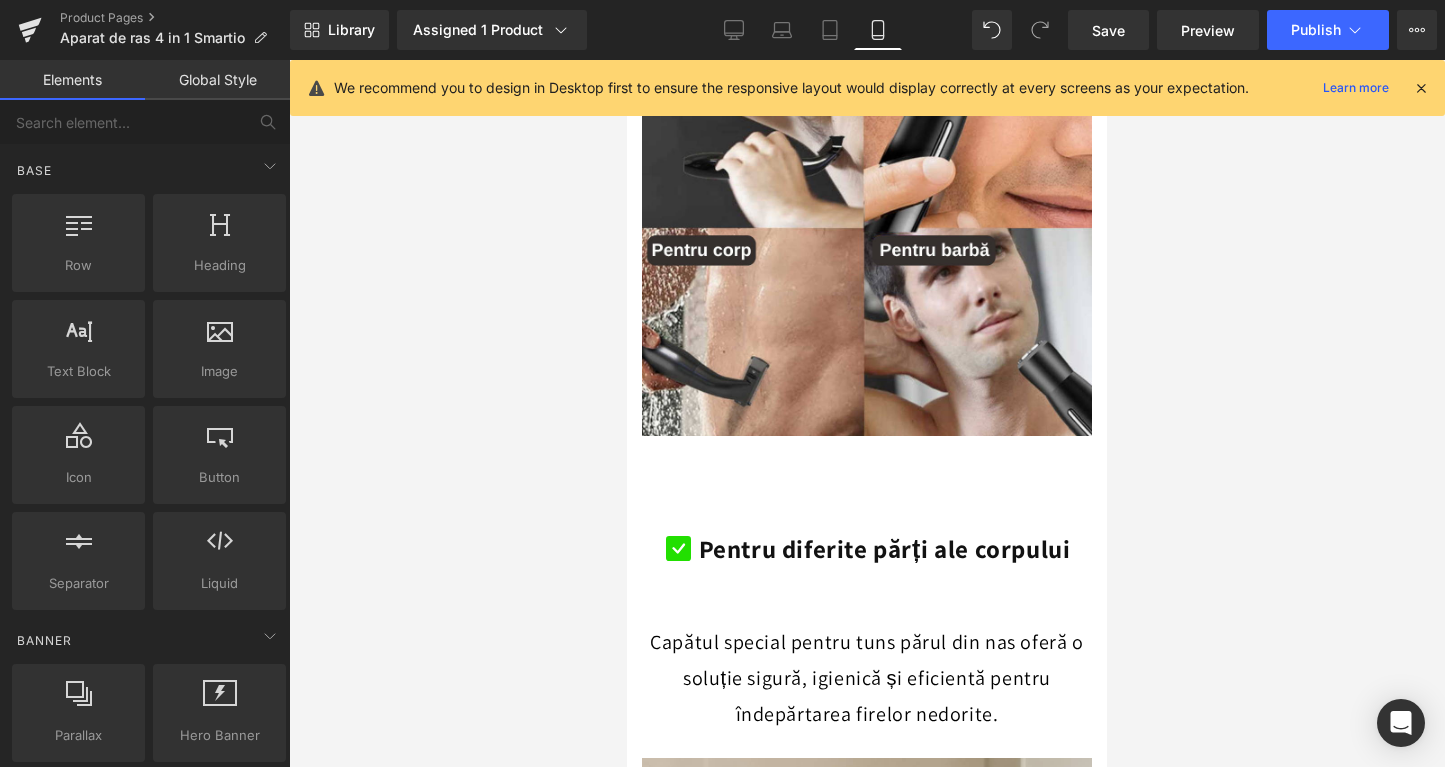 click at bounding box center (867, 413) 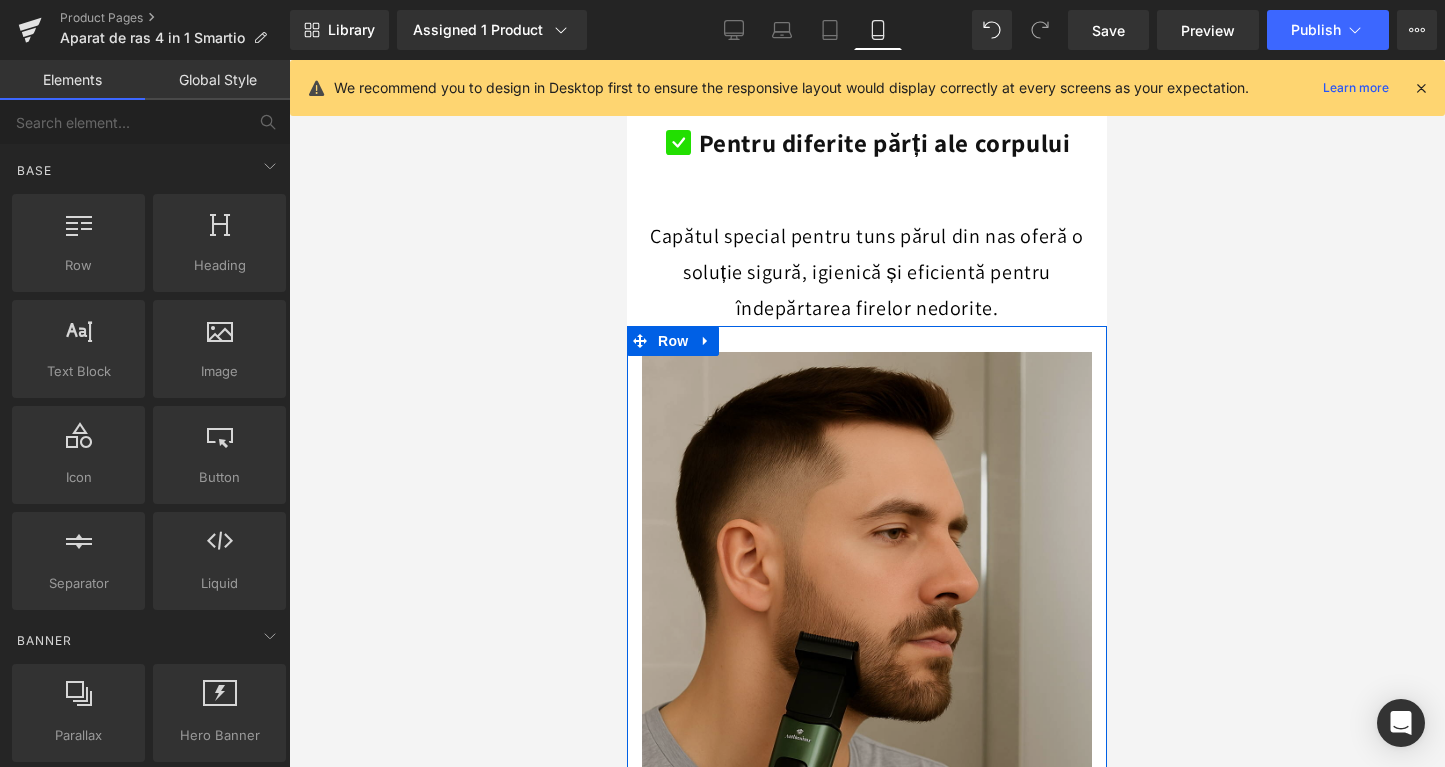 scroll, scrollTop: 3896, scrollLeft: 0, axis: vertical 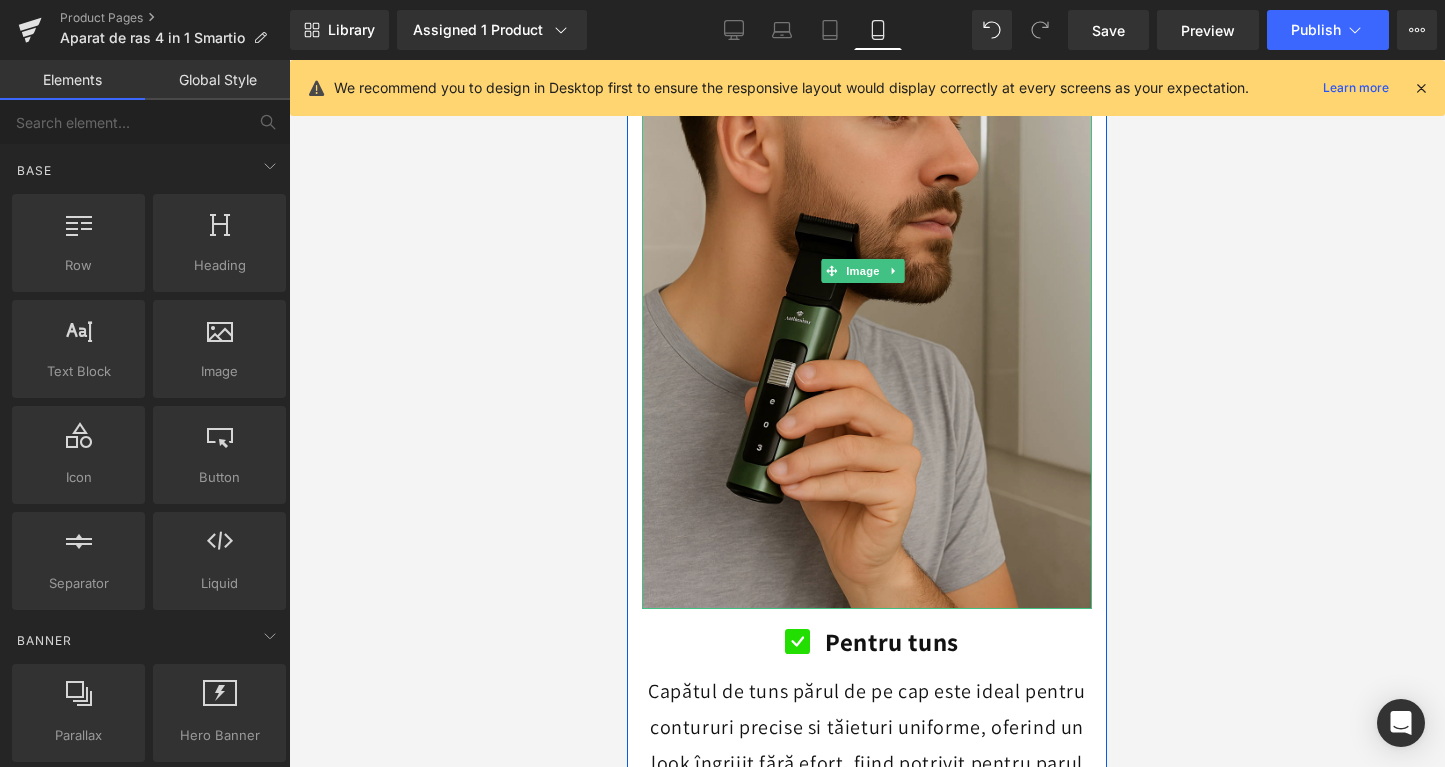 click at bounding box center [867, 271] 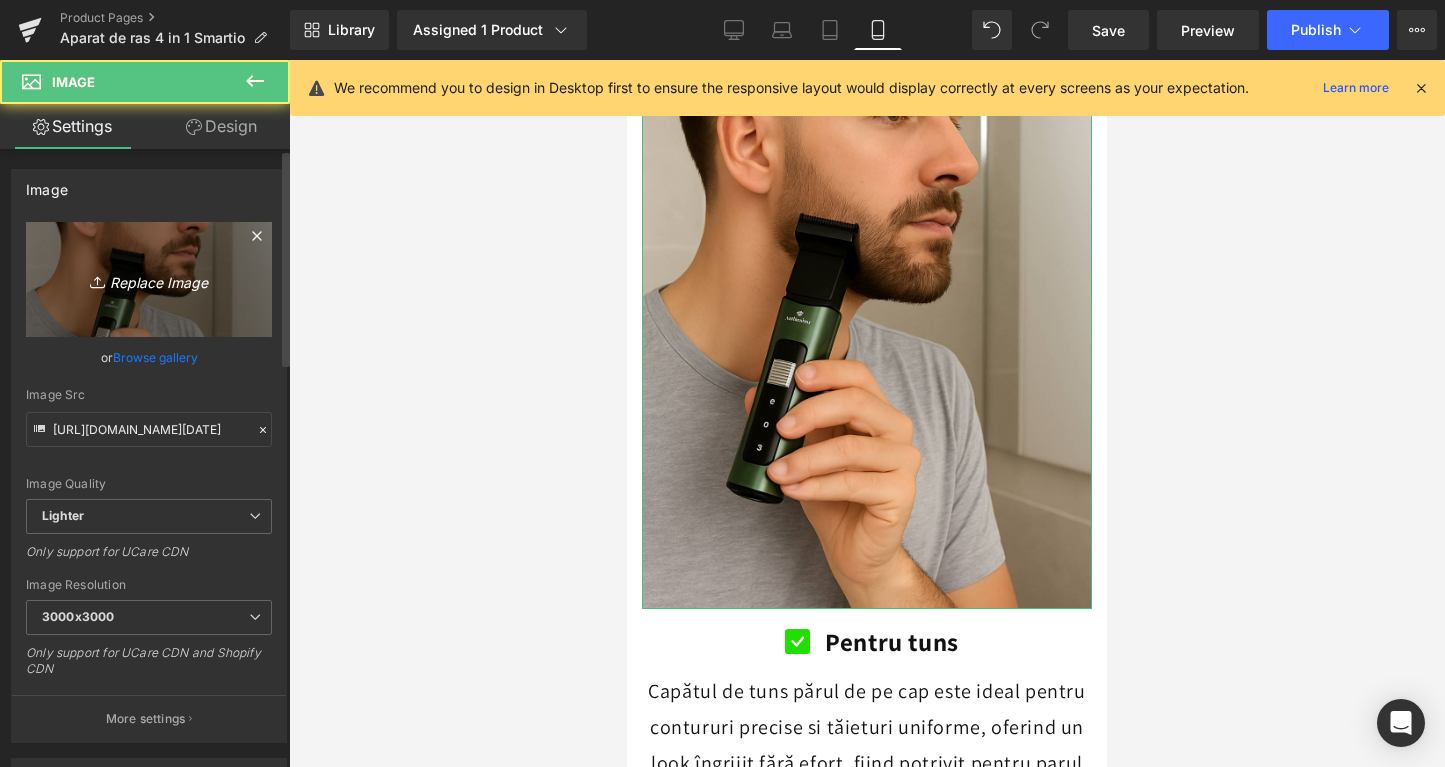 click on "Replace Image" at bounding box center [149, 279] 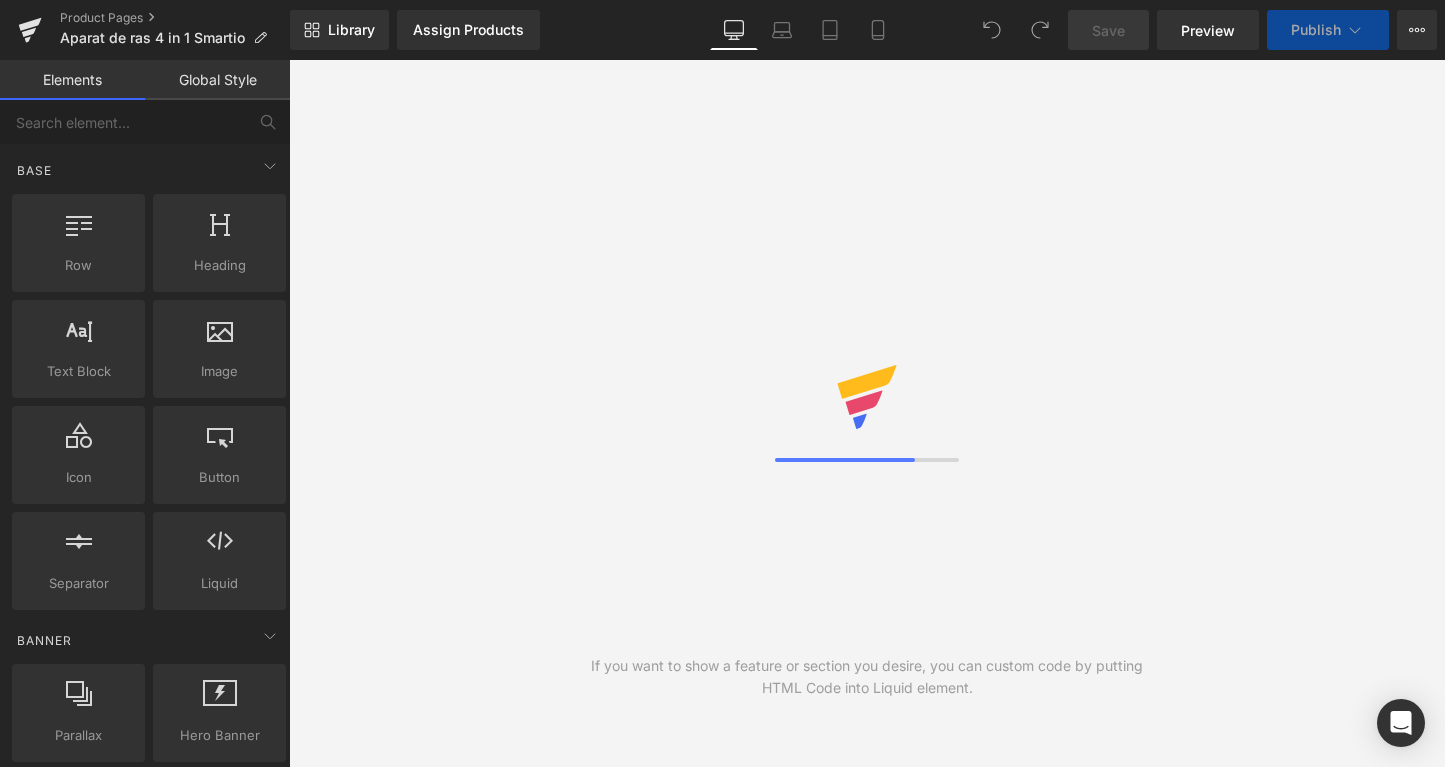 click on "Desktop" at bounding box center [734, 30] 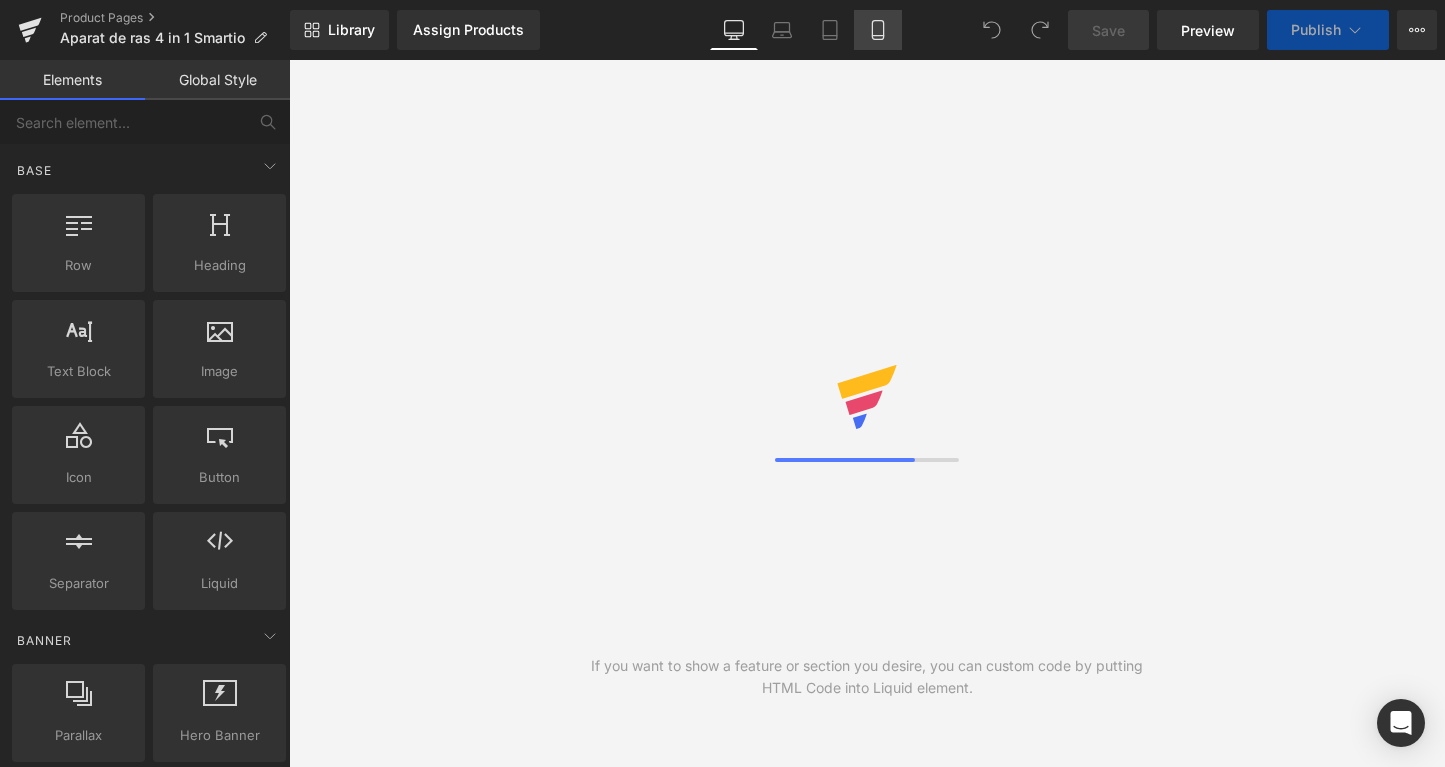 scroll, scrollTop: 0, scrollLeft: 0, axis: both 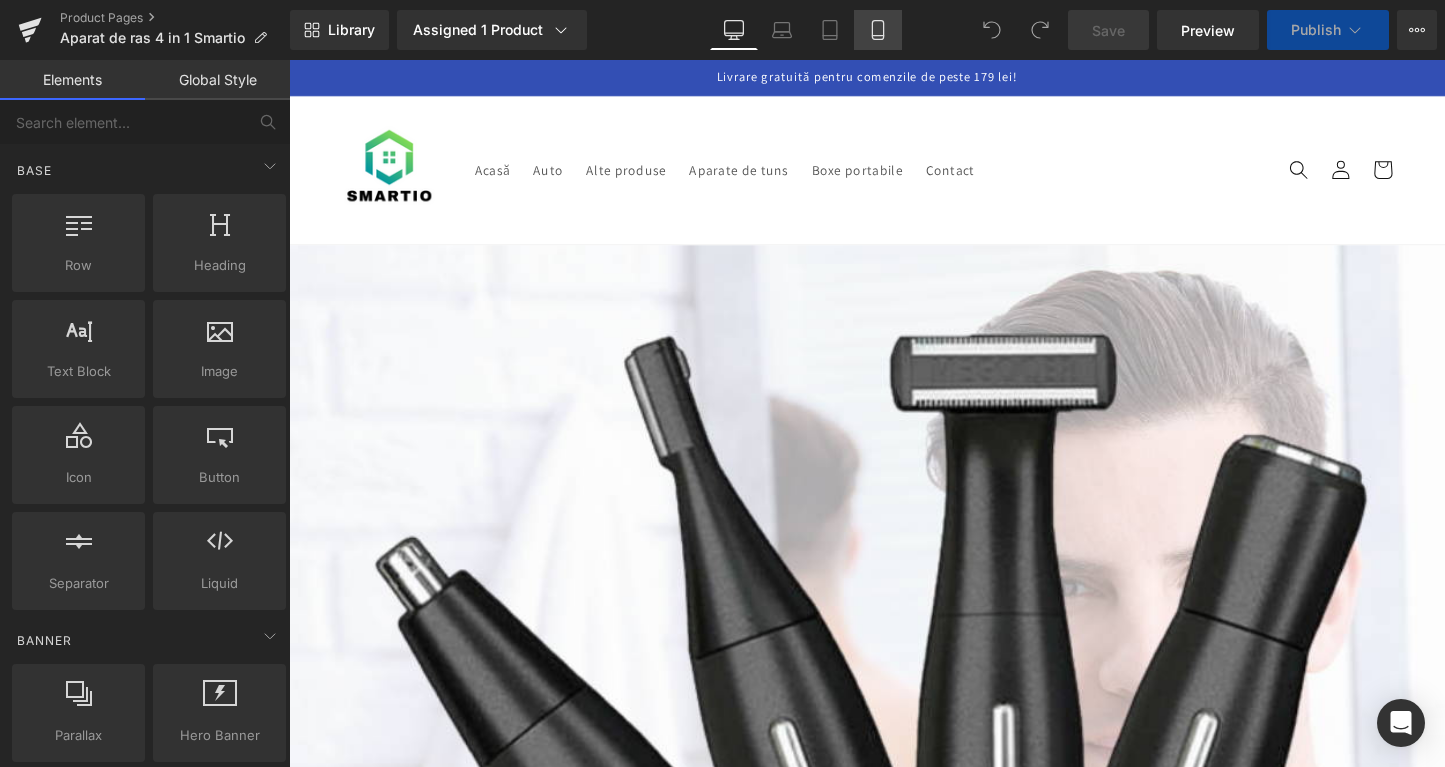 click 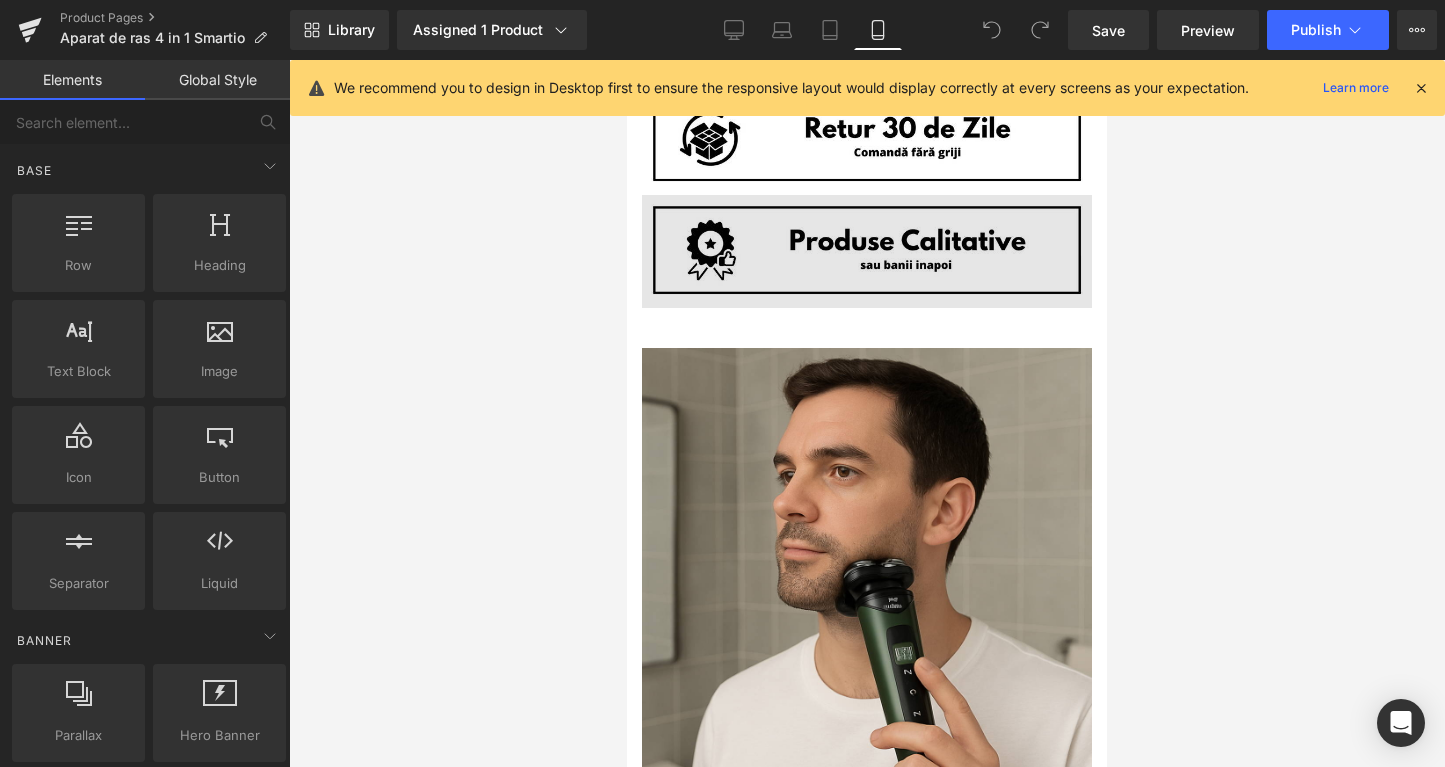 scroll, scrollTop: 1545, scrollLeft: 0, axis: vertical 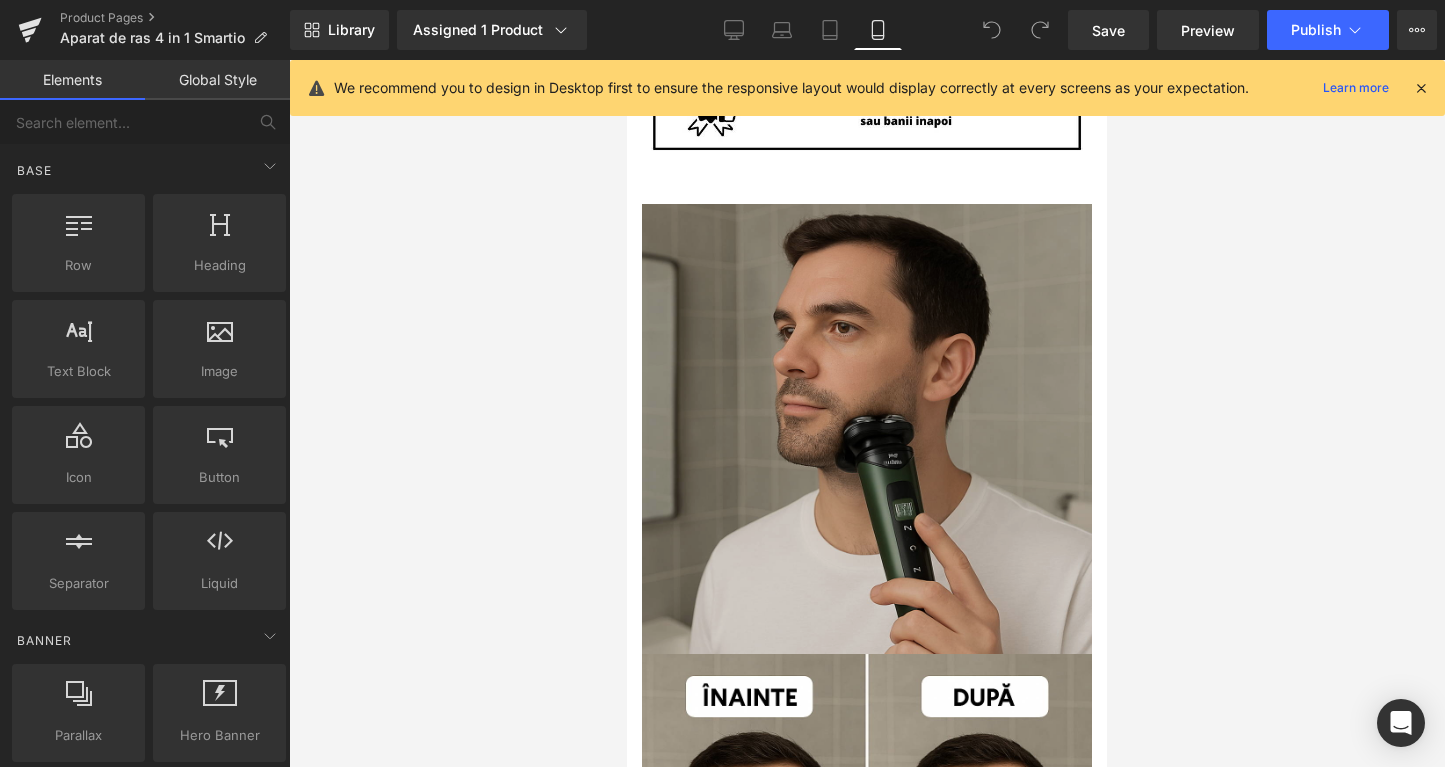 click at bounding box center [867, 429] 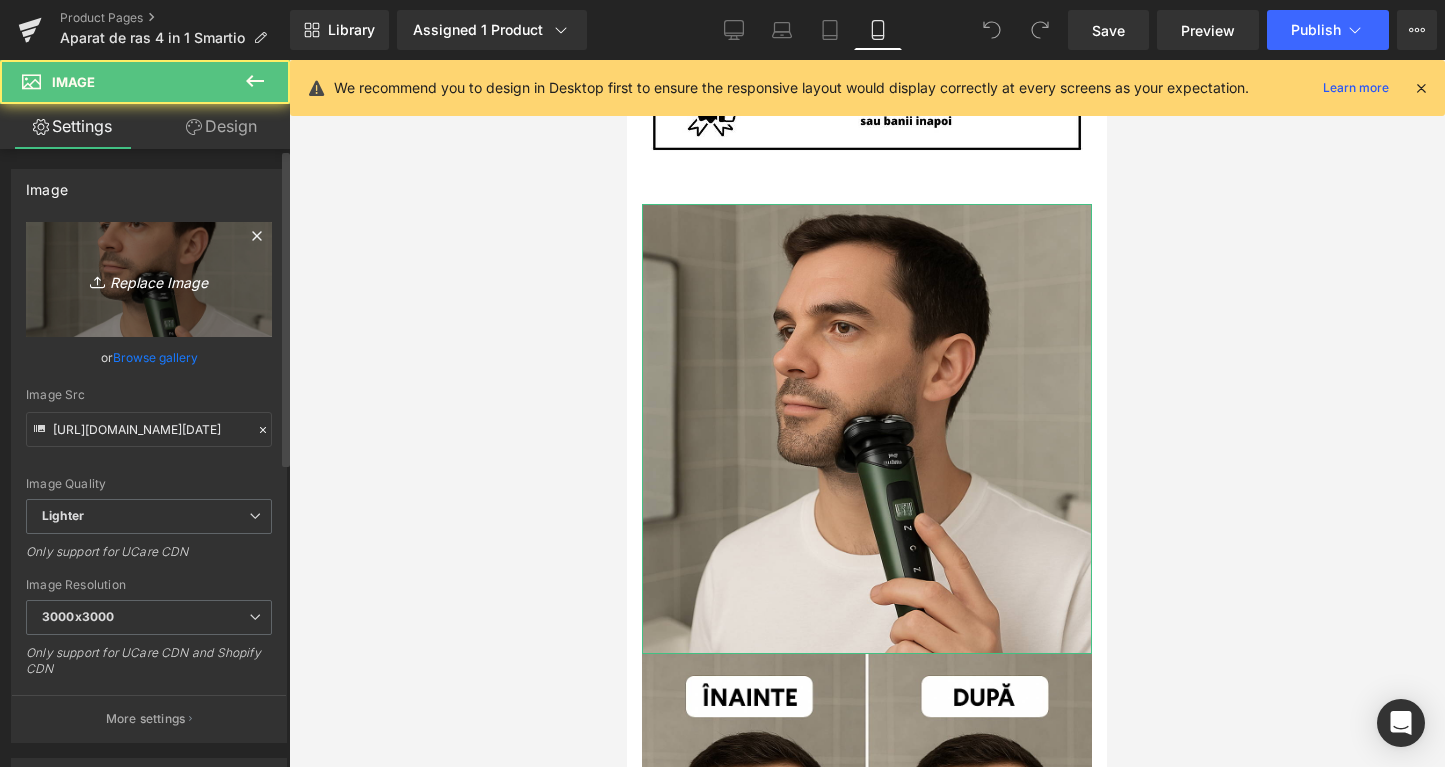 click on "Replace Image" at bounding box center [149, 279] 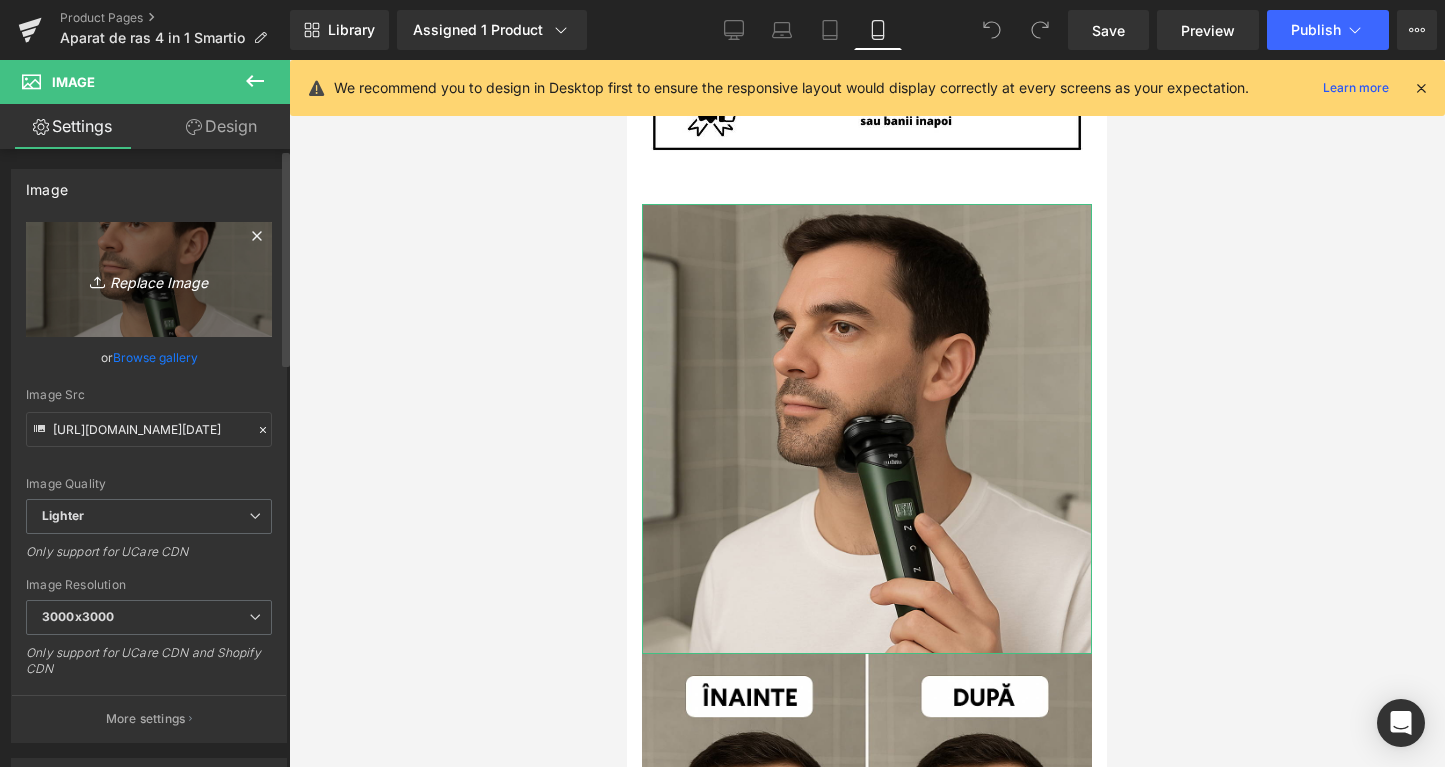 type on "C:\fakepath\ChatGPT Image [DATE], 09_09_09.png" 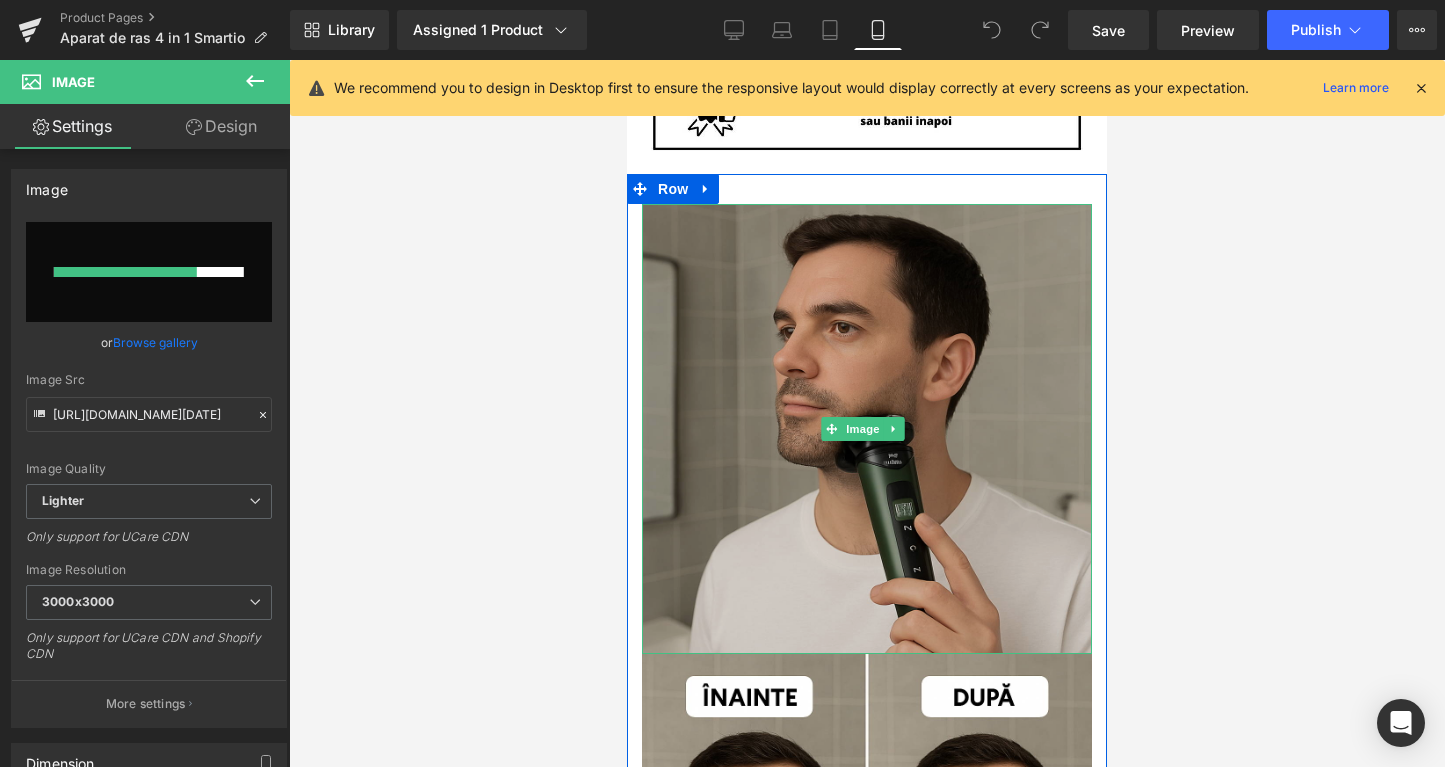 type 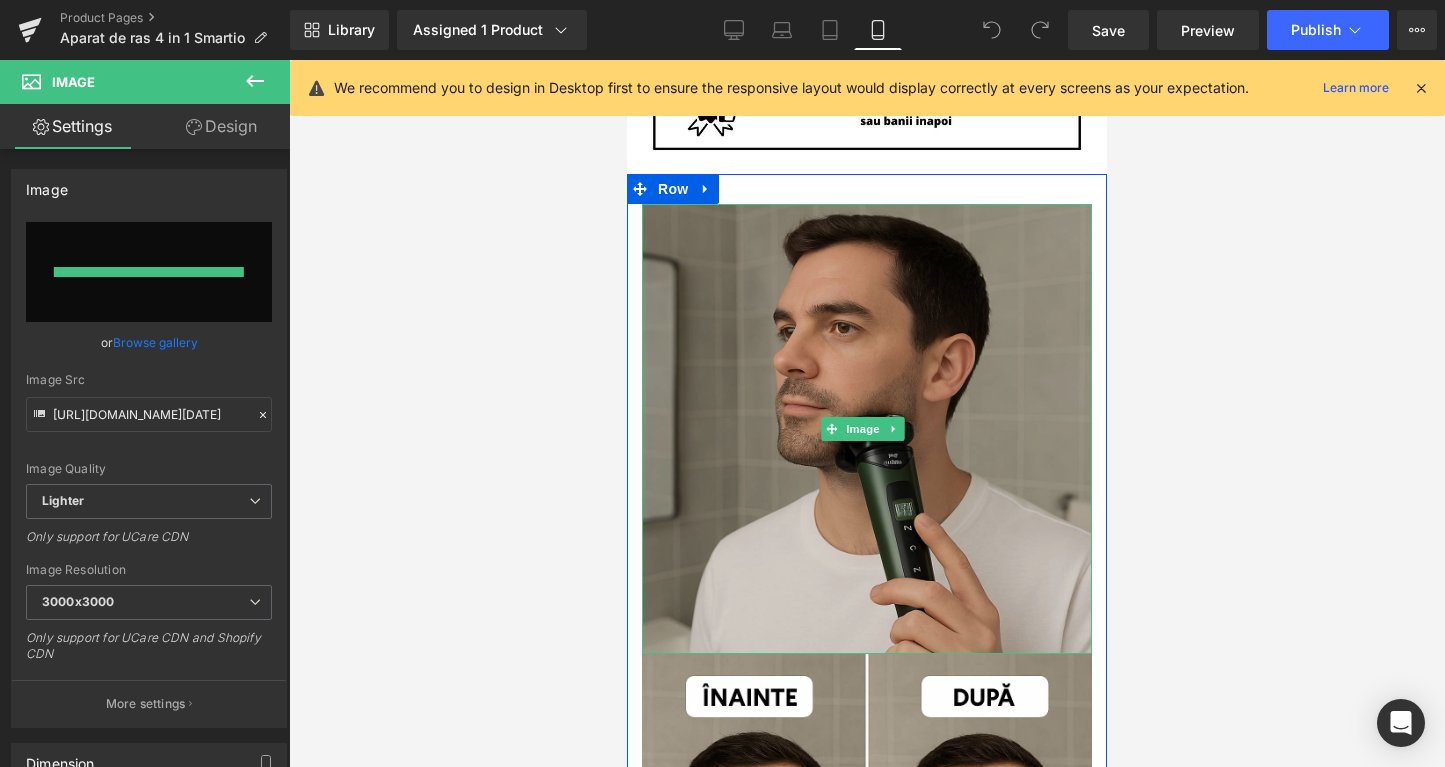 type on "[URL][DOMAIN_NAME][DATE]" 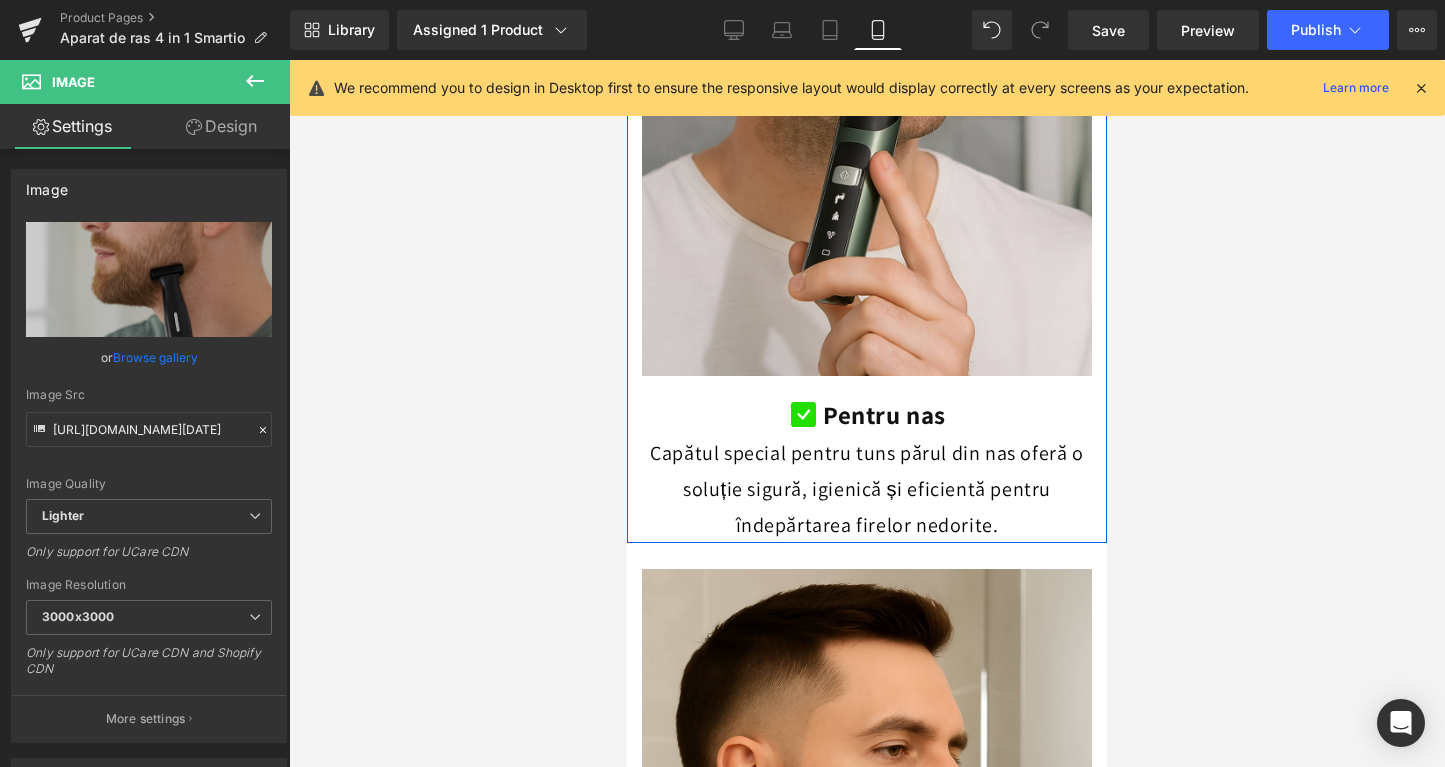 scroll, scrollTop: 2940, scrollLeft: 0, axis: vertical 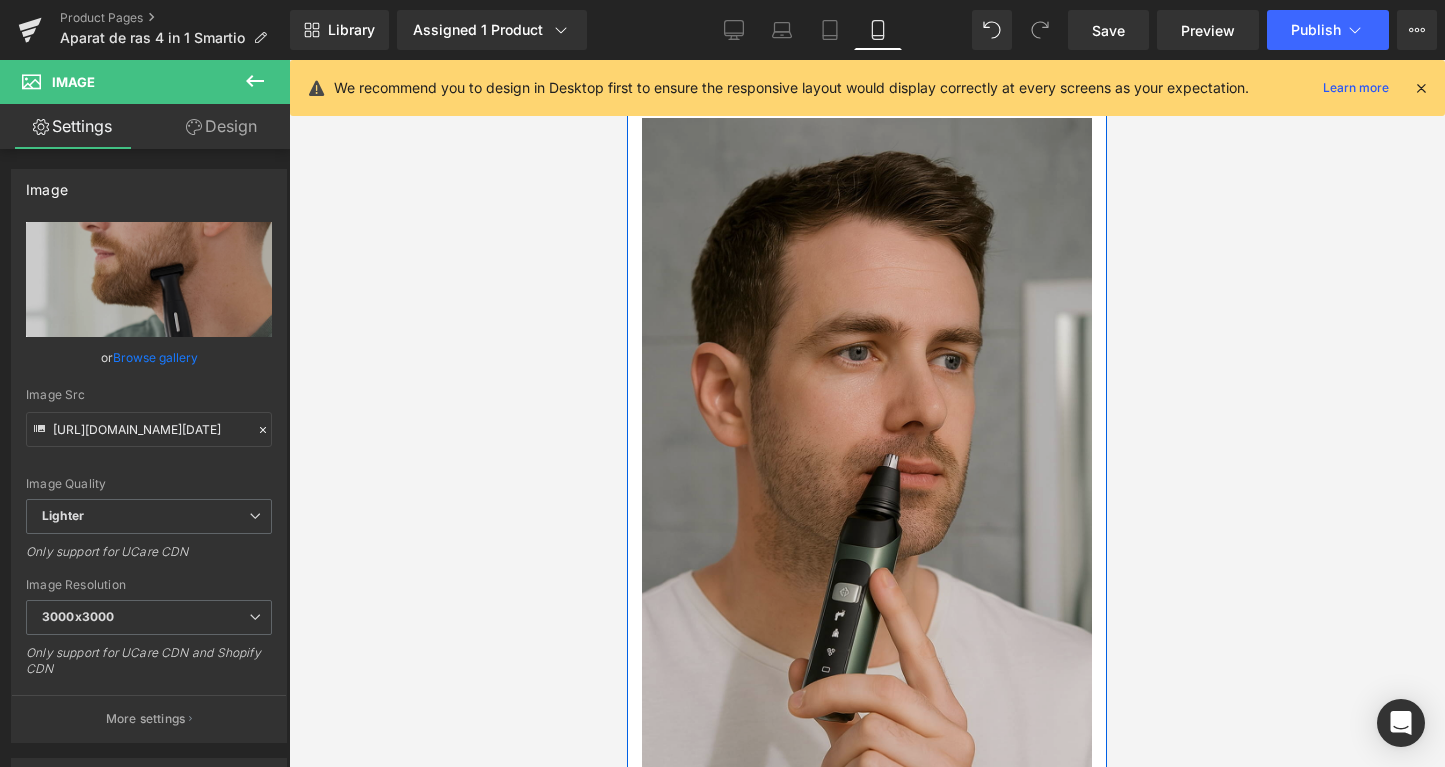click at bounding box center (867, 450) 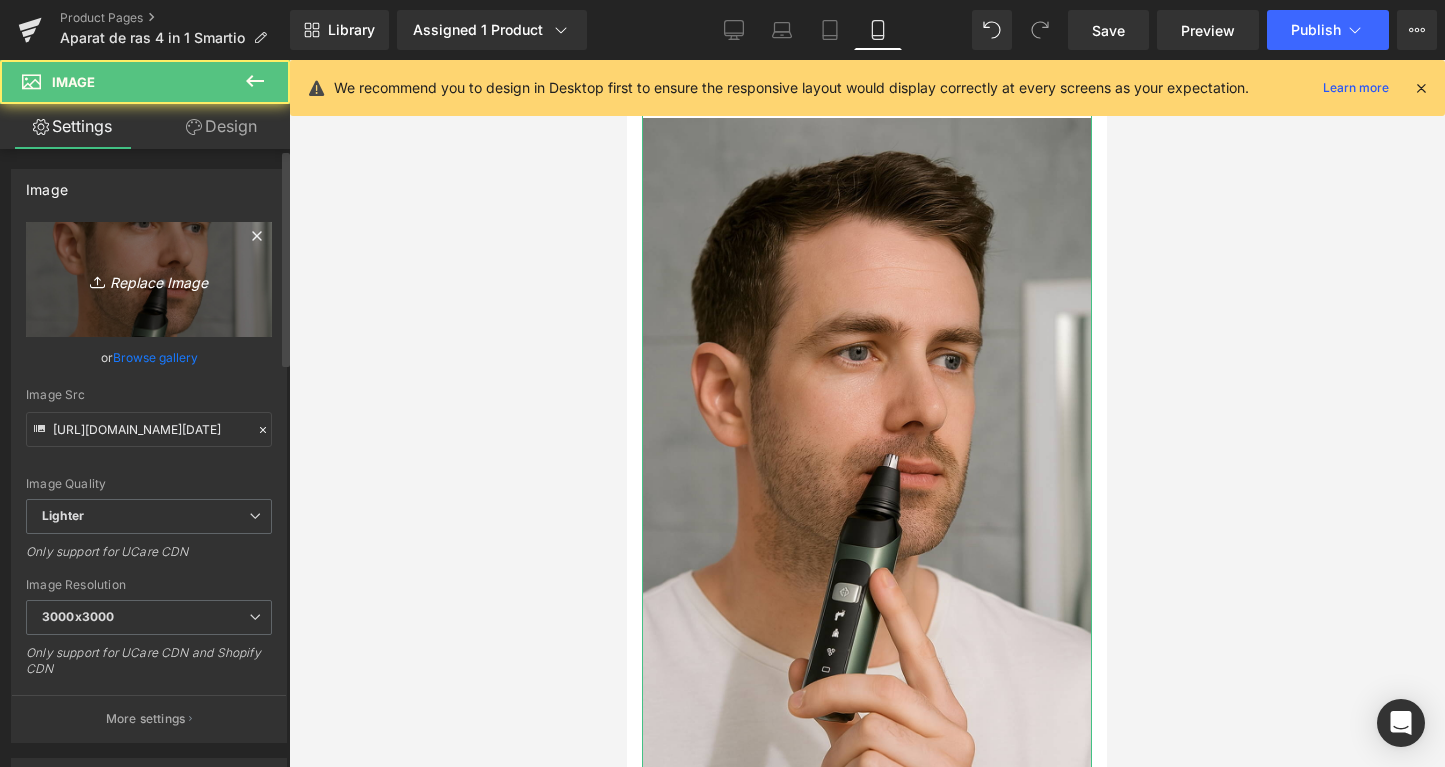 click on "Replace Image" at bounding box center (149, 279) 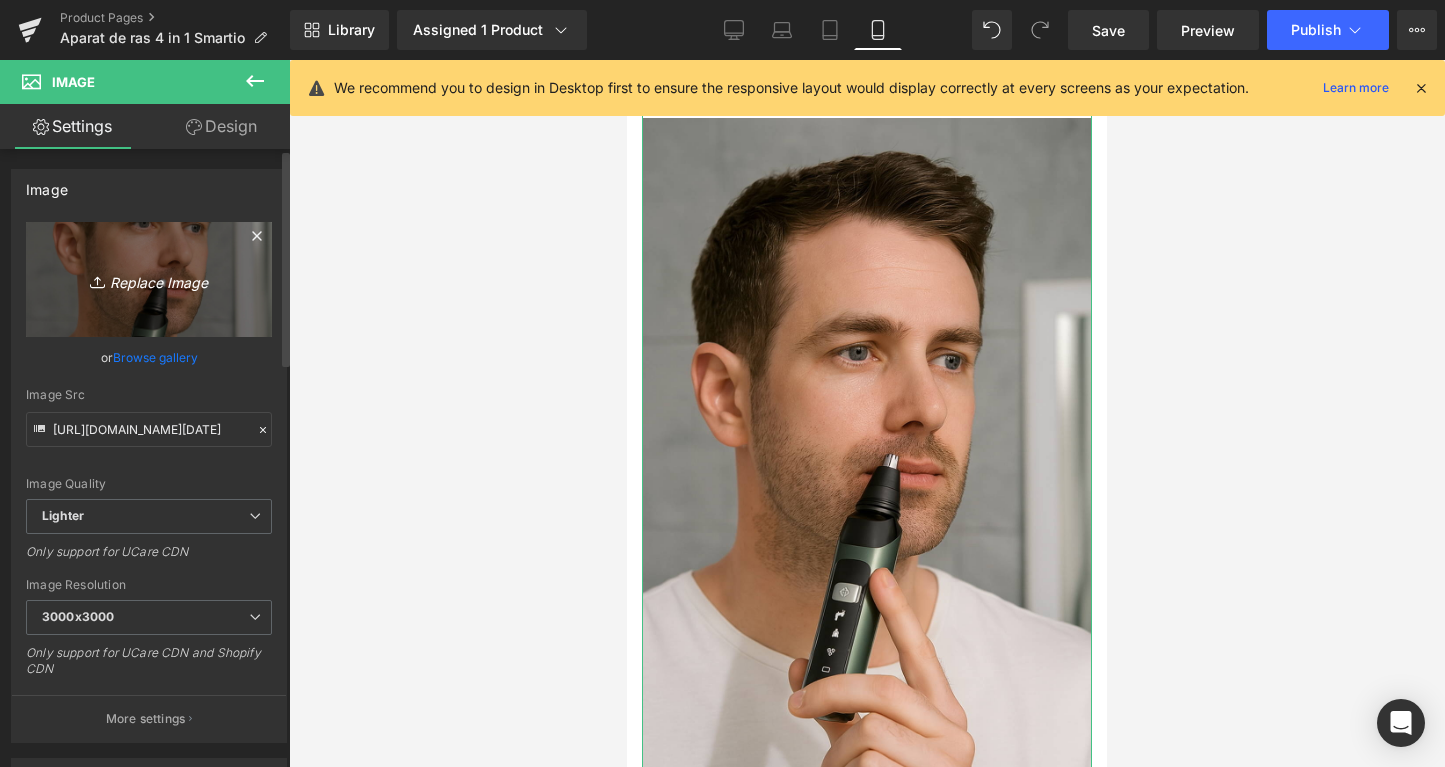 type on "C:\fakepath\4 ÎN 1-2.png" 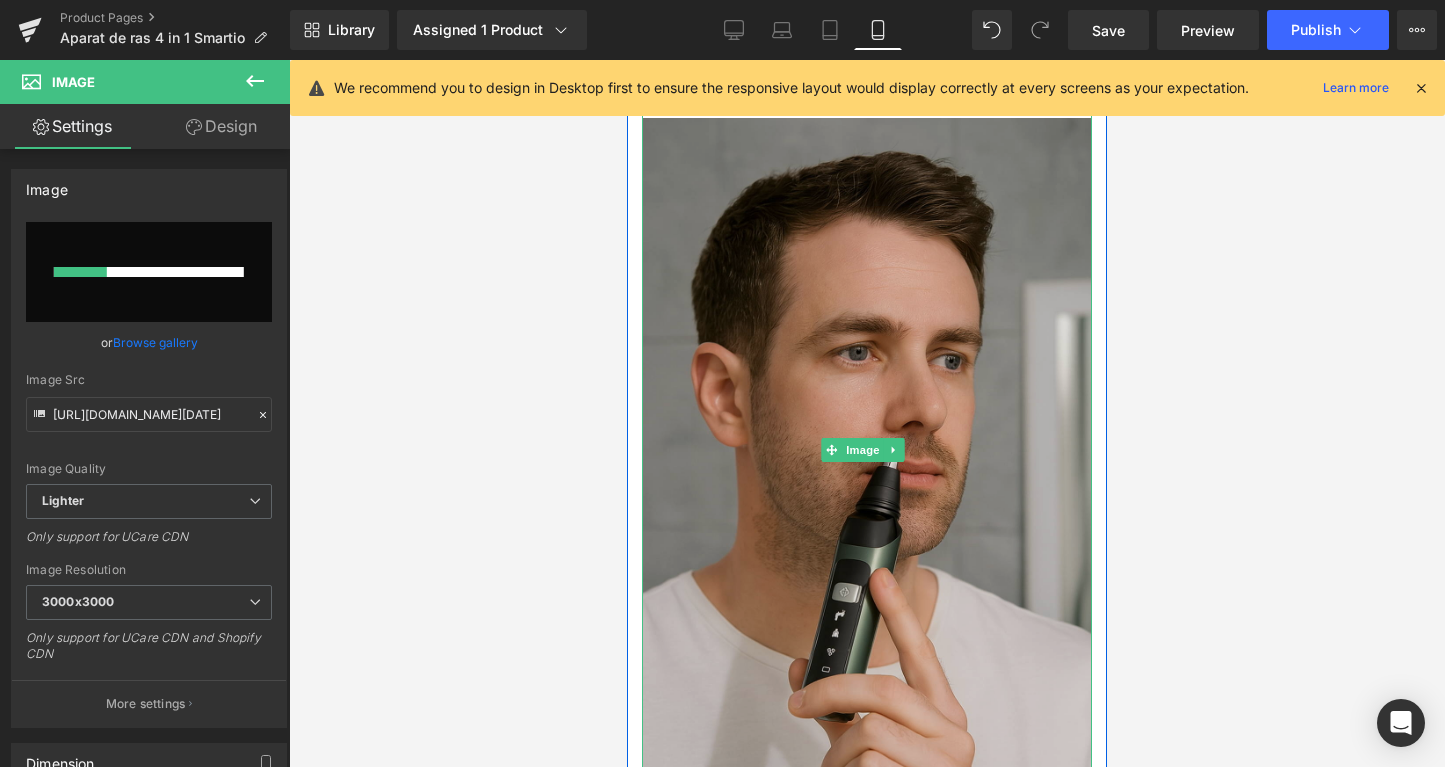 scroll, scrollTop: 2936, scrollLeft: 0, axis: vertical 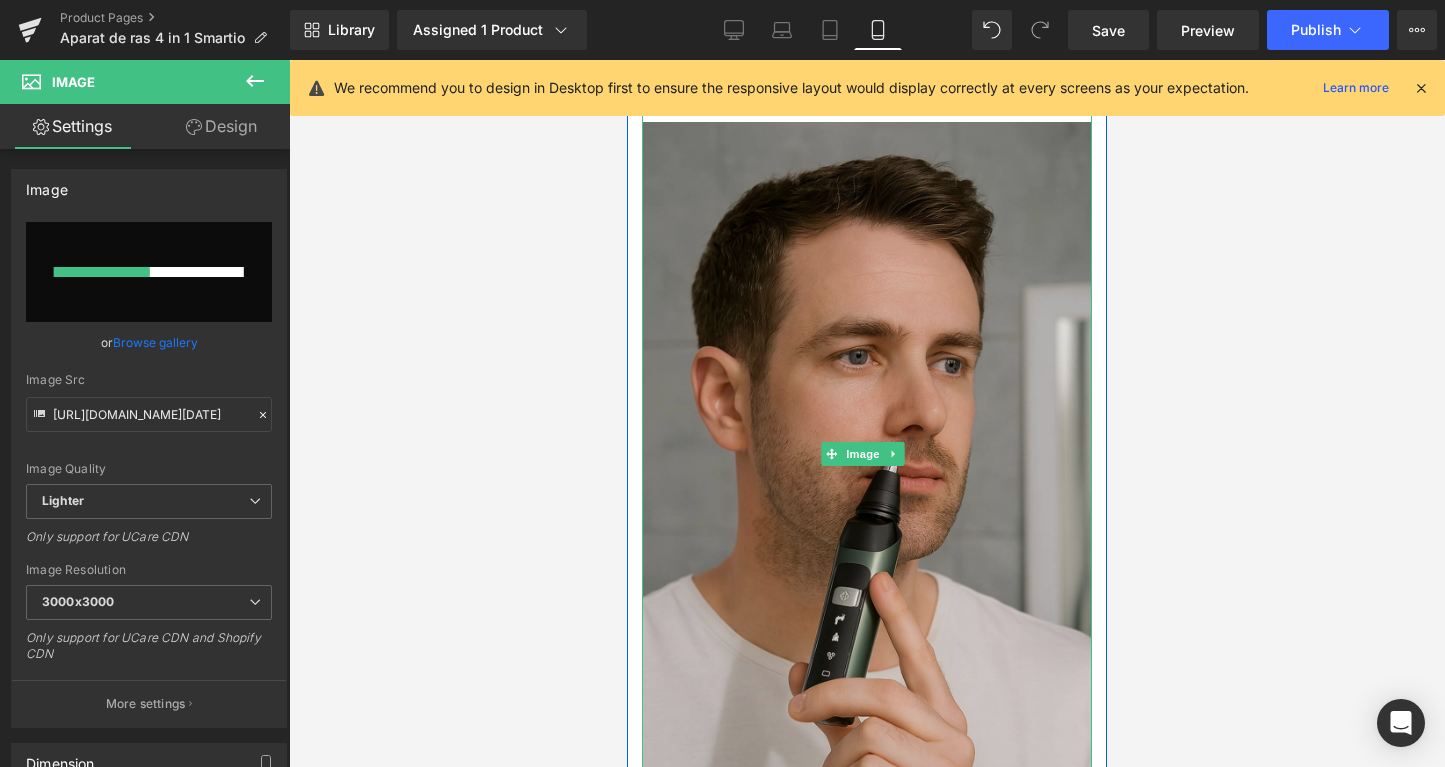 type 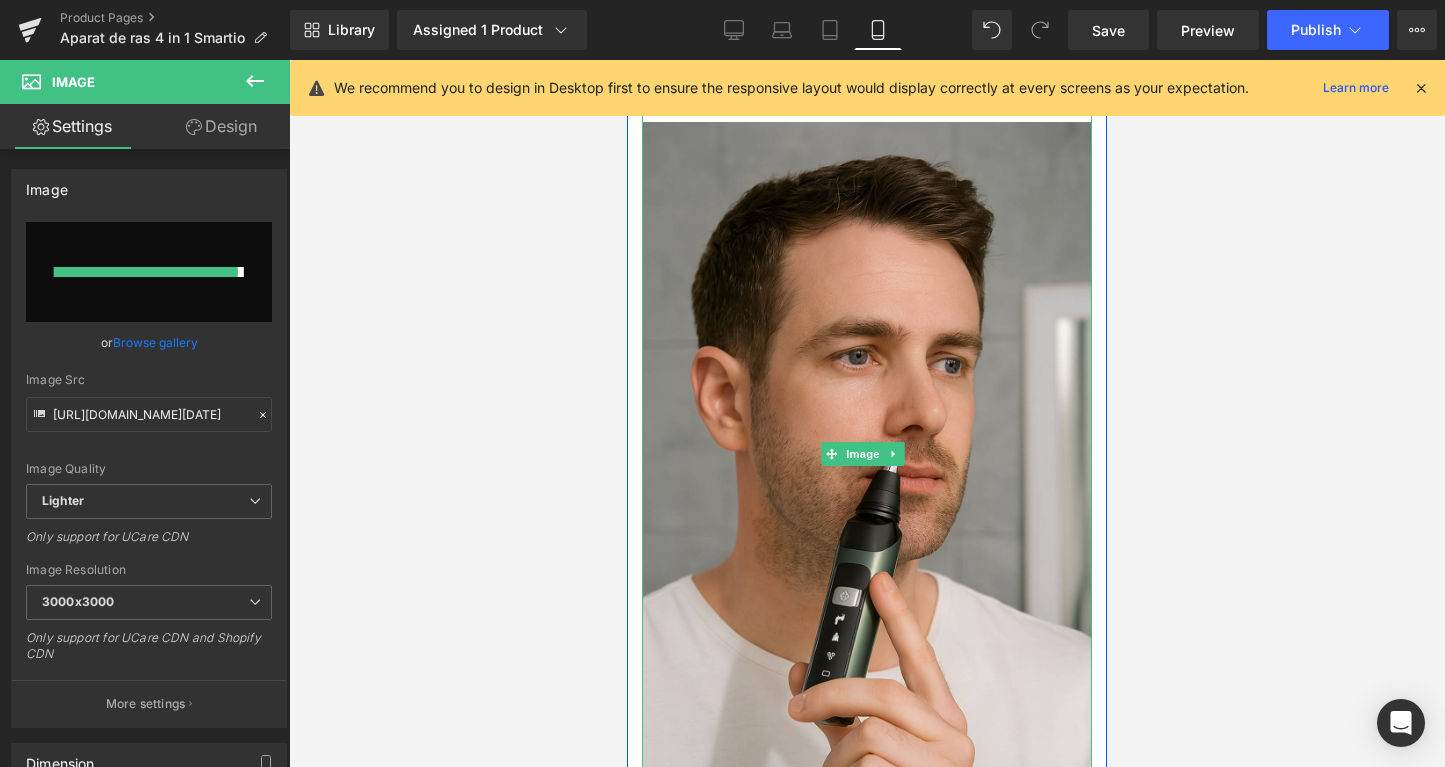 type on "[URL][DOMAIN_NAME][DATE]" 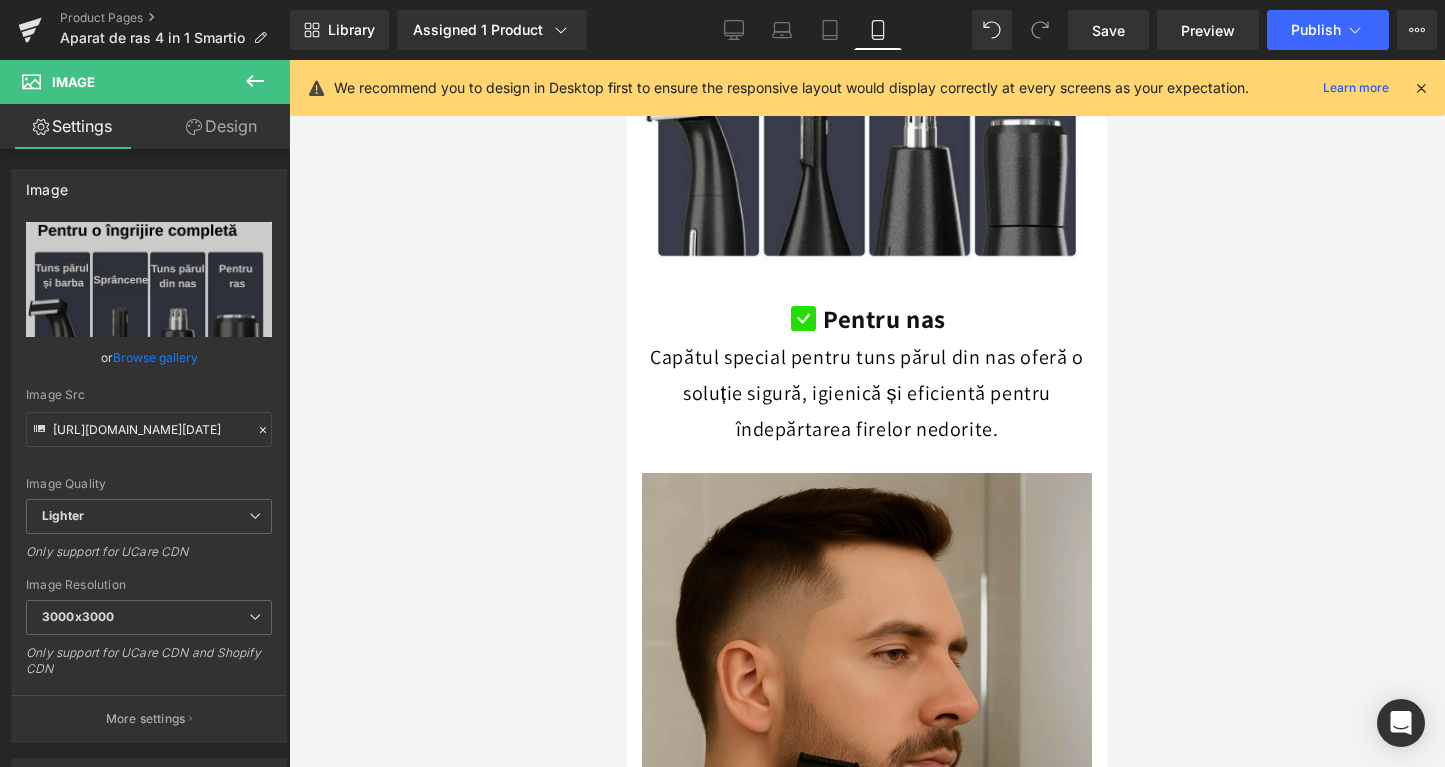 scroll, scrollTop: 3410, scrollLeft: 0, axis: vertical 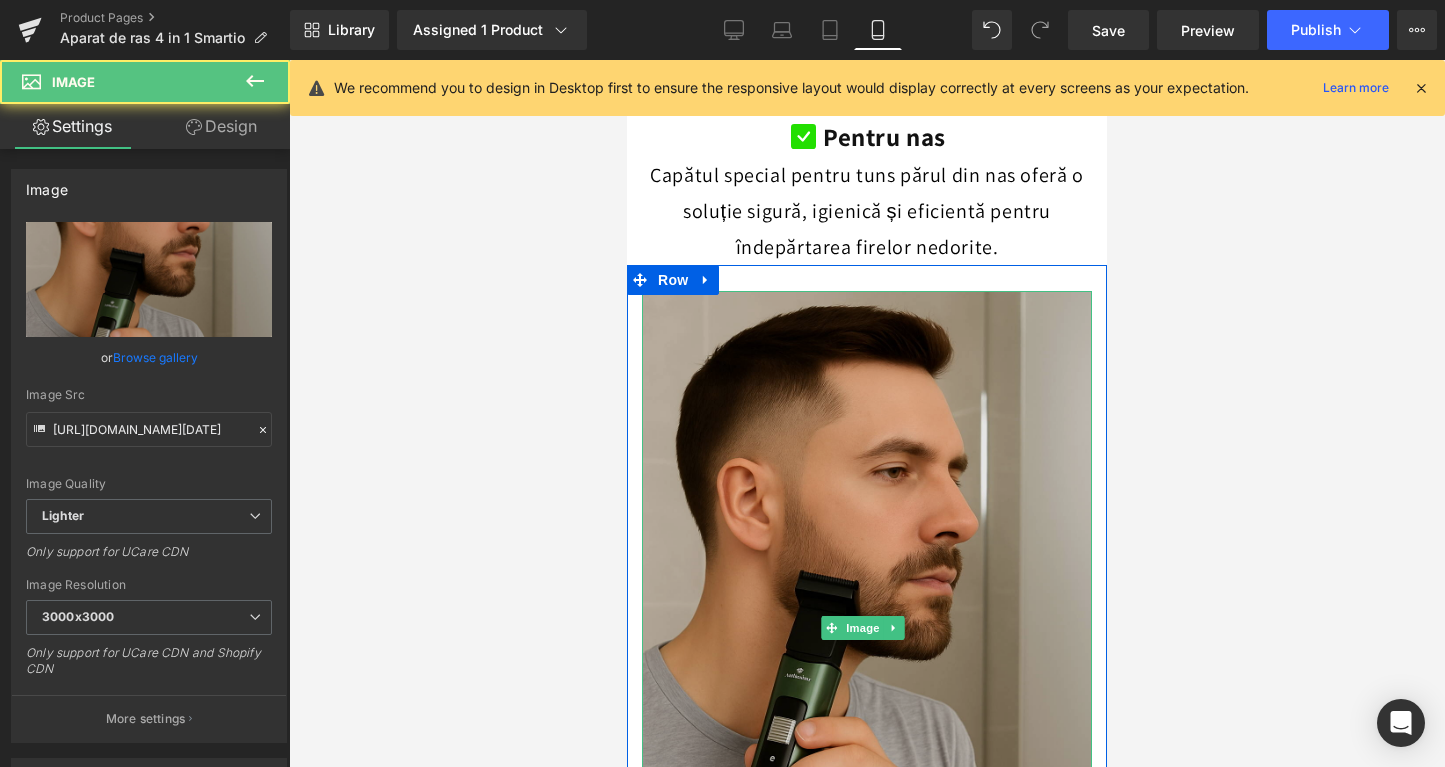 click at bounding box center [867, 628] 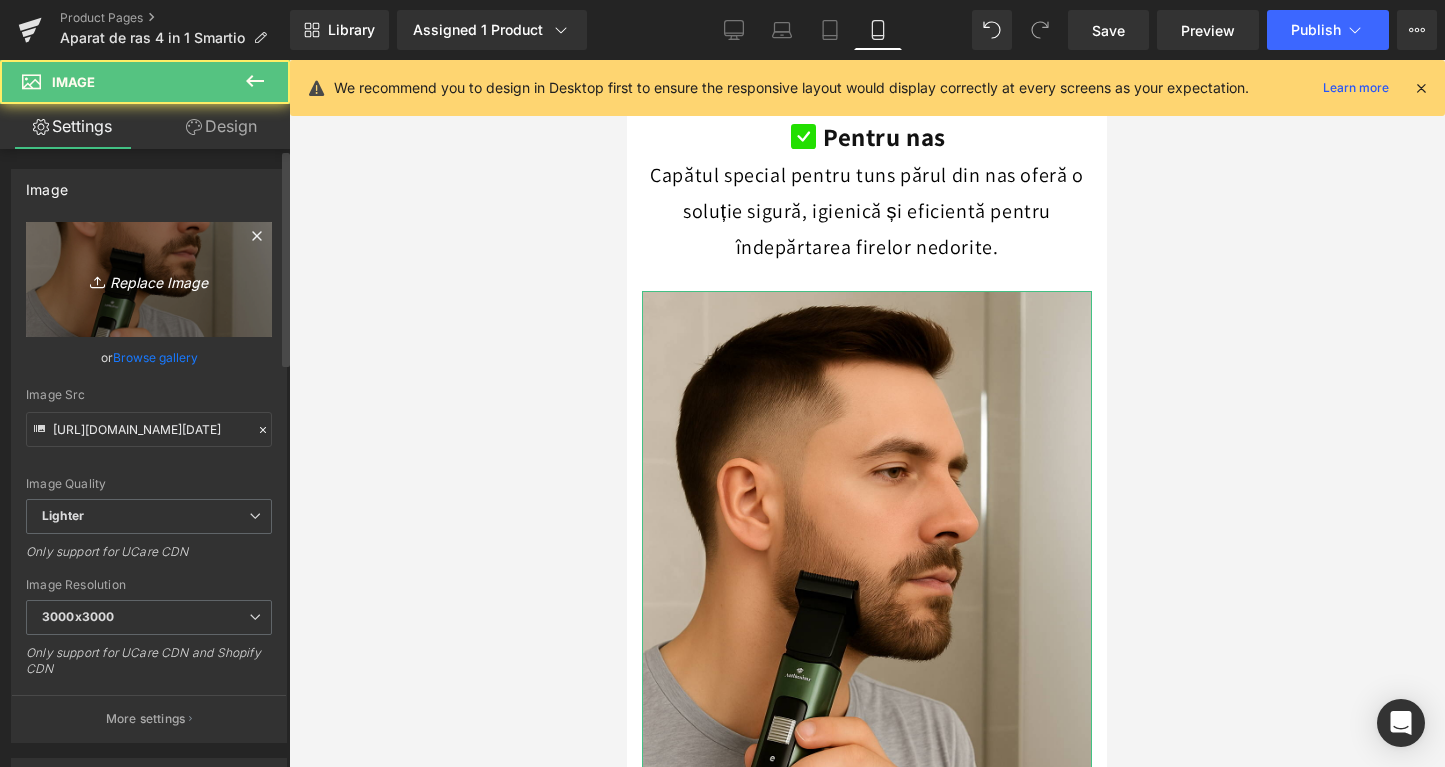 click on "Replace Image" at bounding box center [149, 279] 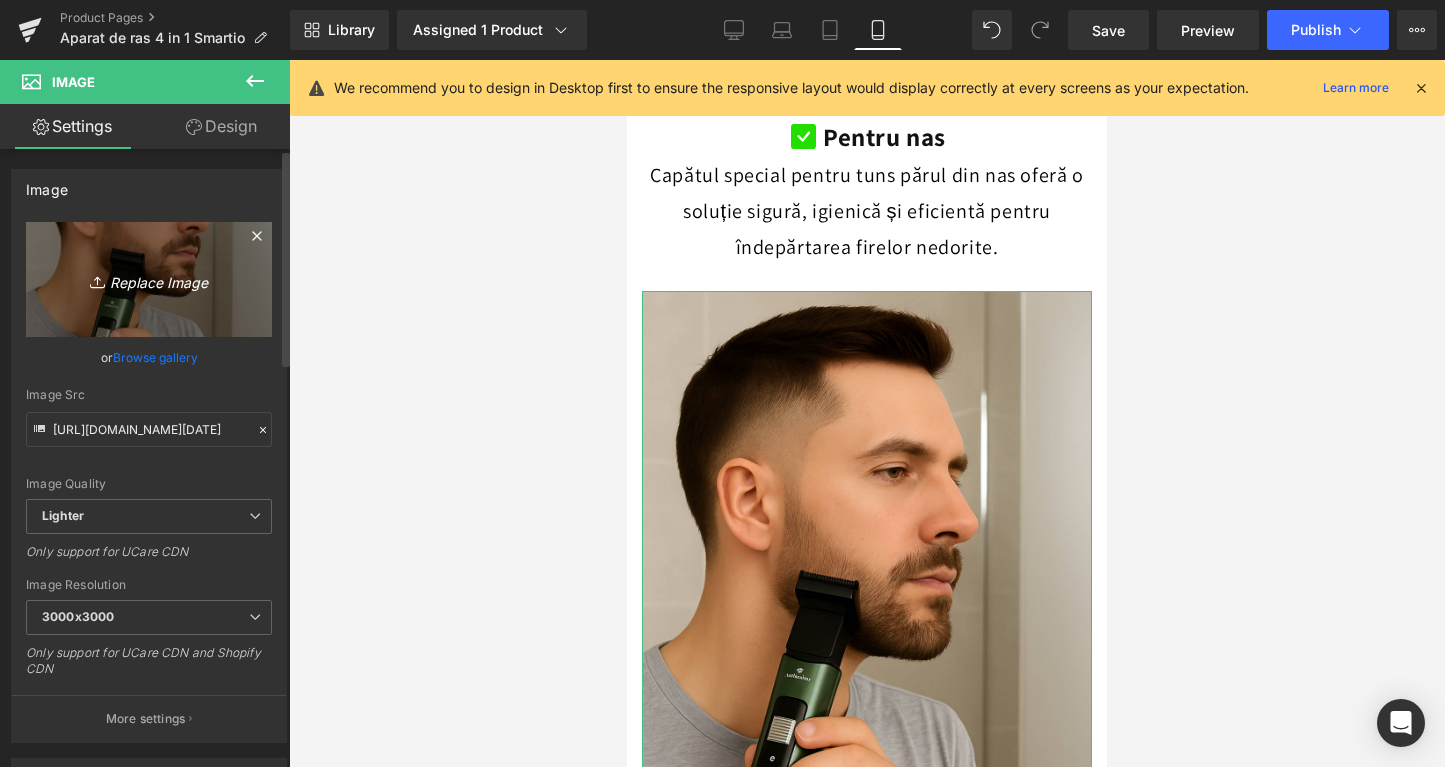 type on "C:\fakepath\Pentru corp.png" 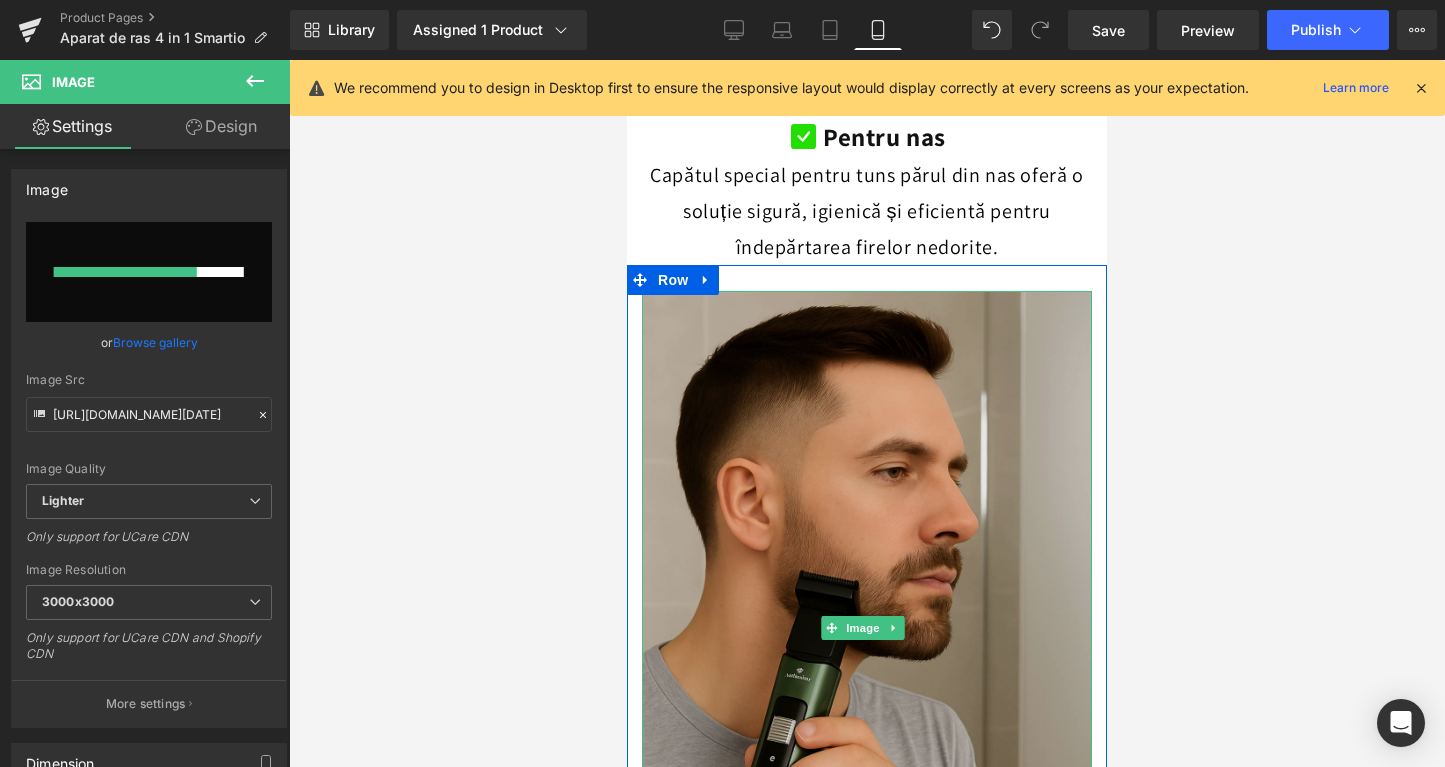 type 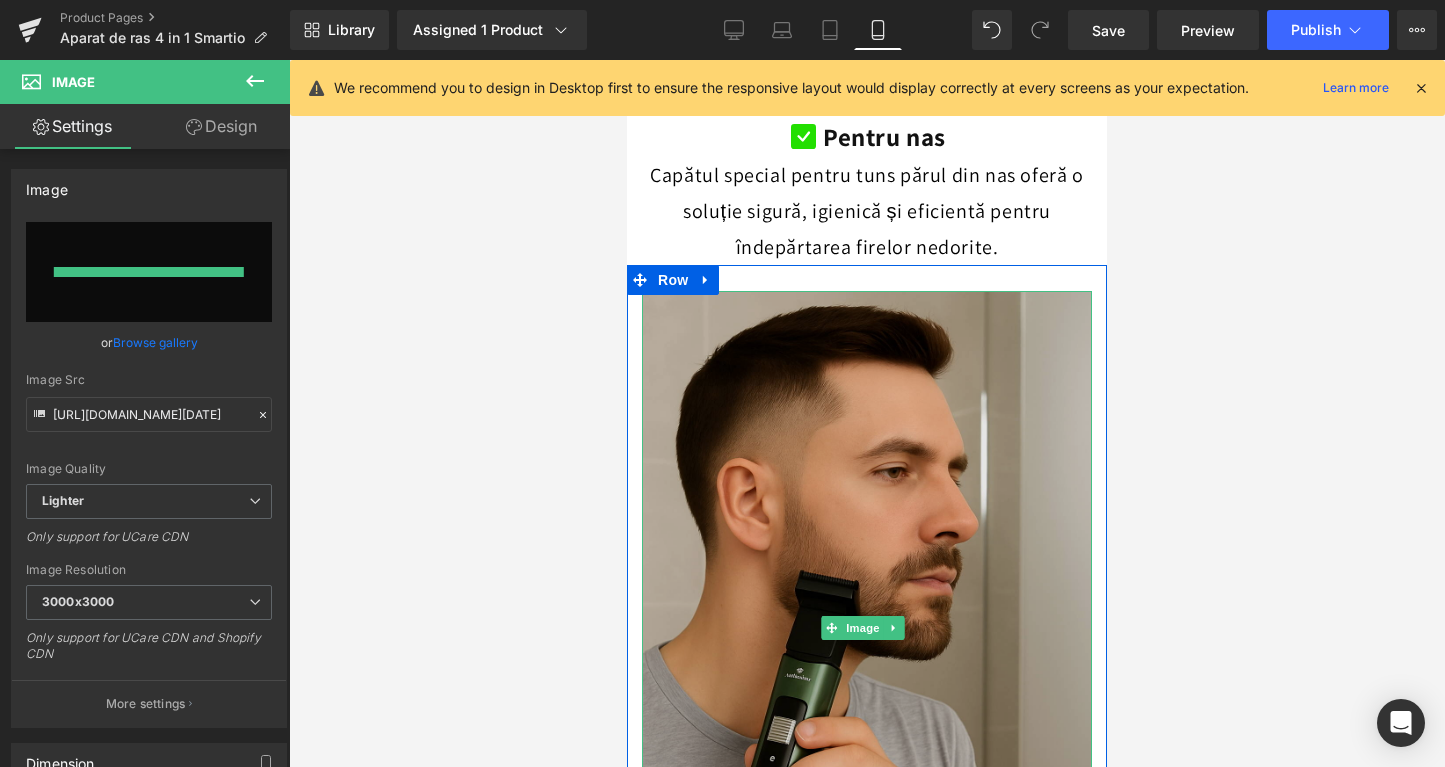 type on "[URL][DOMAIN_NAME]" 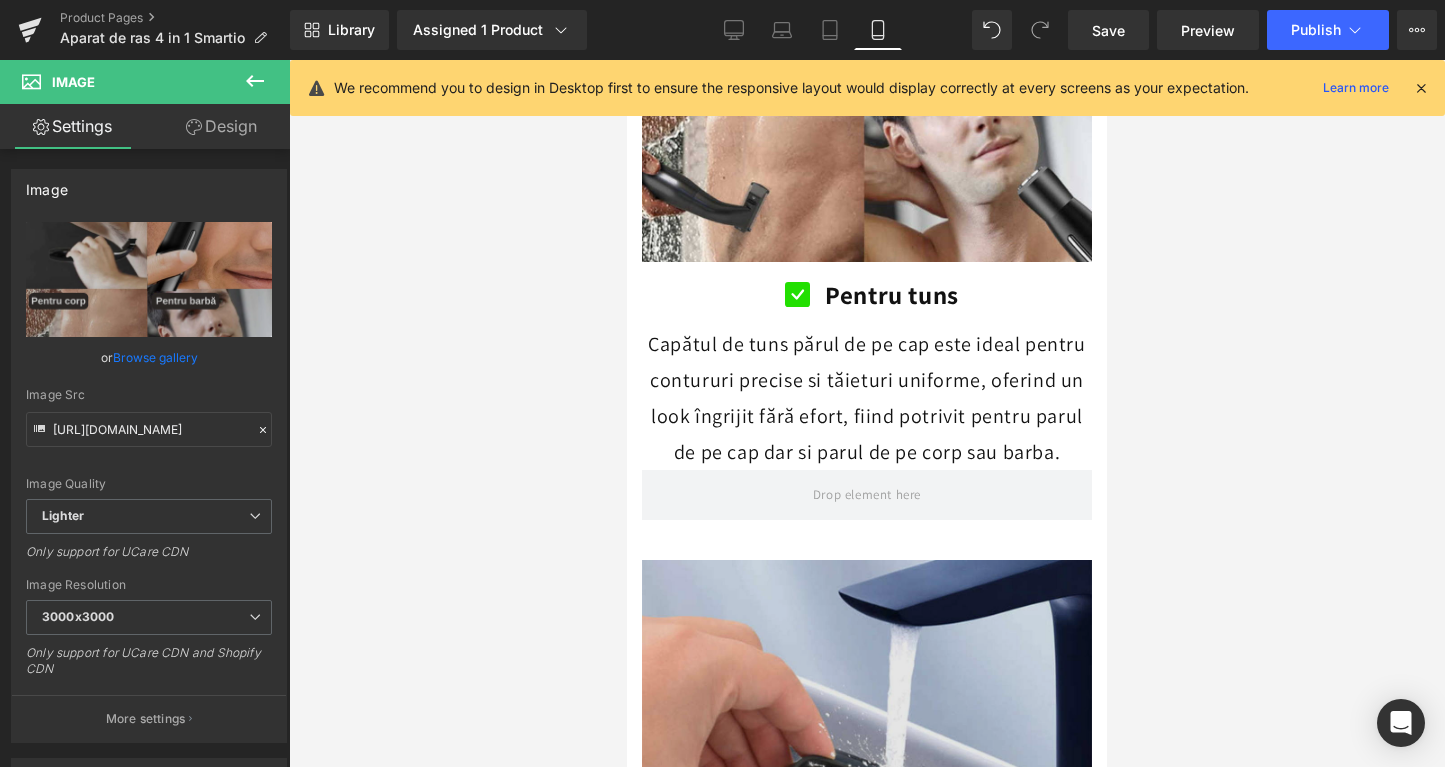 scroll, scrollTop: 4089, scrollLeft: 0, axis: vertical 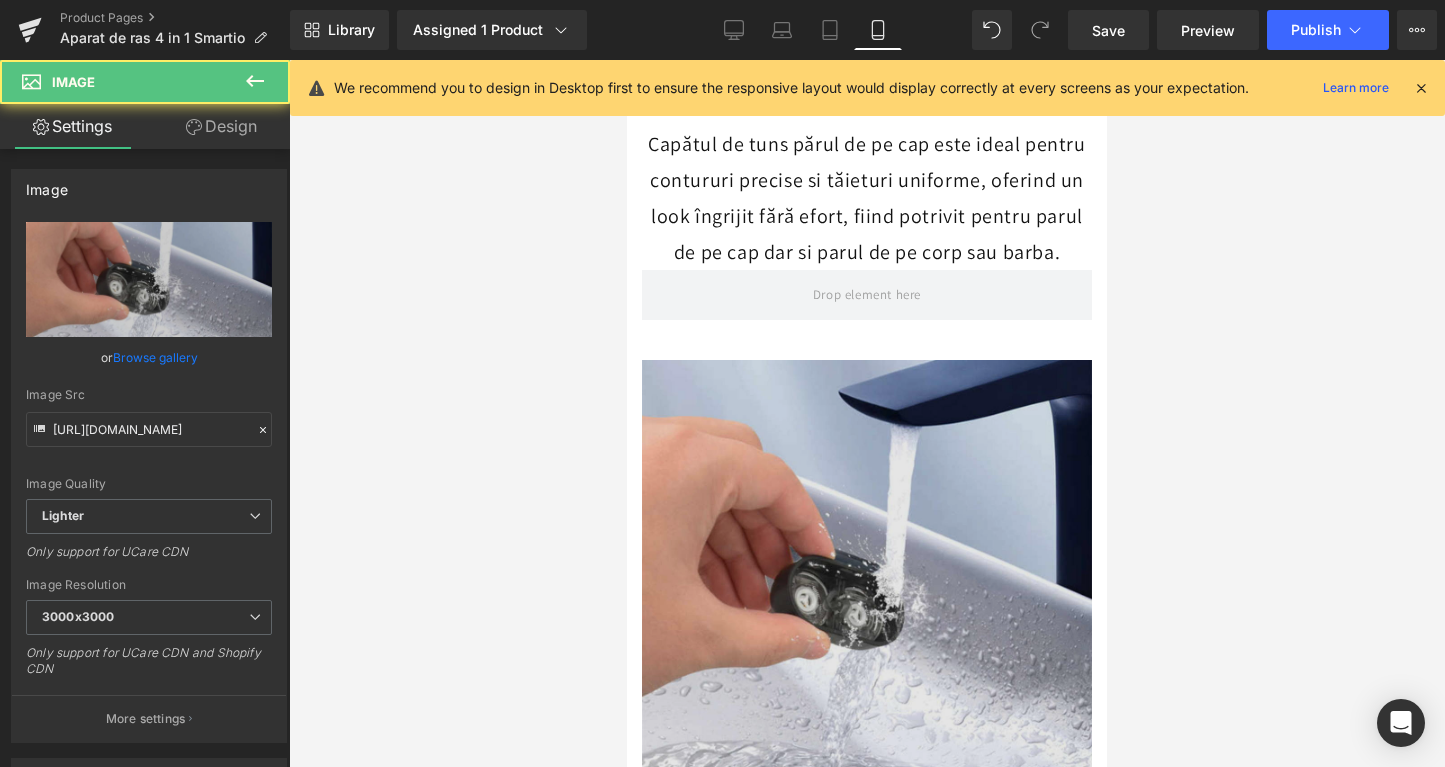 click at bounding box center [867, 585] 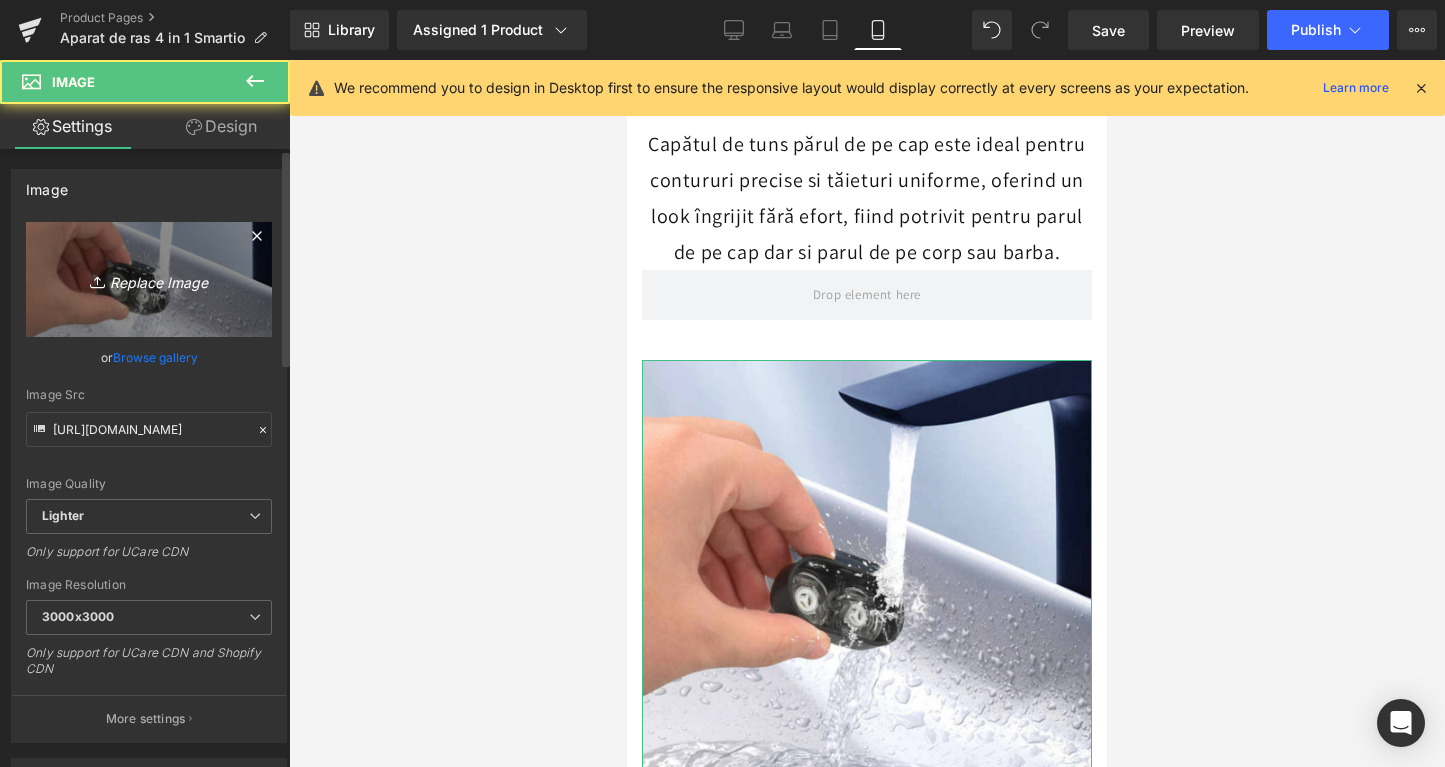click on "Replace Image" at bounding box center (149, 279) 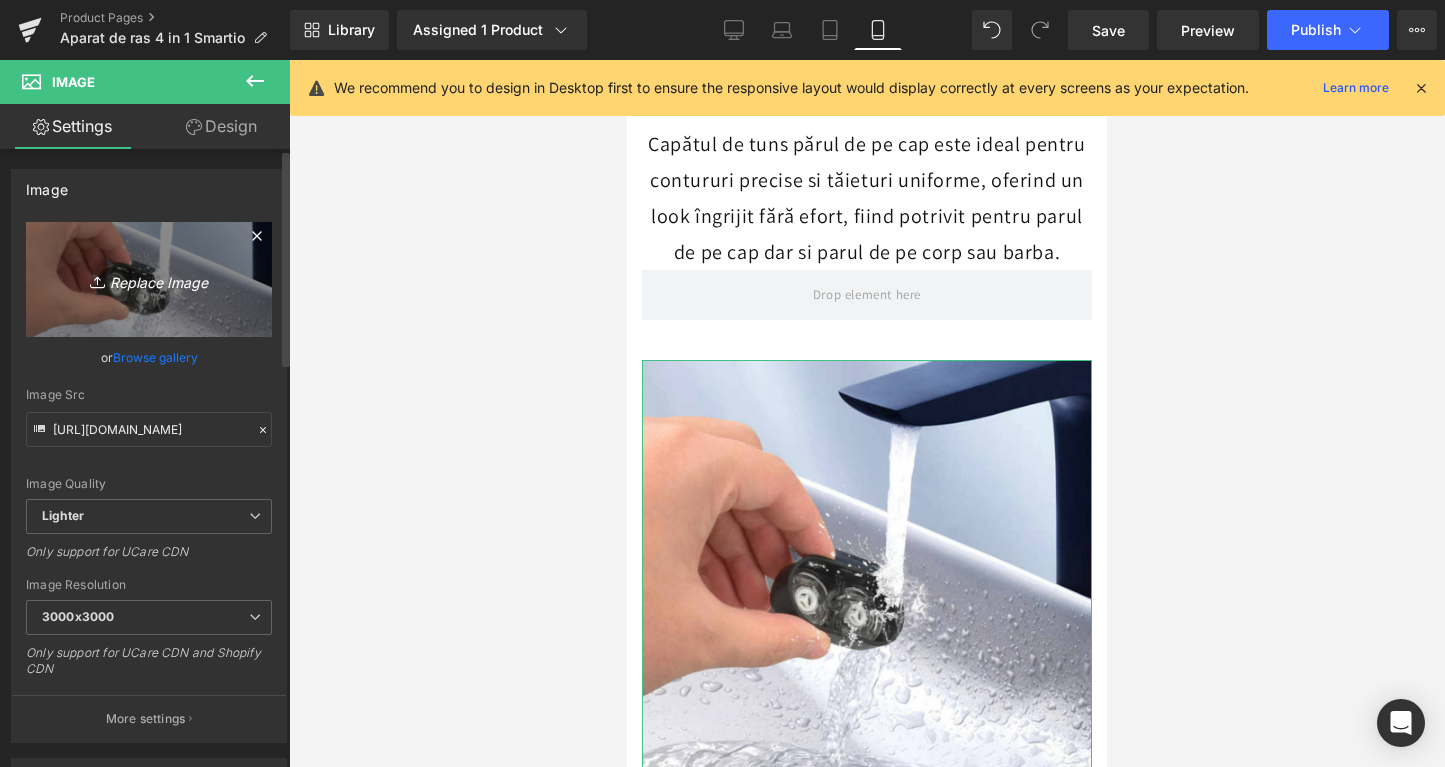 type on "C:\fakepath\Adaugă un antet-4.png" 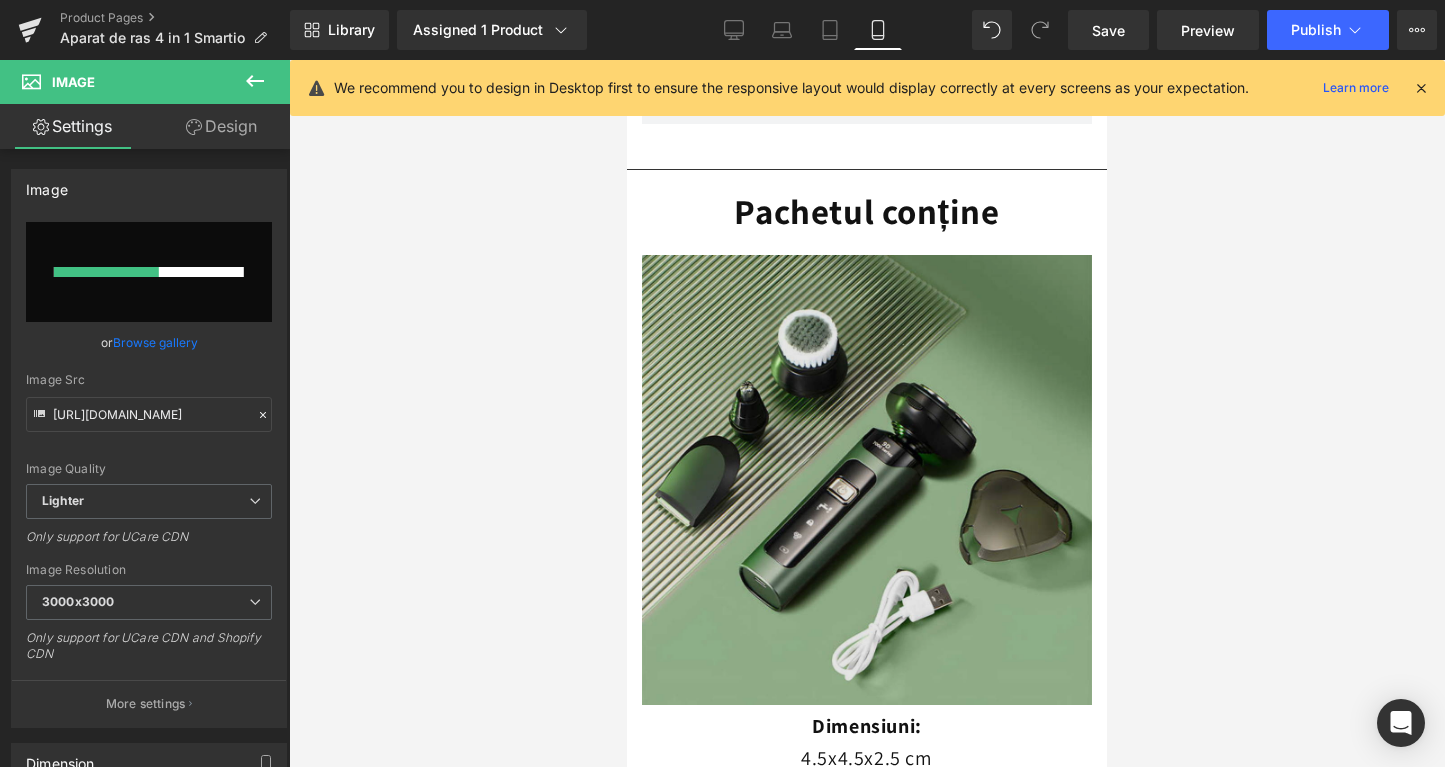 type 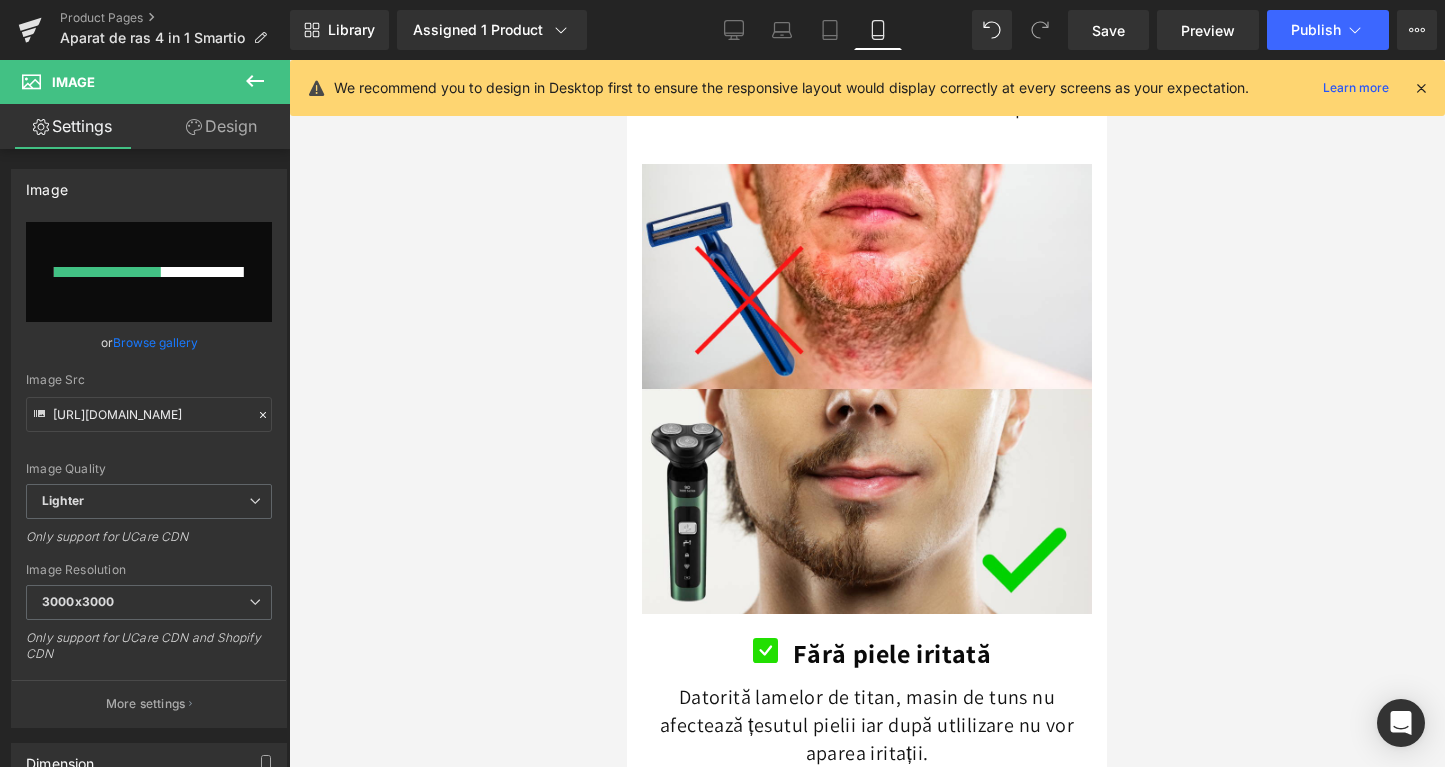 scroll, scrollTop: 4526, scrollLeft: 0, axis: vertical 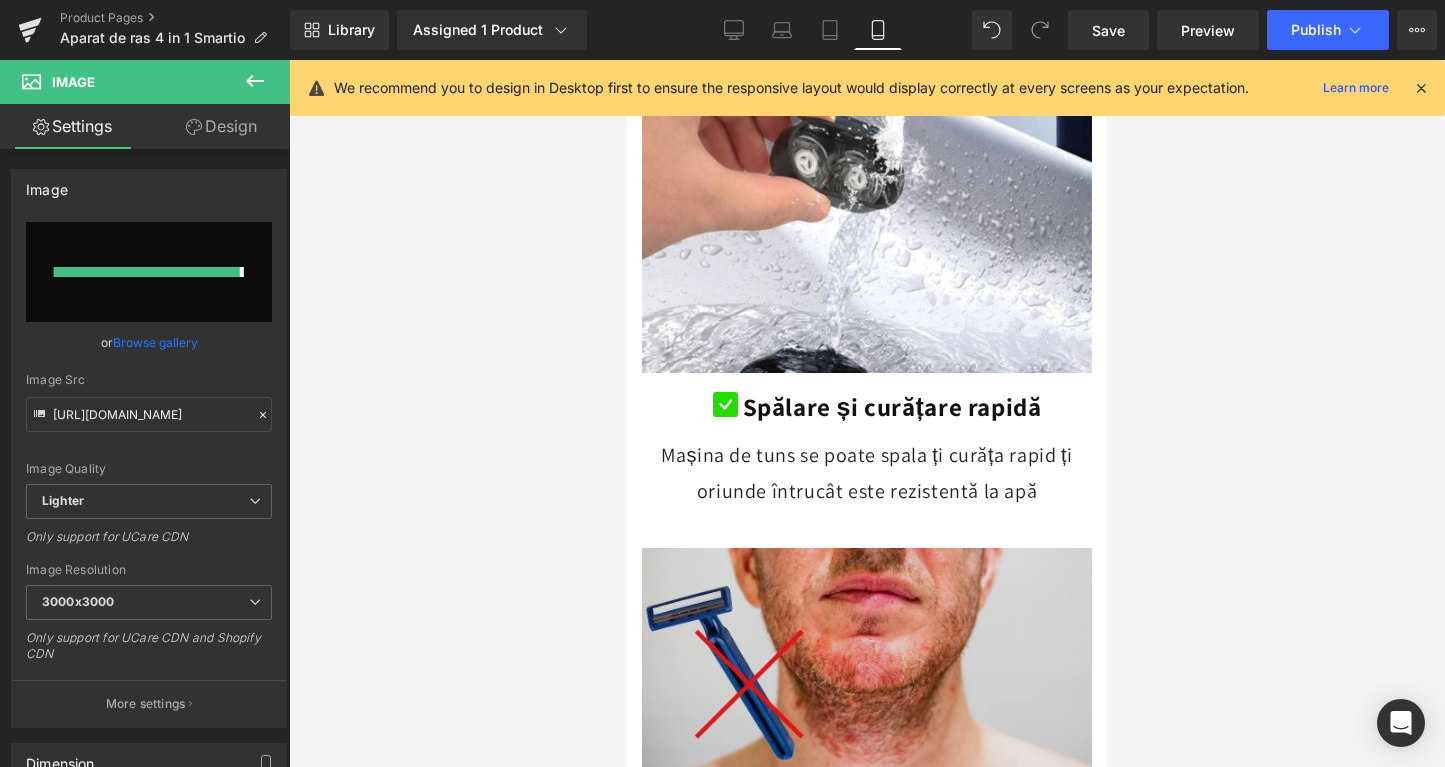 type on "https://ucarecdn.com/94bbab0e-c76d-4de9-9ac6-73b5c5bc3b7a/-/format/auto/-/preview/3000x3000/-/quality/lighter/Adaug%C4%83%20un%20antet-4.png" 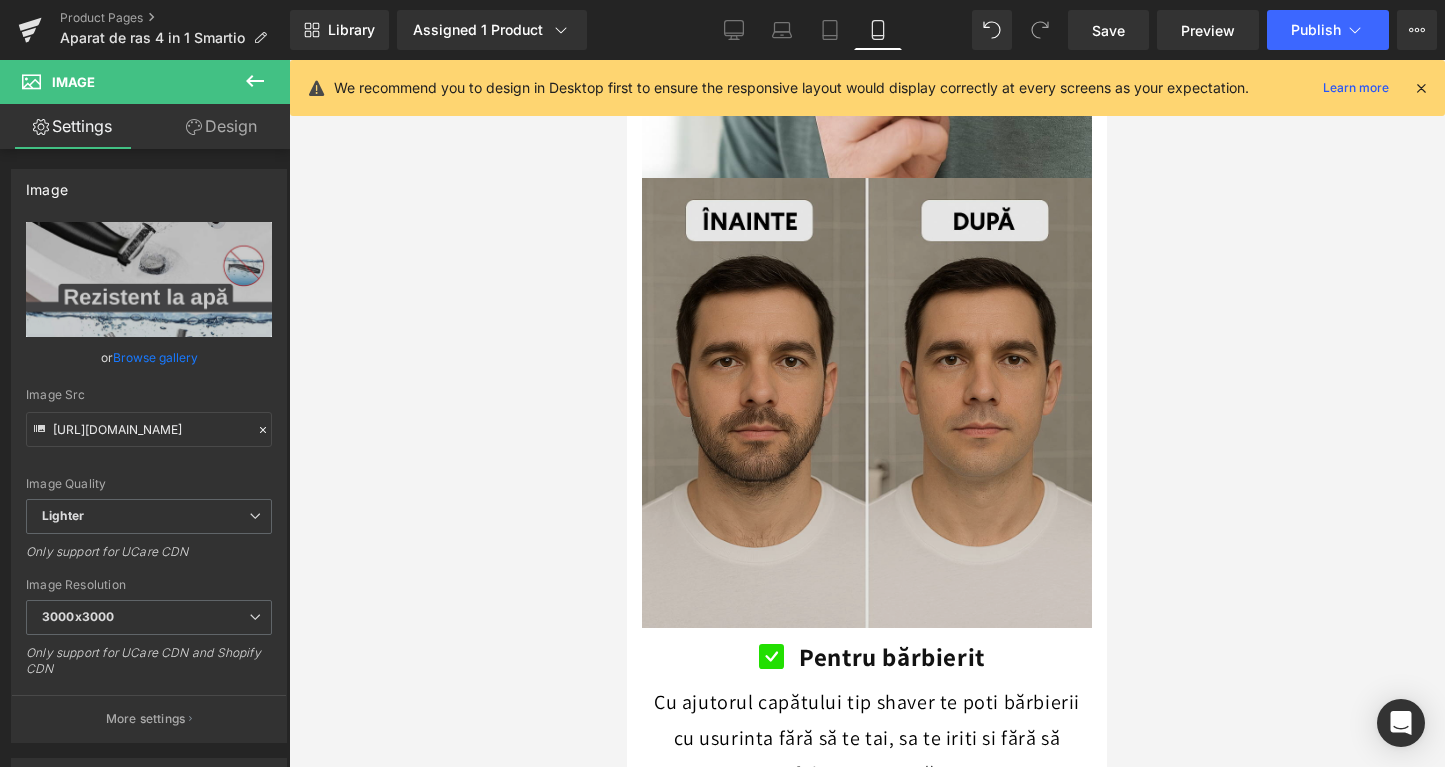 scroll, scrollTop: 1807, scrollLeft: 0, axis: vertical 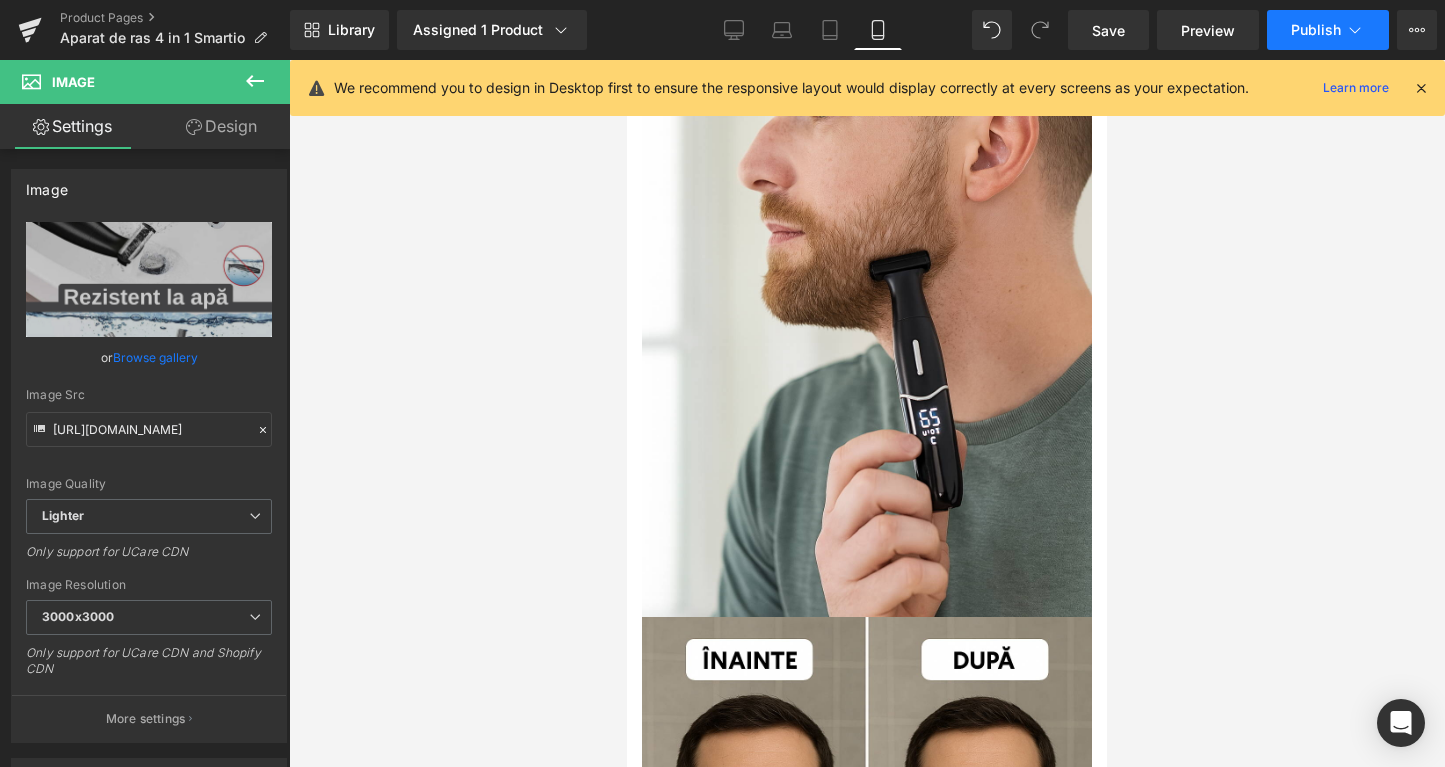 click on "Publish" at bounding box center [1316, 30] 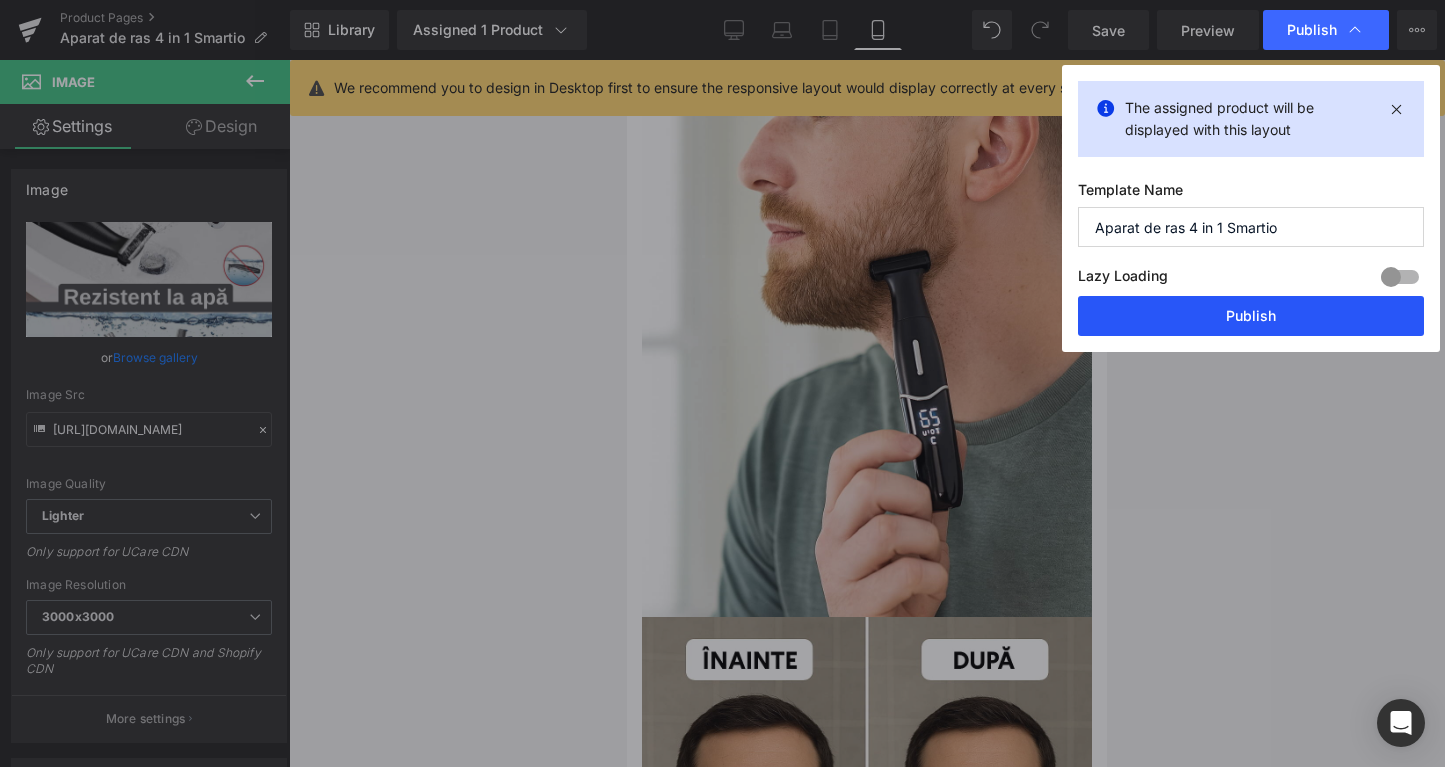 click on "Publish" at bounding box center [1251, 316] 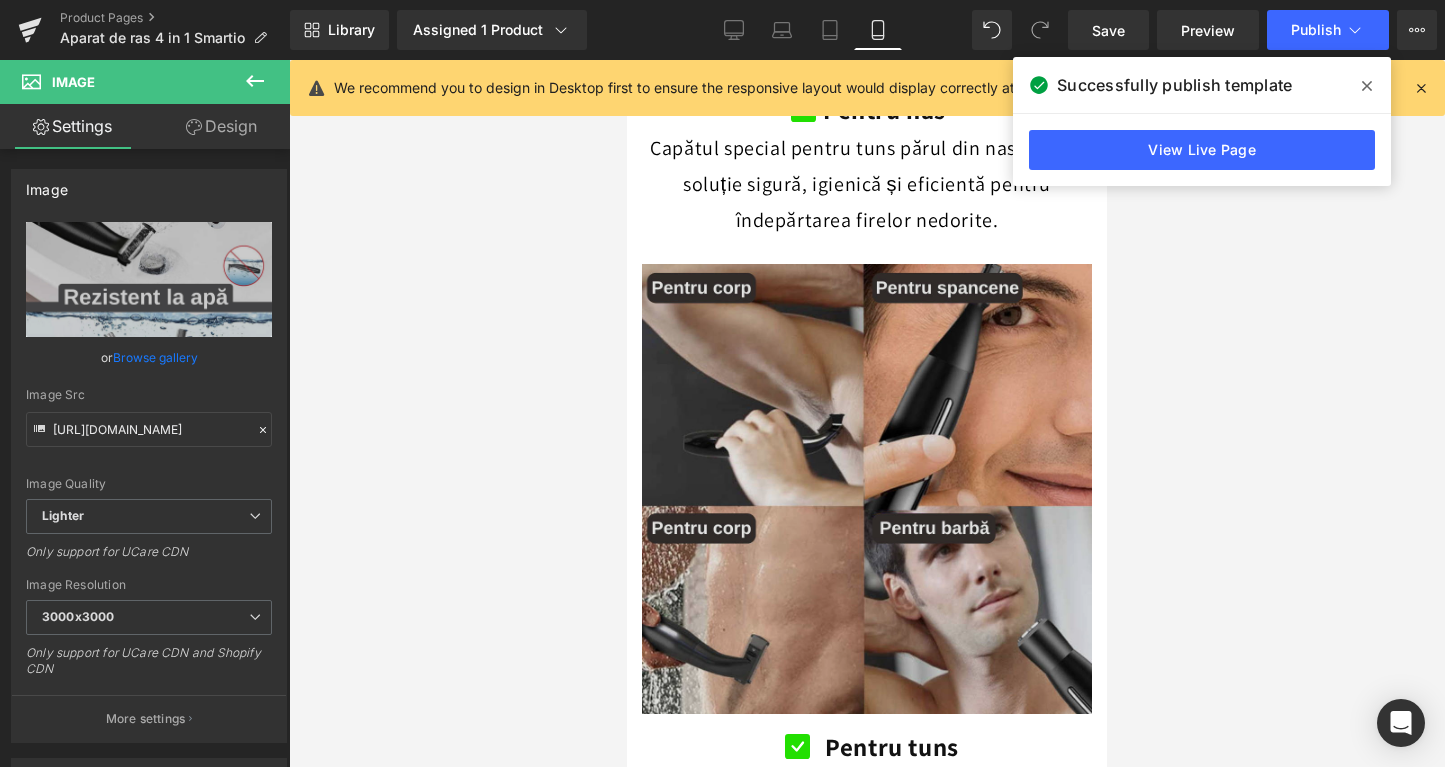 scroll, scrollTop: 3655, scrollLeft: 0, axis: vertical 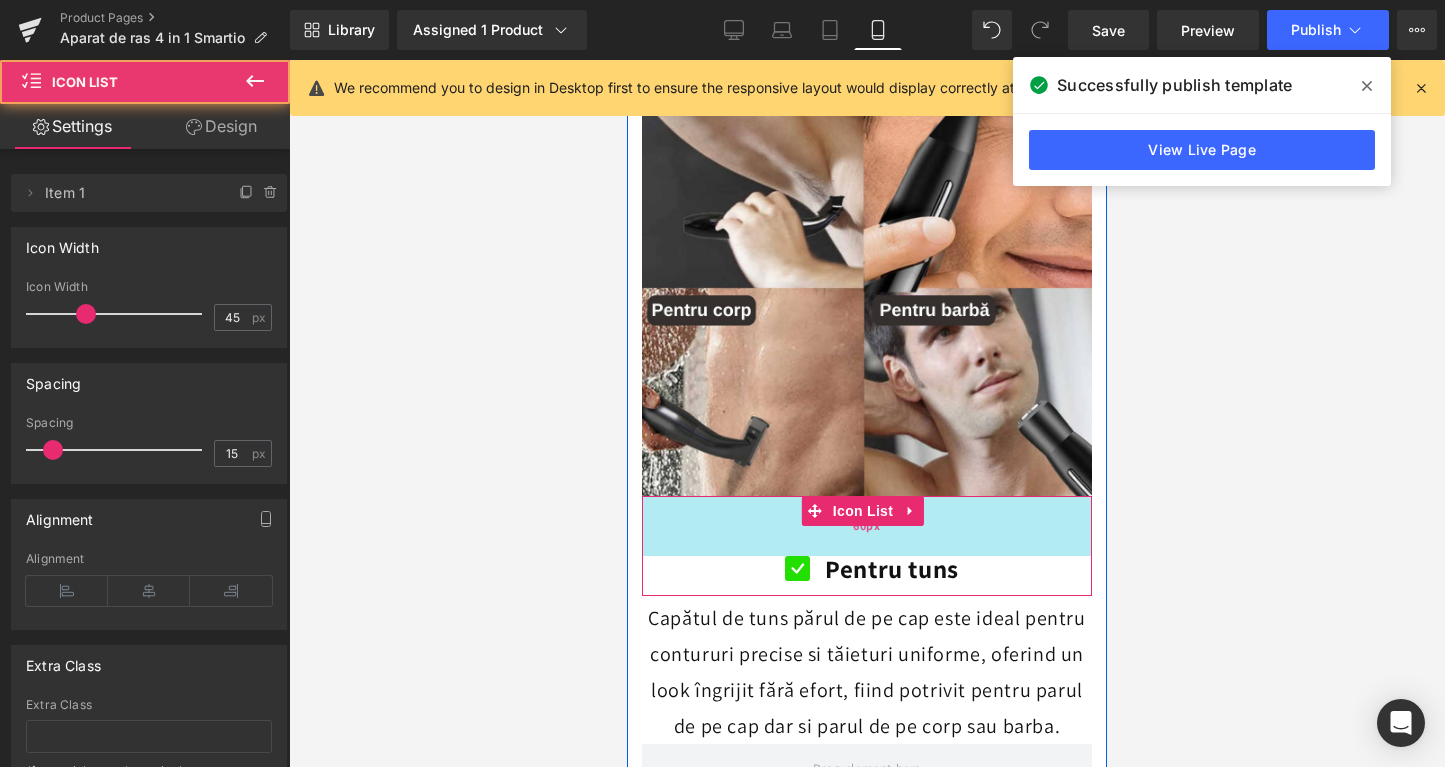 drag, startPoint x: 1010, startPoint y: 435, endPoint x: 1007, endPoint y: 475, distance: 40.112343 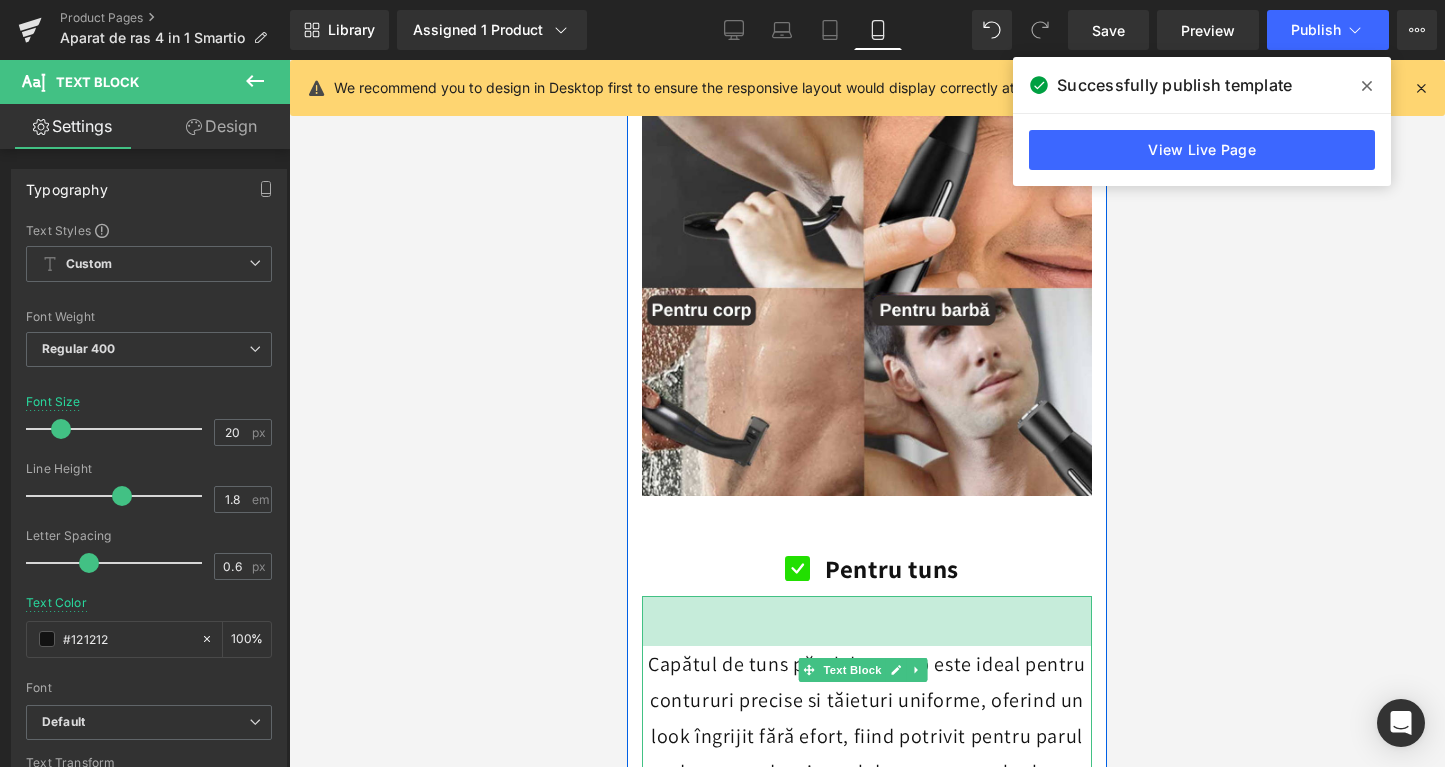 drag, startPoint x: 991, startPoint y: 535, endPoint x: 988, endPoint y: 581, distance: 46.09772 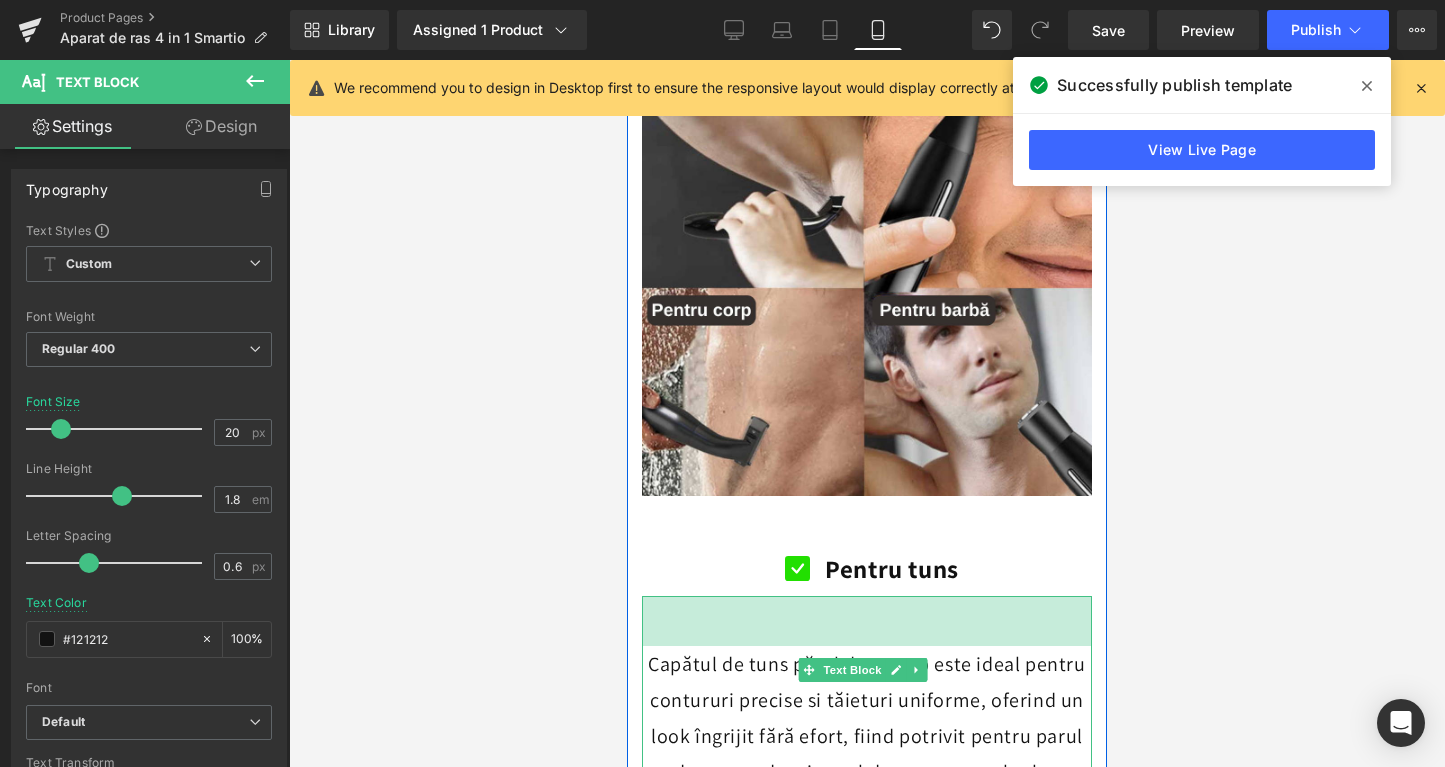 click on "50px" at bounding box center [867, 621] 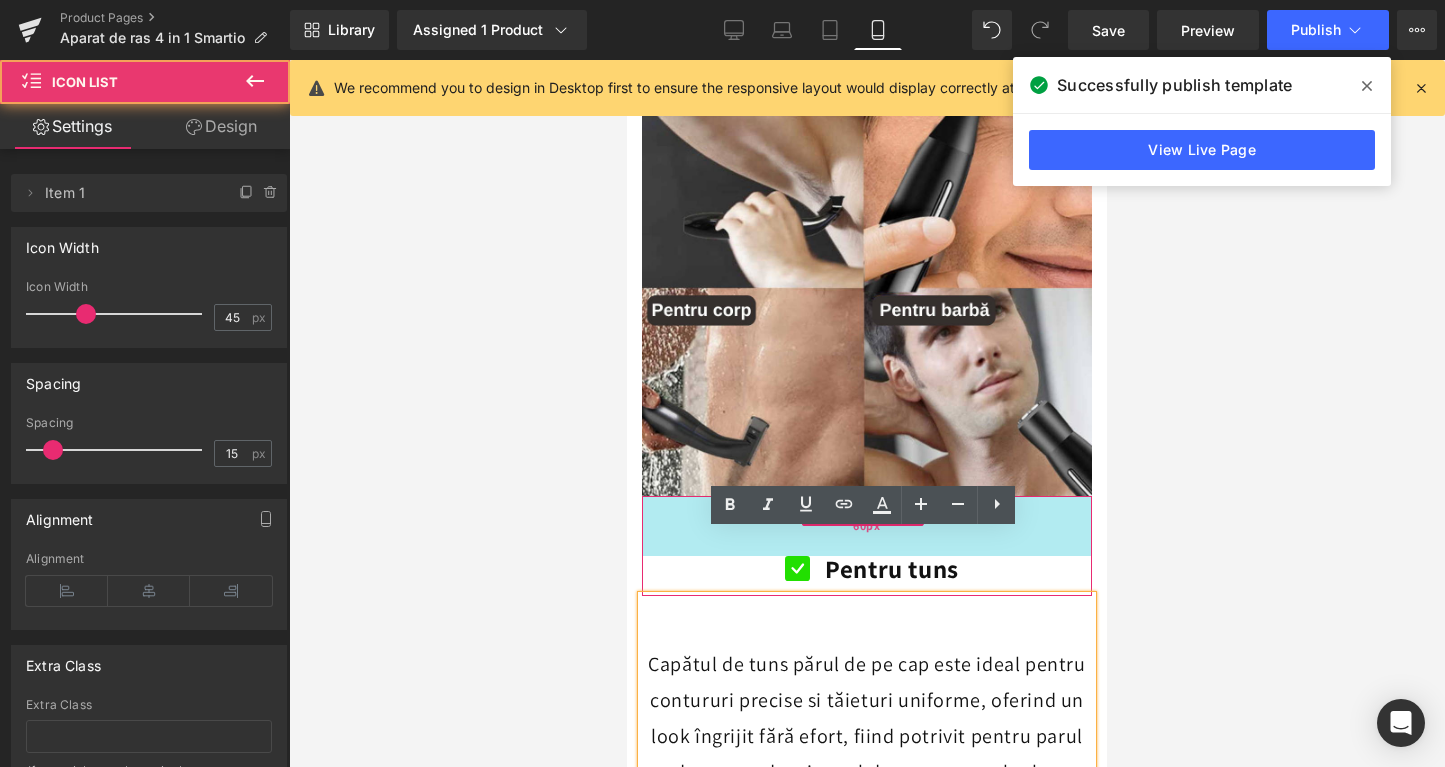 click on "60px" at bounding box center (867, 526) 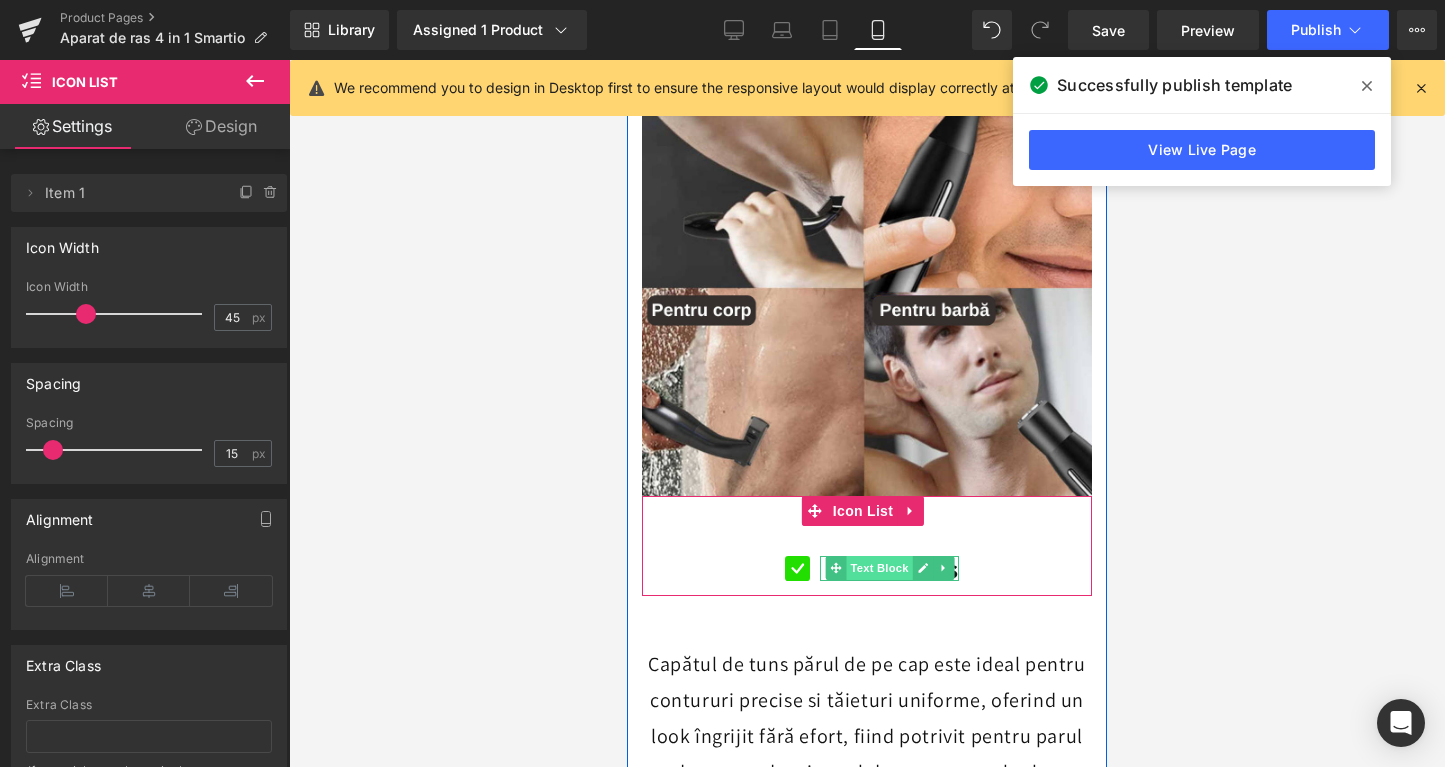 click on "Text Block" at bounding box center [880, 568] 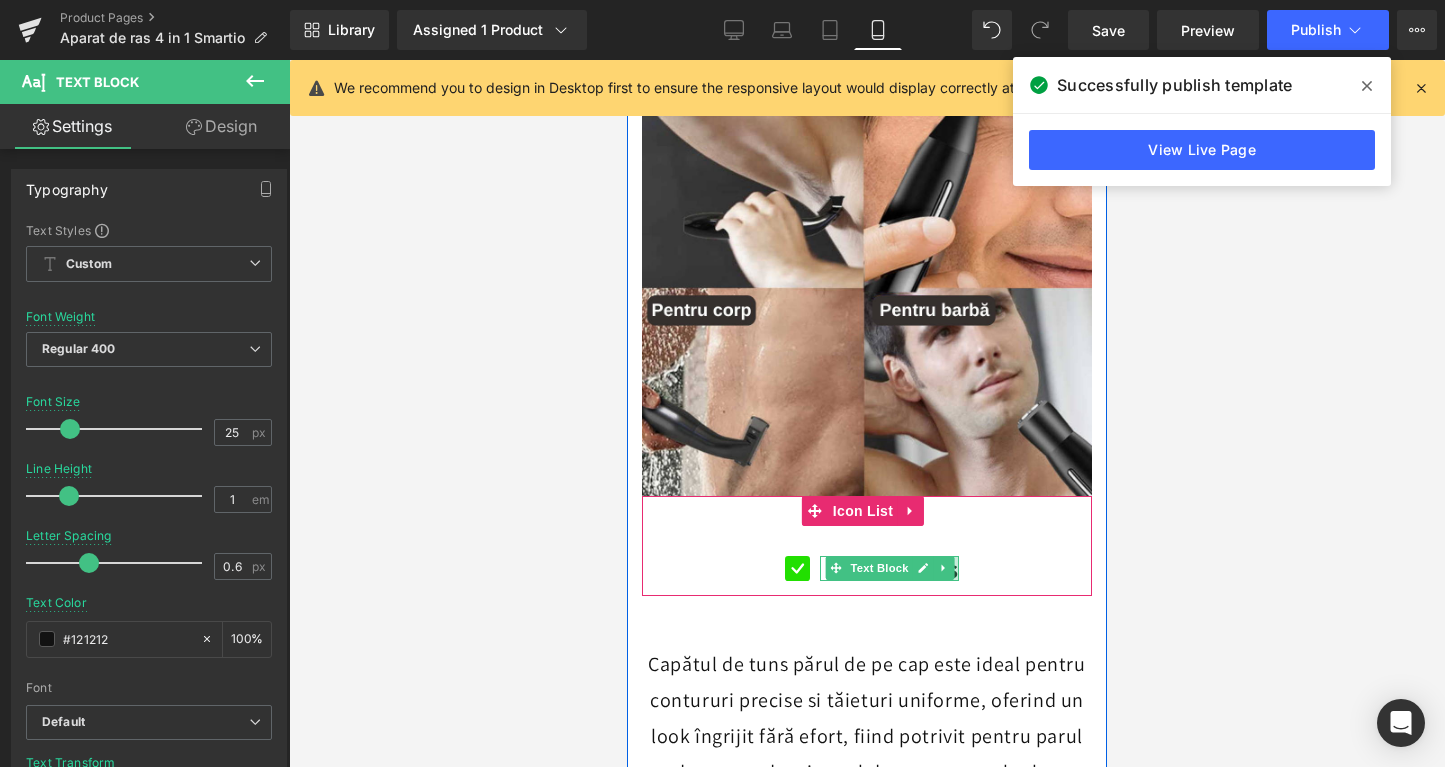 click on "Pentru tuns Text Block" at bounding box center (889, 568) 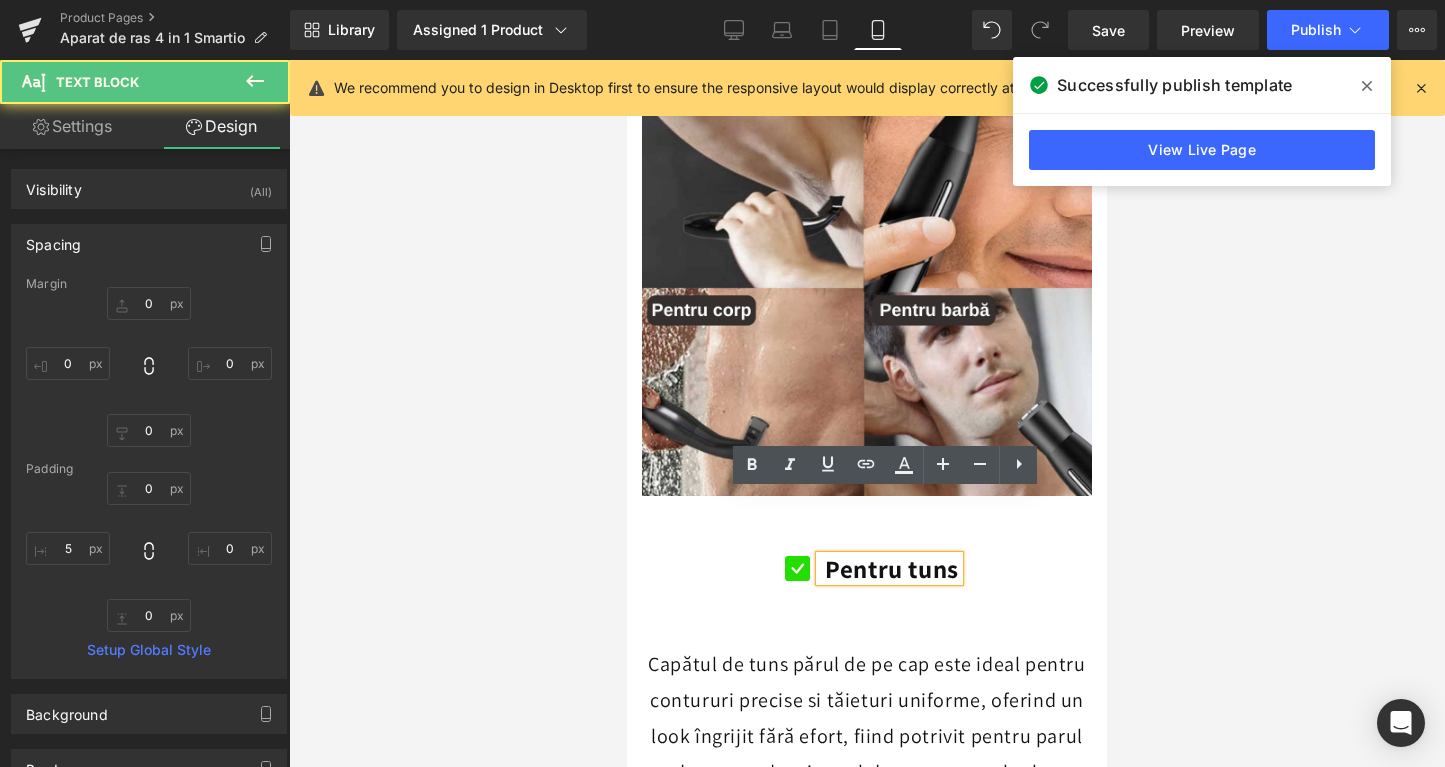 click on "Pentru tuns" at bounding box center [892, 568] 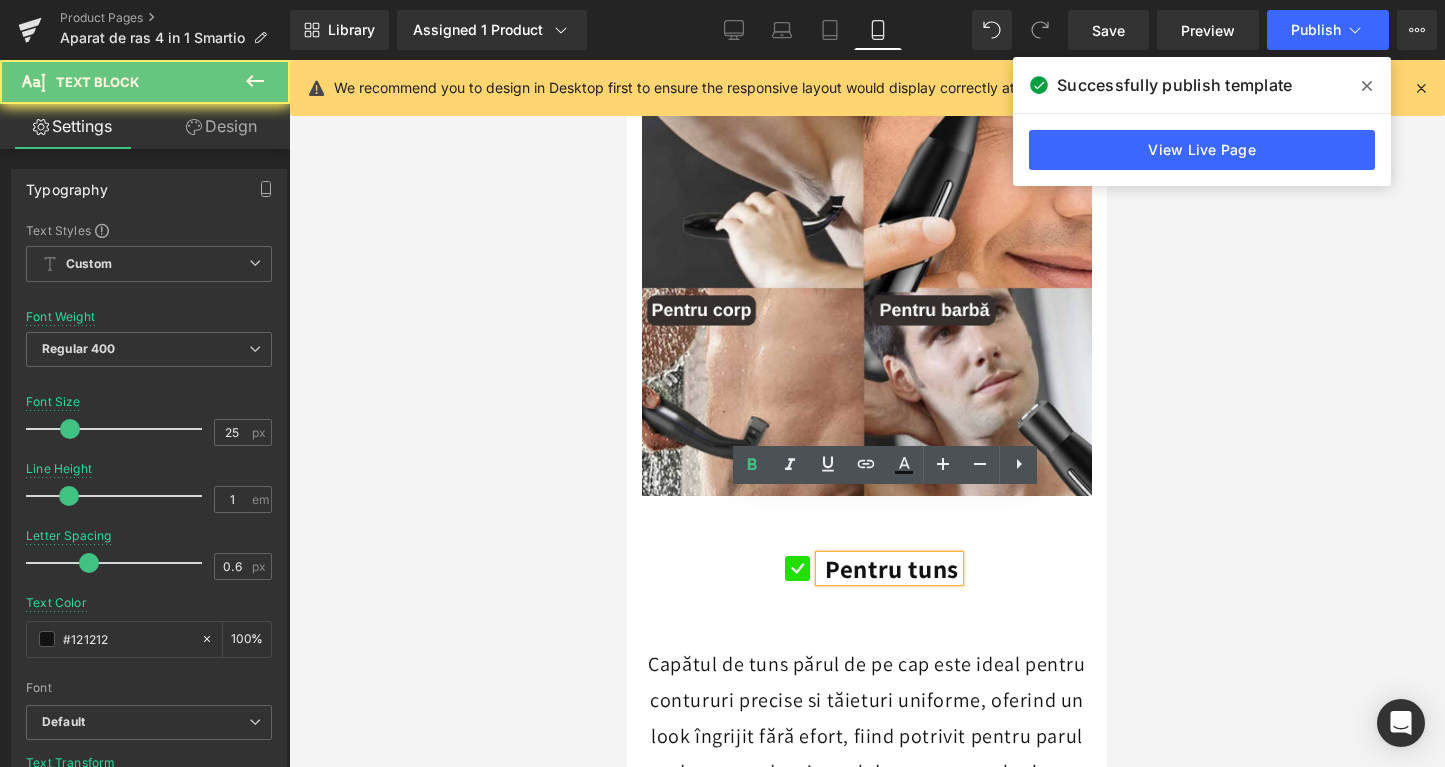 click on "Pentru tuns" at bounding box center [892, 568] 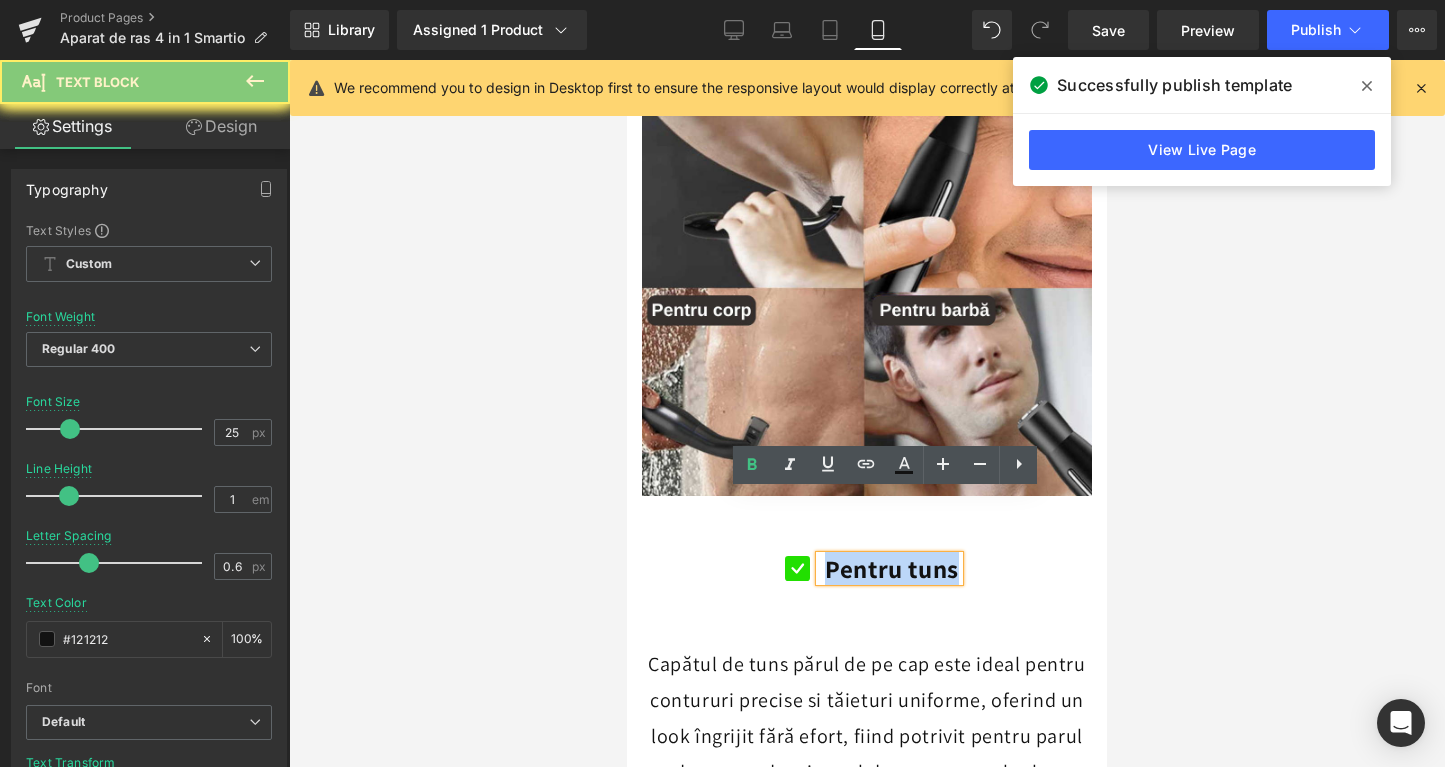 click on "Pentru tuns" at bounding box center [892, 568] 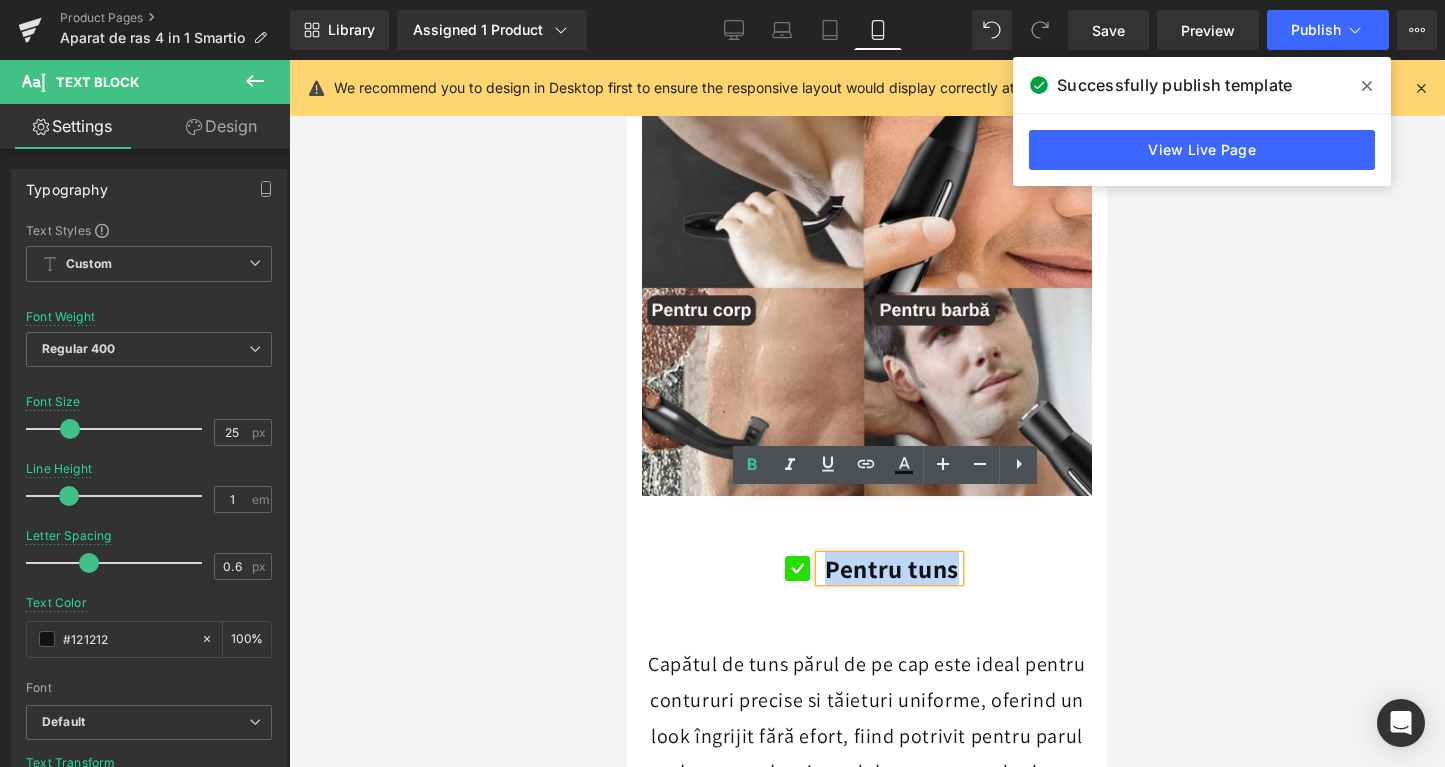 type 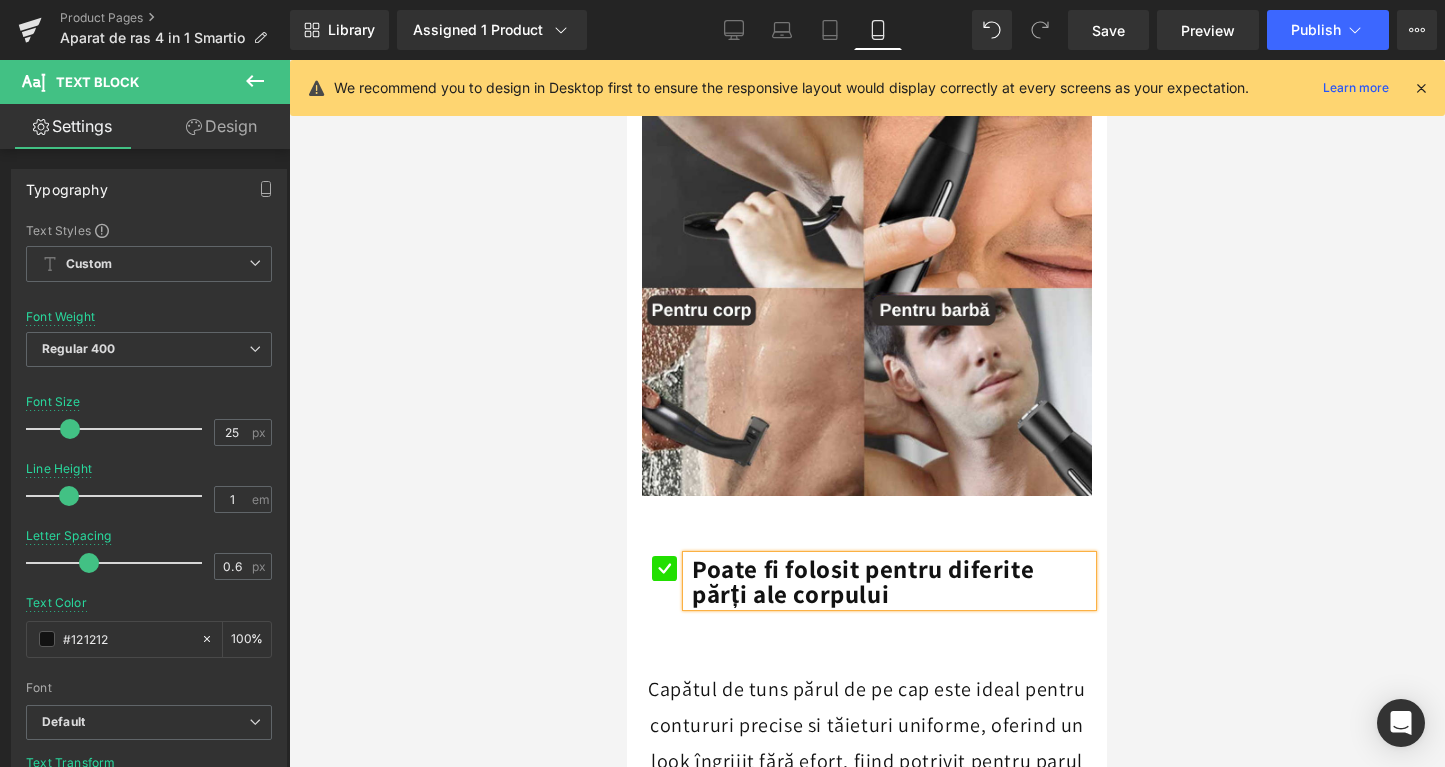 click at bounding box center (867, 413) 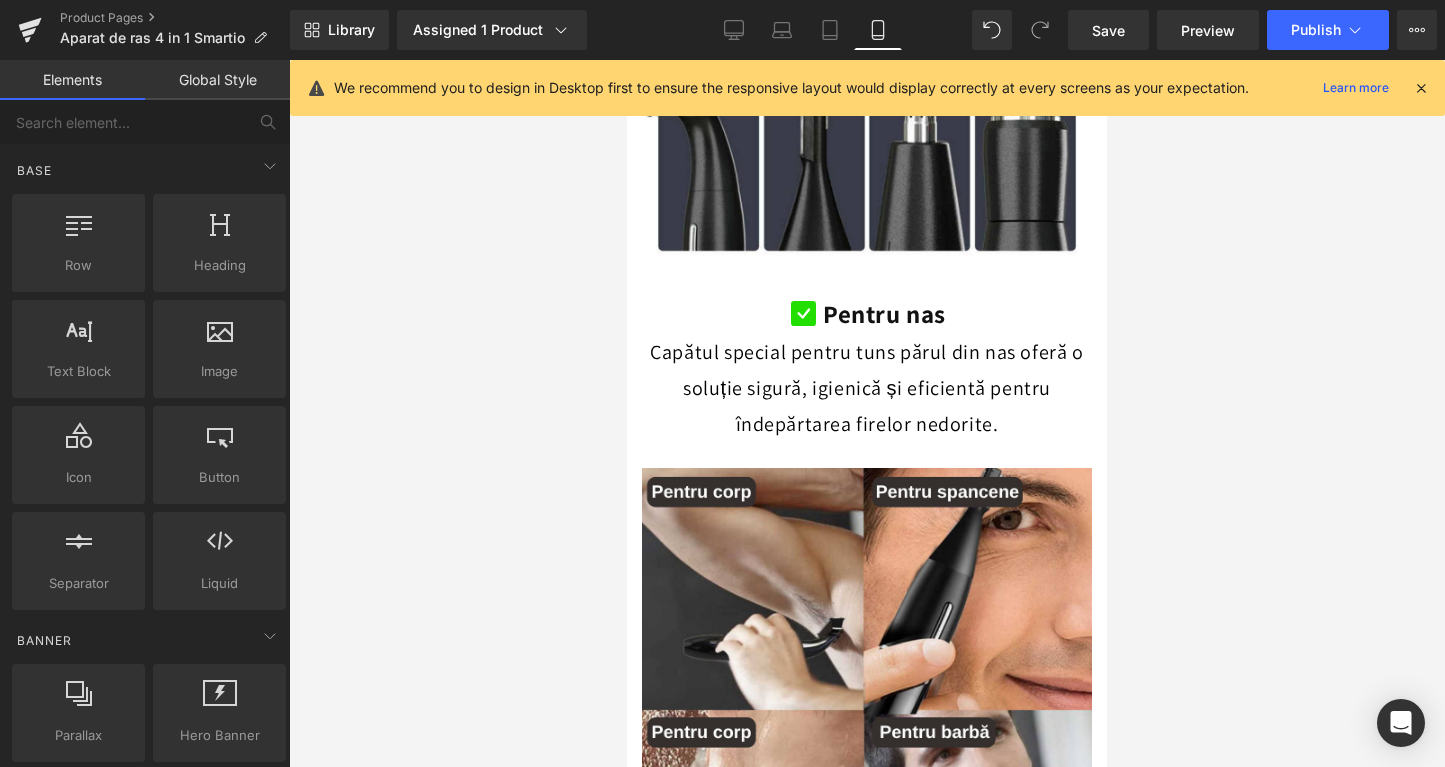 scroll, scrollTop: 3075, scrollLeft: 0, axis: vertical 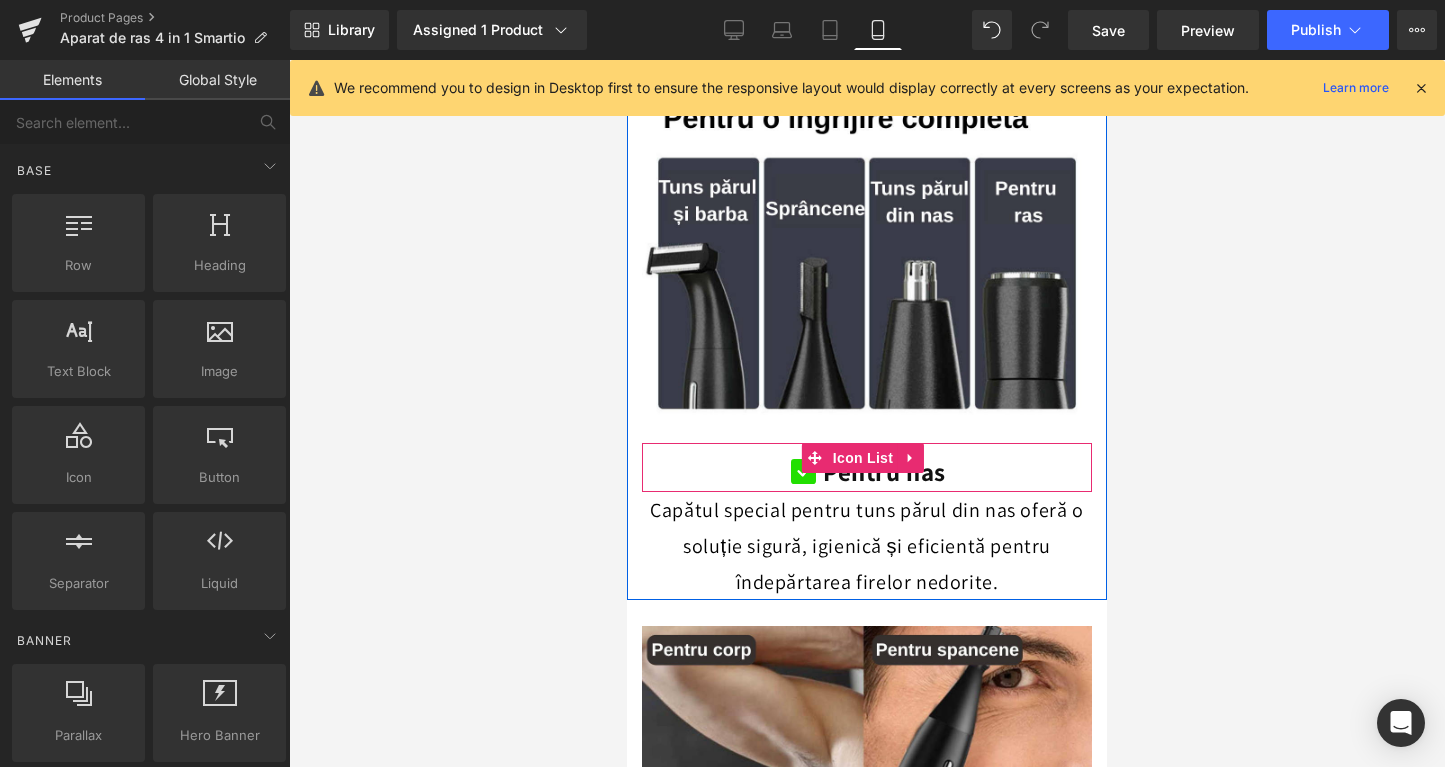click on "Icon
Pentru nas
Text Block" at bounding box center (867, 475) 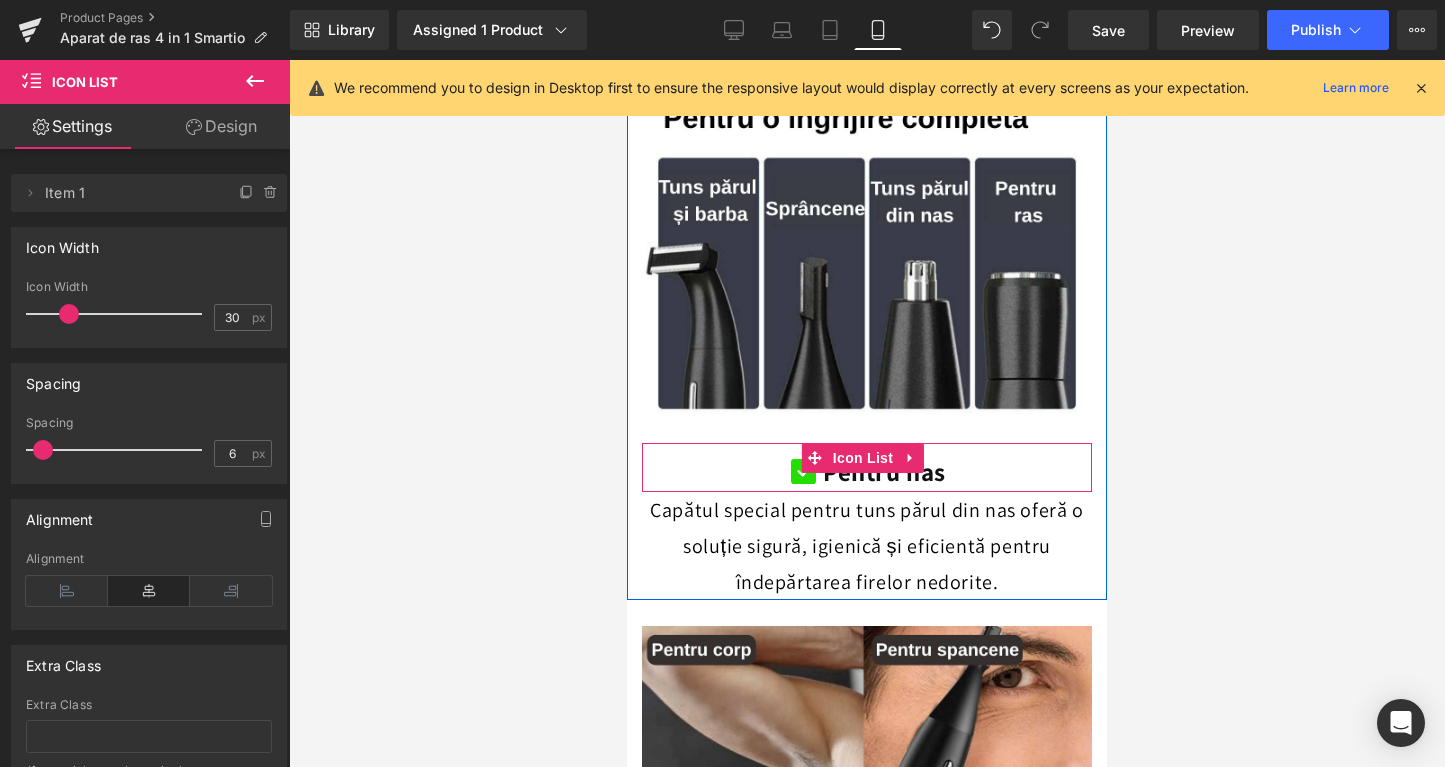 click at bounding box center [936, 471] 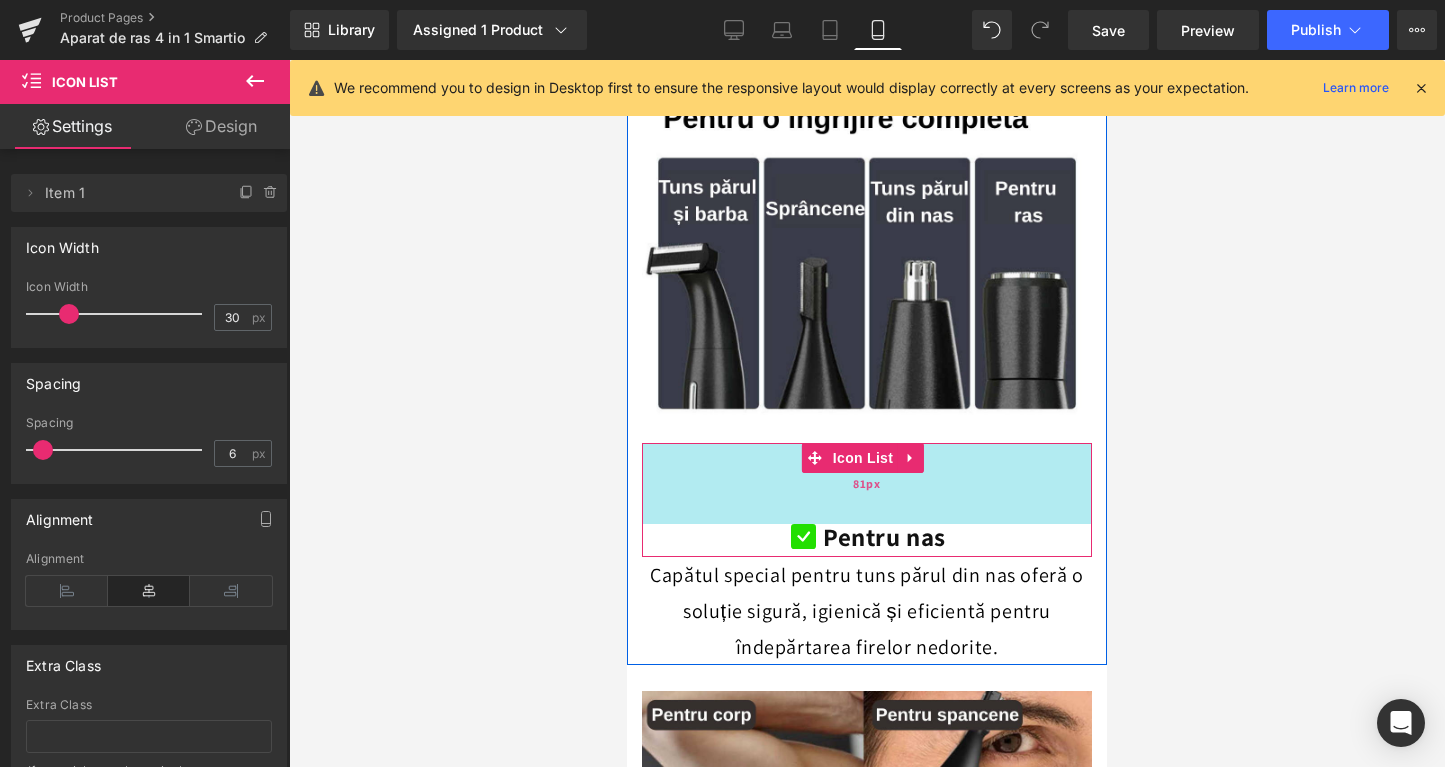drag, startPoint x: 974, startPoint y: 389, endPoint x: 970, endPoint y: 454, distance: 65.12296 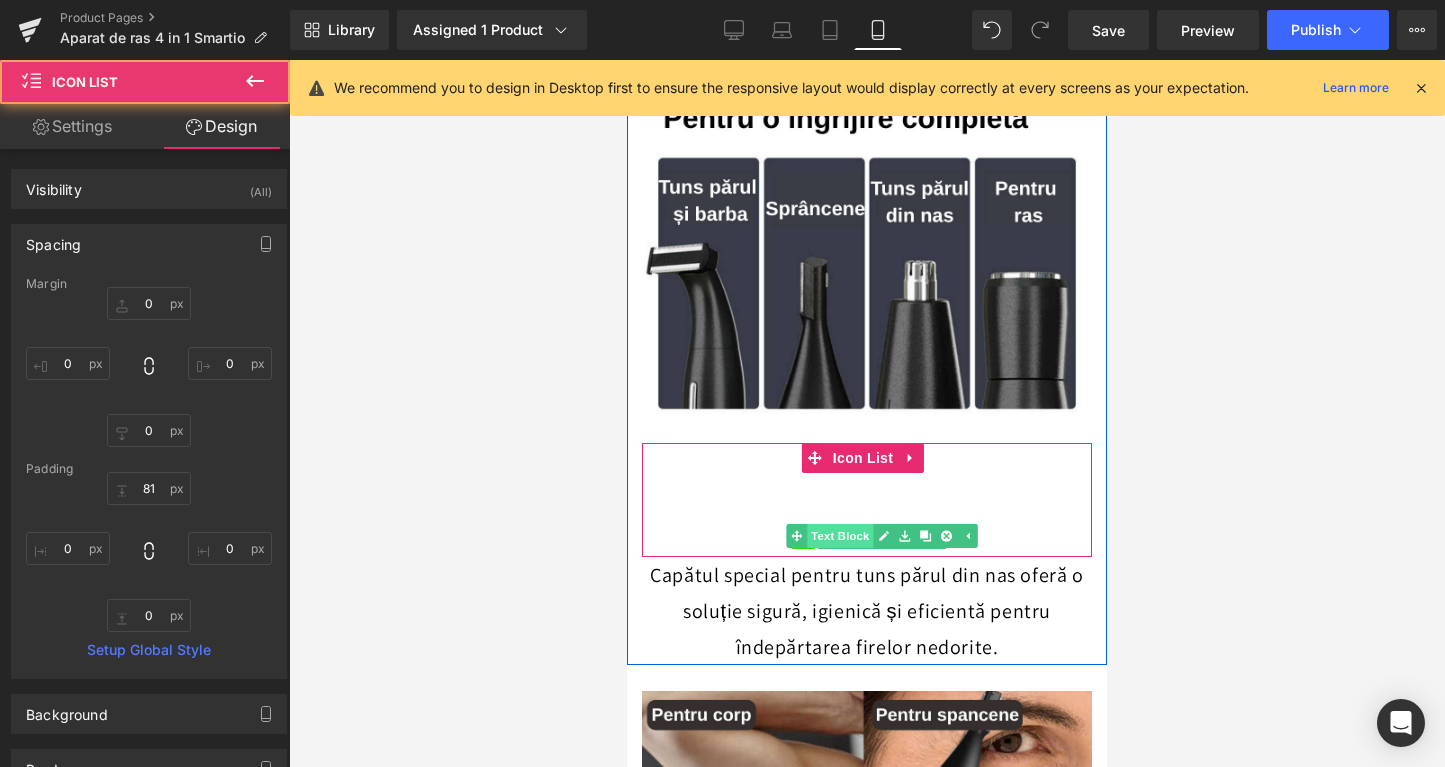 click on "Text Block" at bounding box center [841, 536] 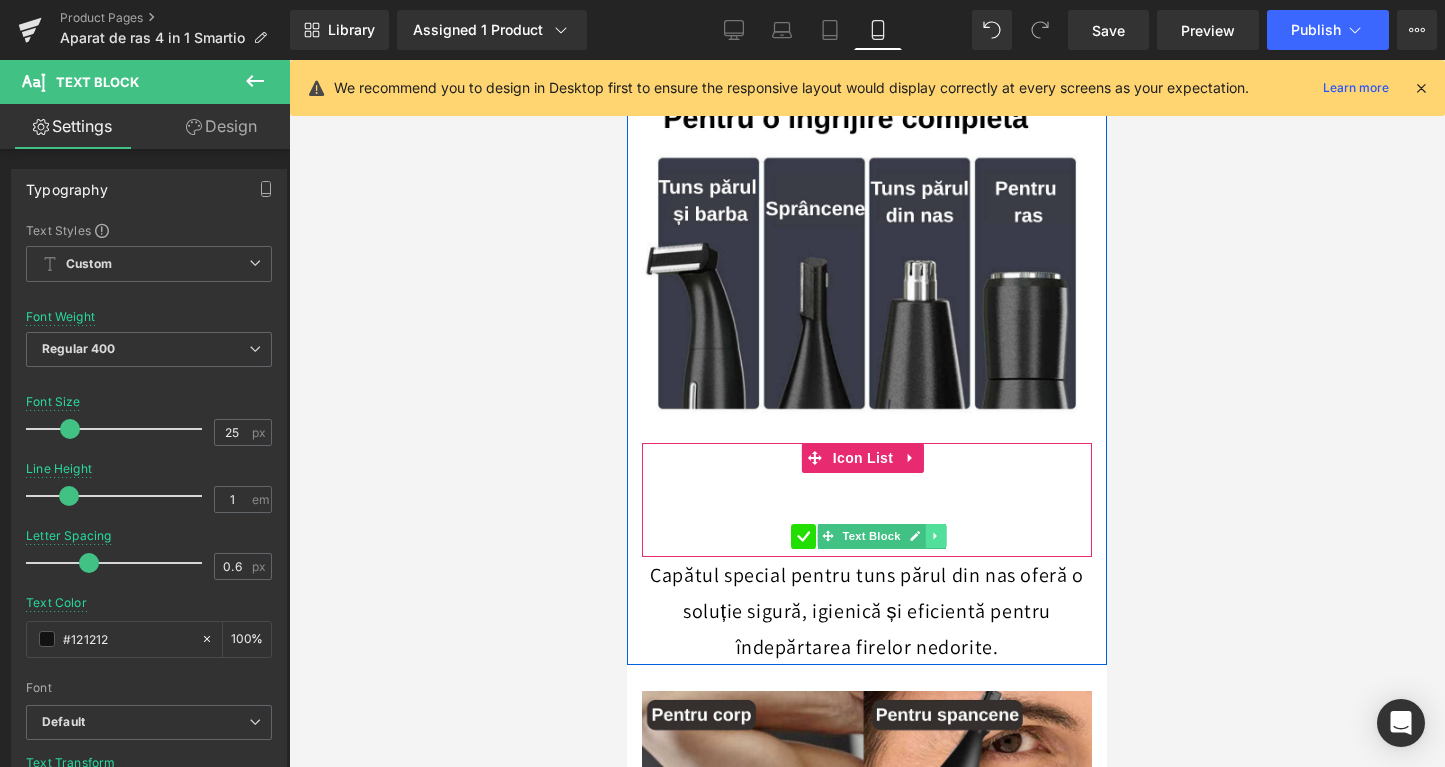 click at bounding box center [936, 536] 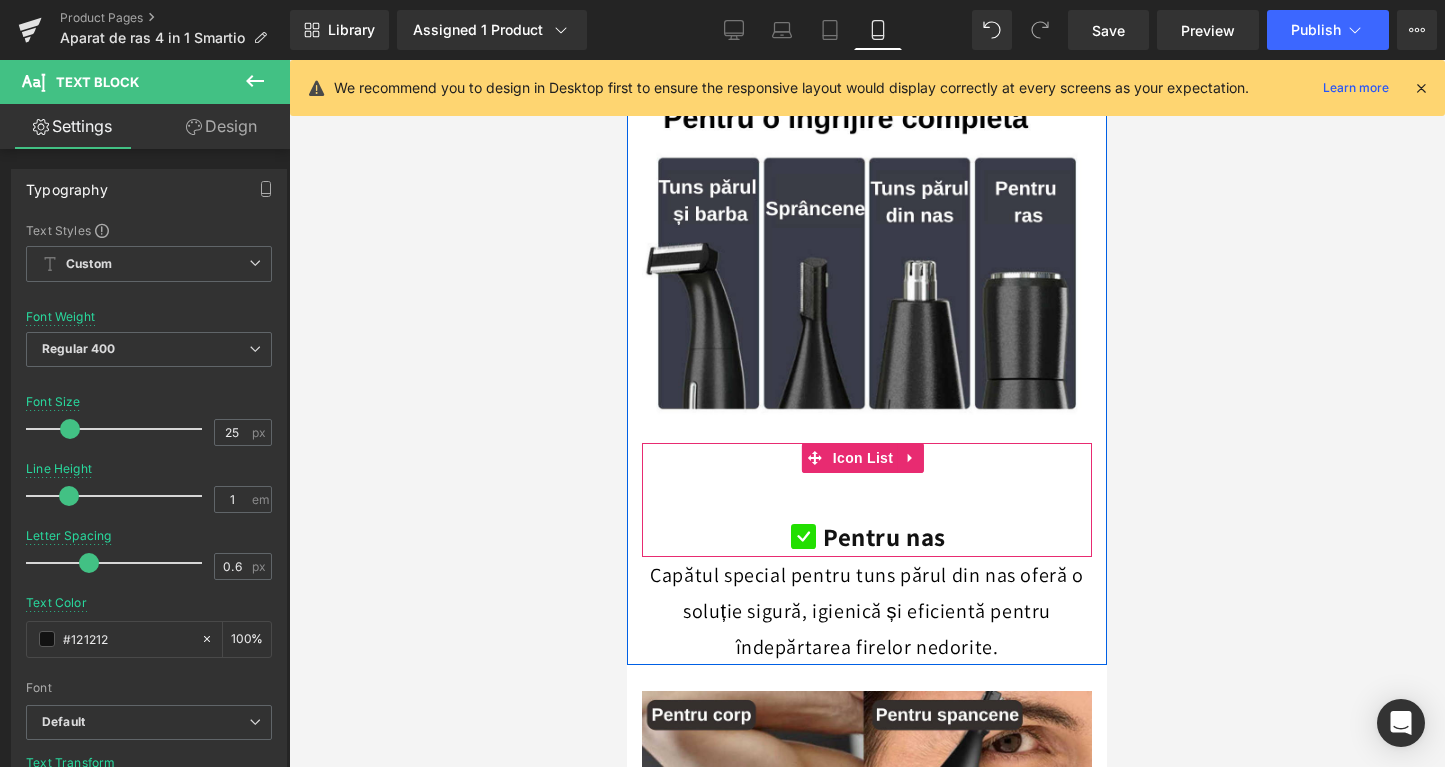 click on "Icon
Pentru nas
Text Block" at bounding box center (867, 540) 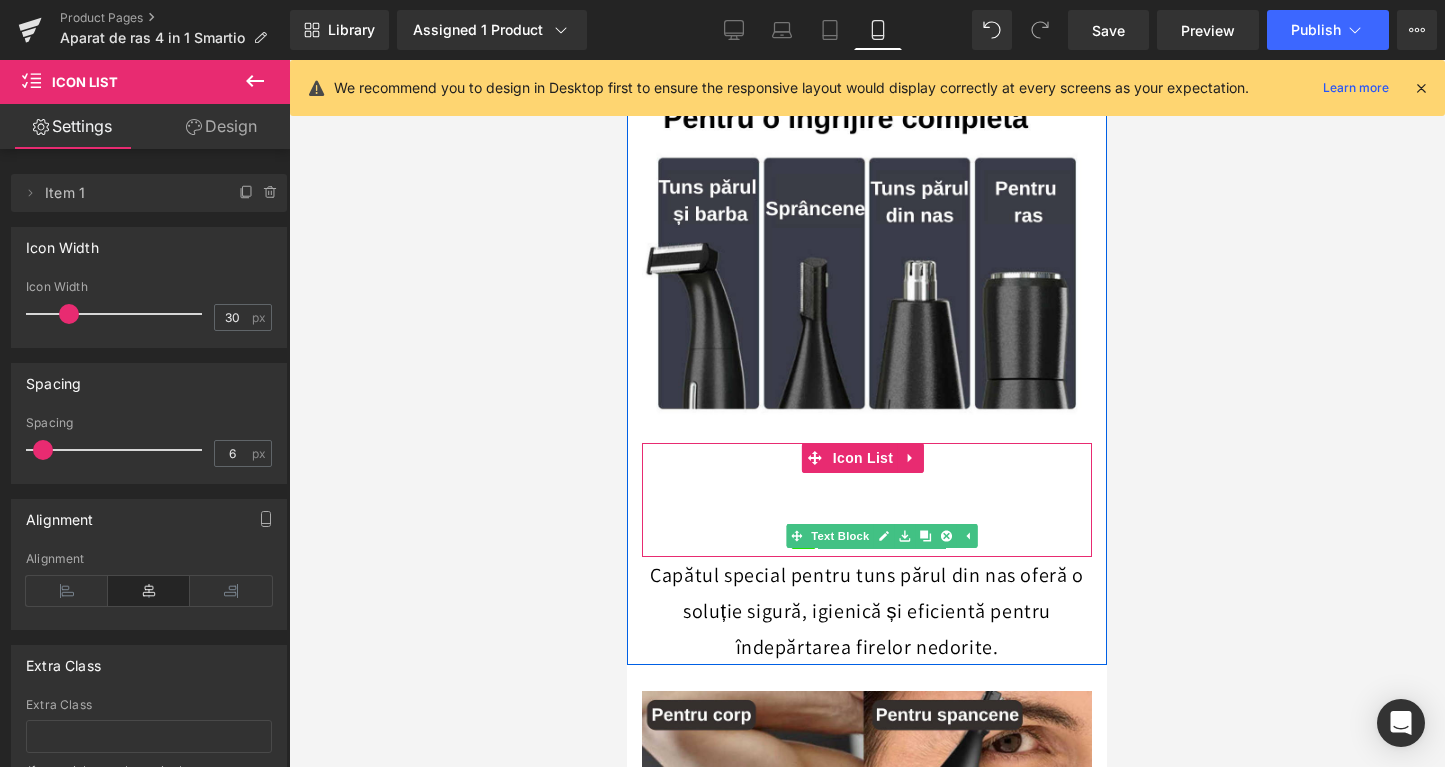 click at bounding box center [882, 546] 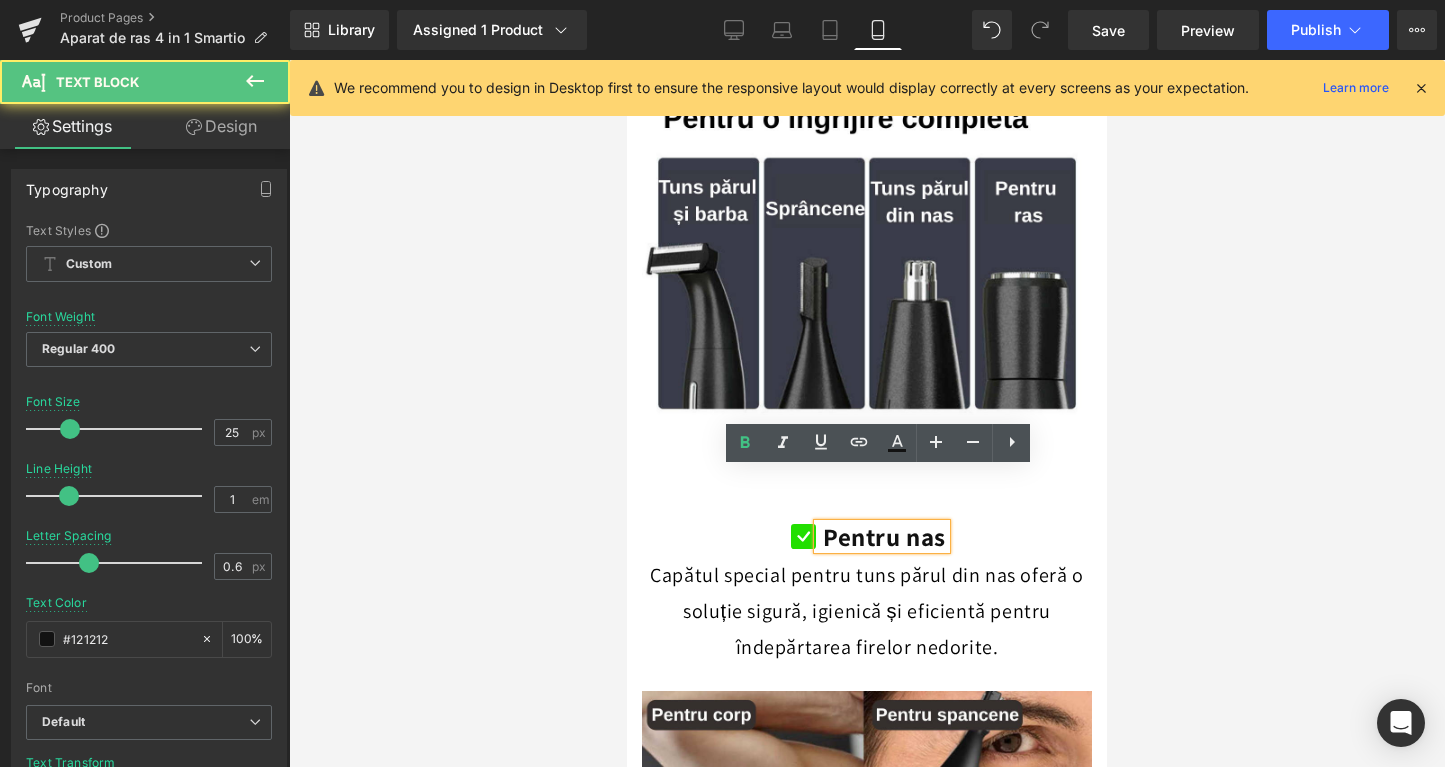 click on "Pentru nas" at bounding box center (884, 536) 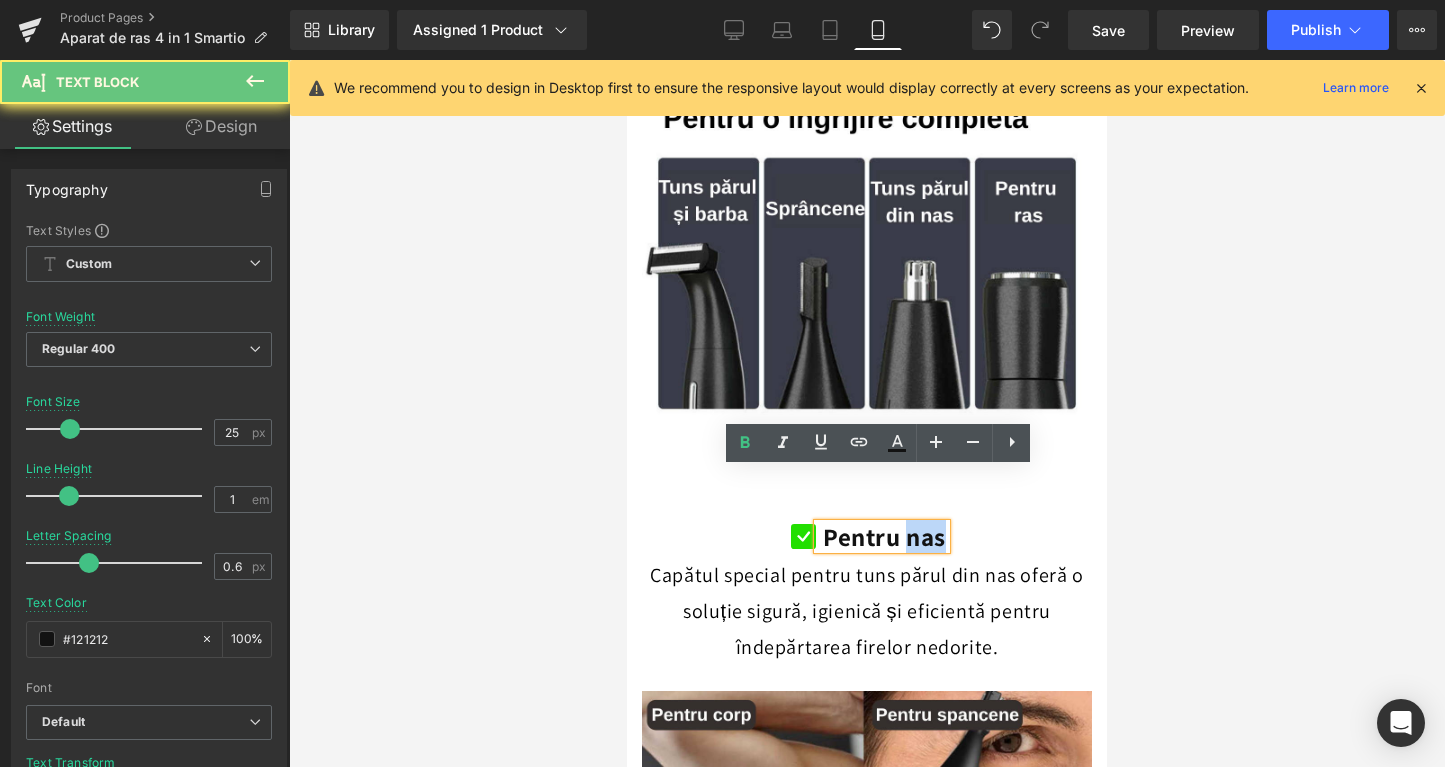 click on "Pentru nas" at bounding box center [884, 536] 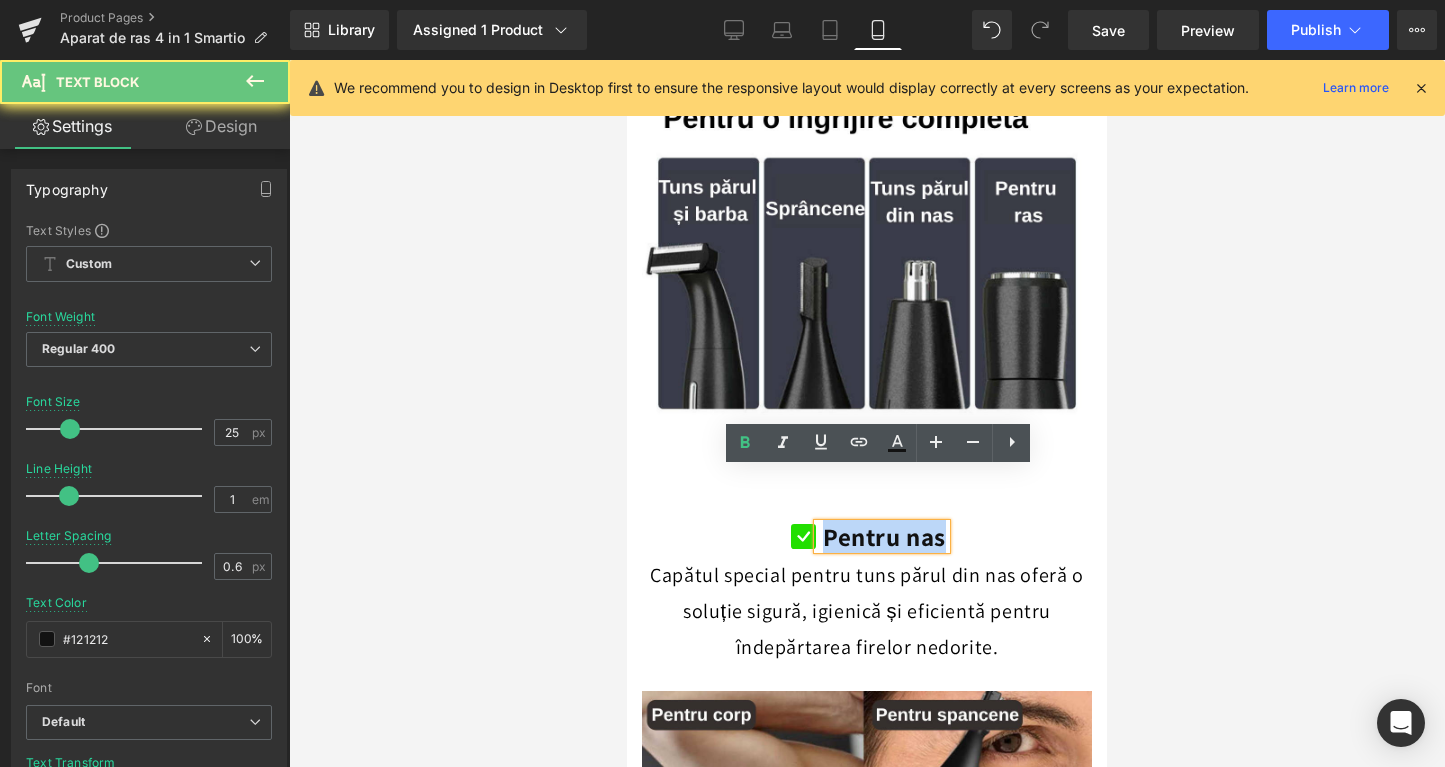 click on "Pentru nas" at bounding box center (884, 536) 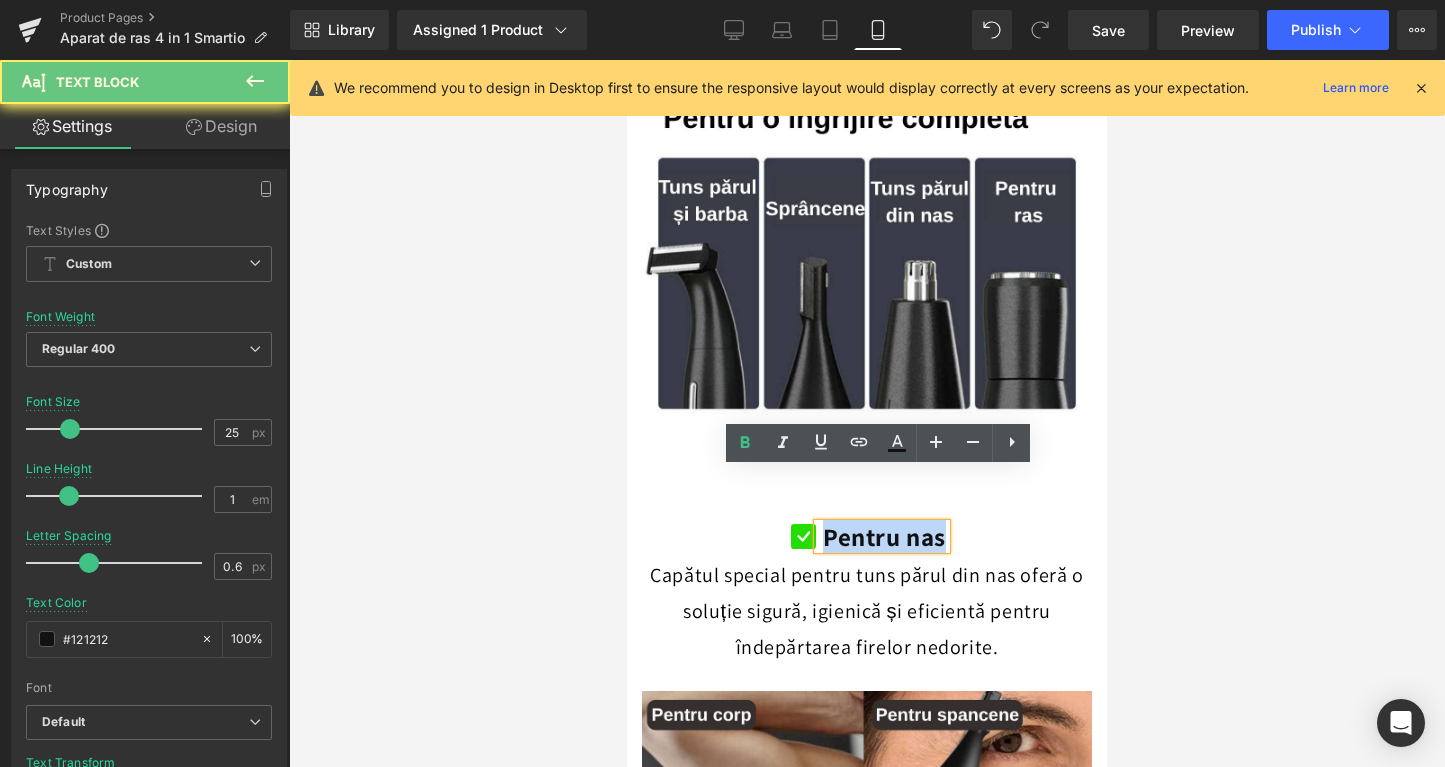 type 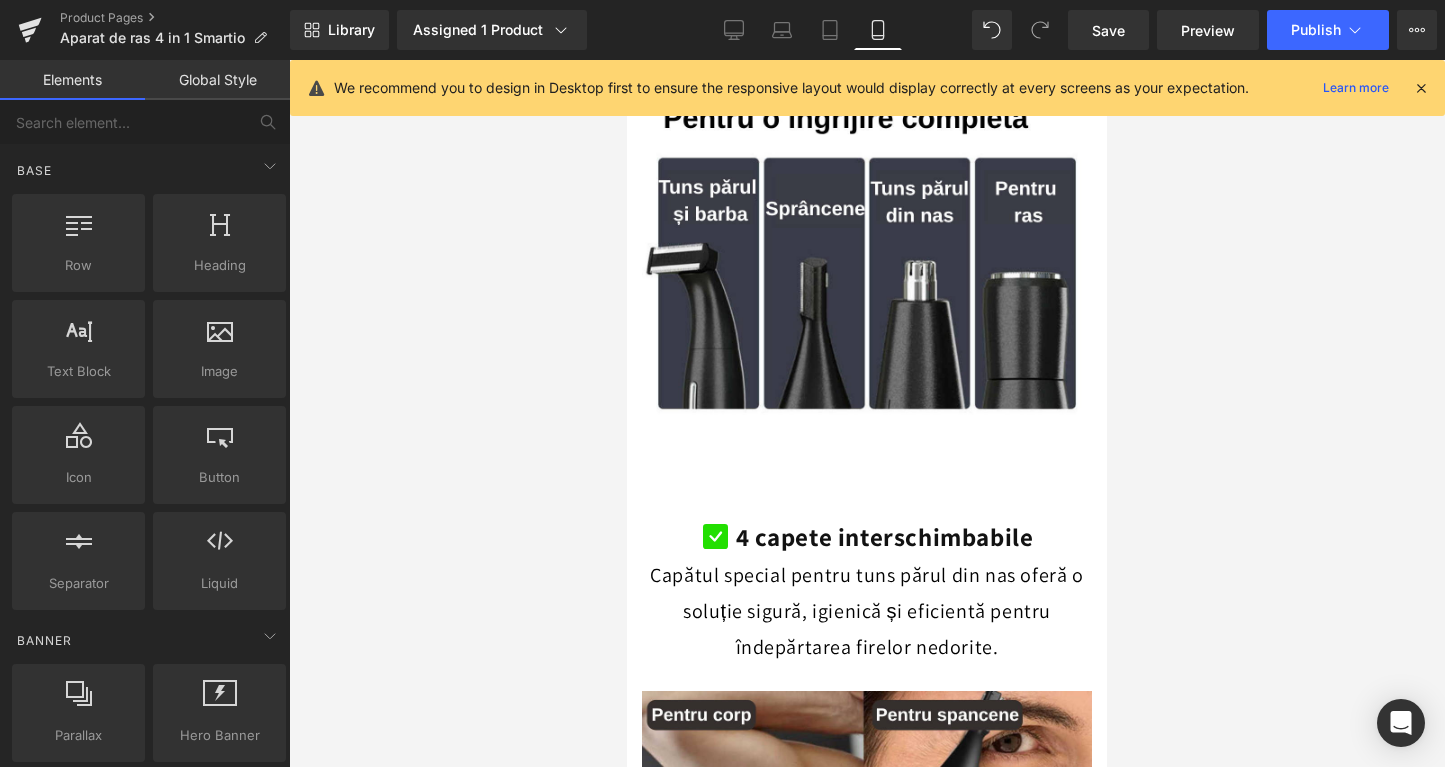 click at bounding box center [867, 413] 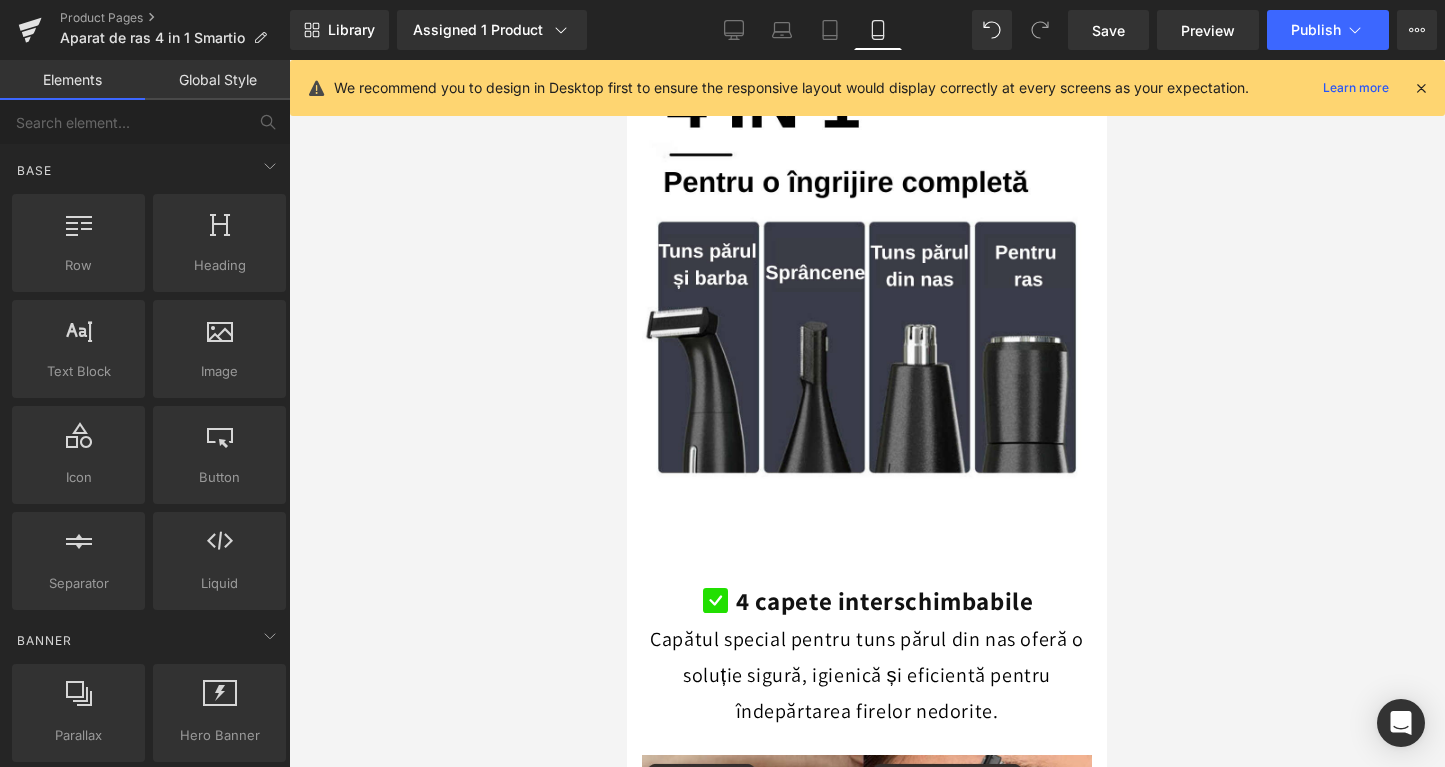 scroll, scrollTop: 2967, scrollLeft: 0, axis: vertical 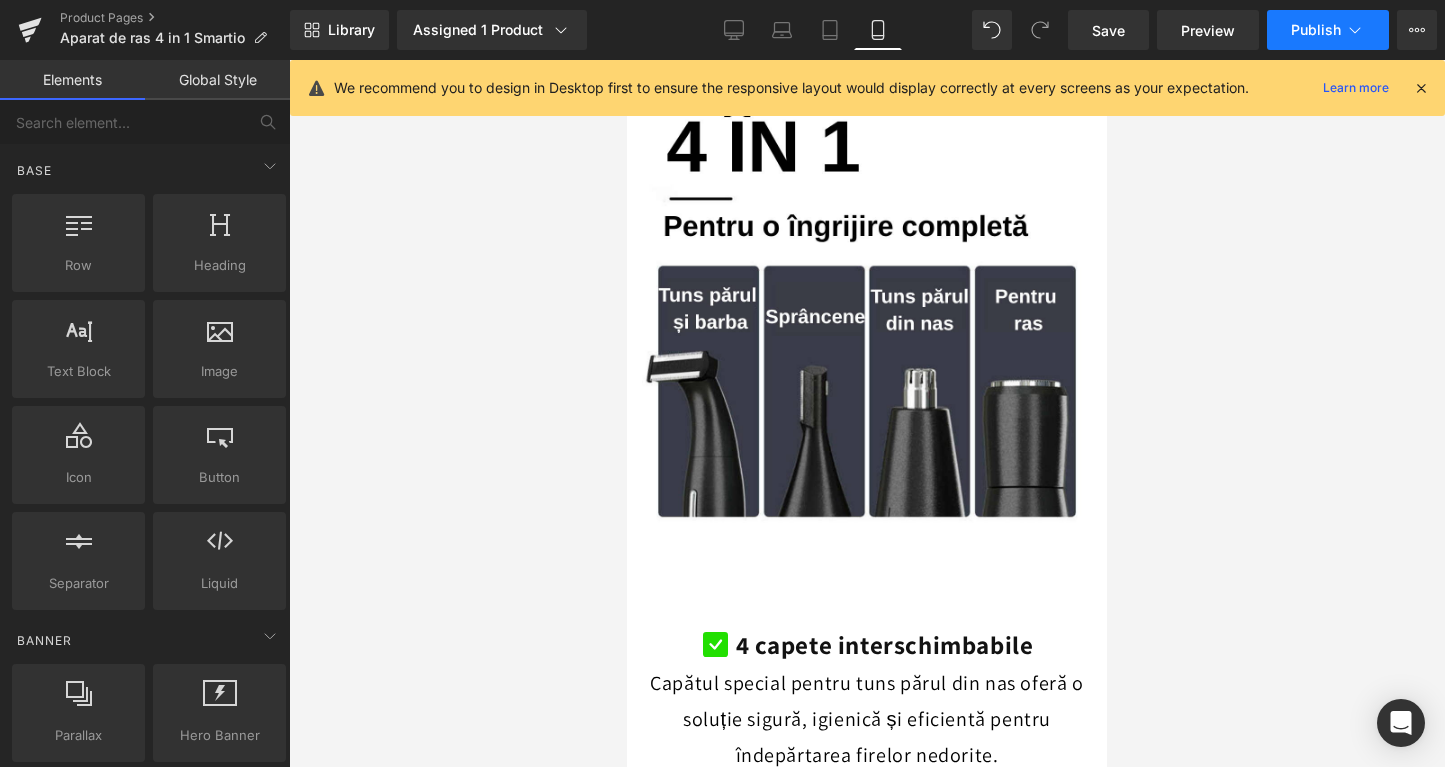 click on "Publish" at bounding box center (1328, 30) 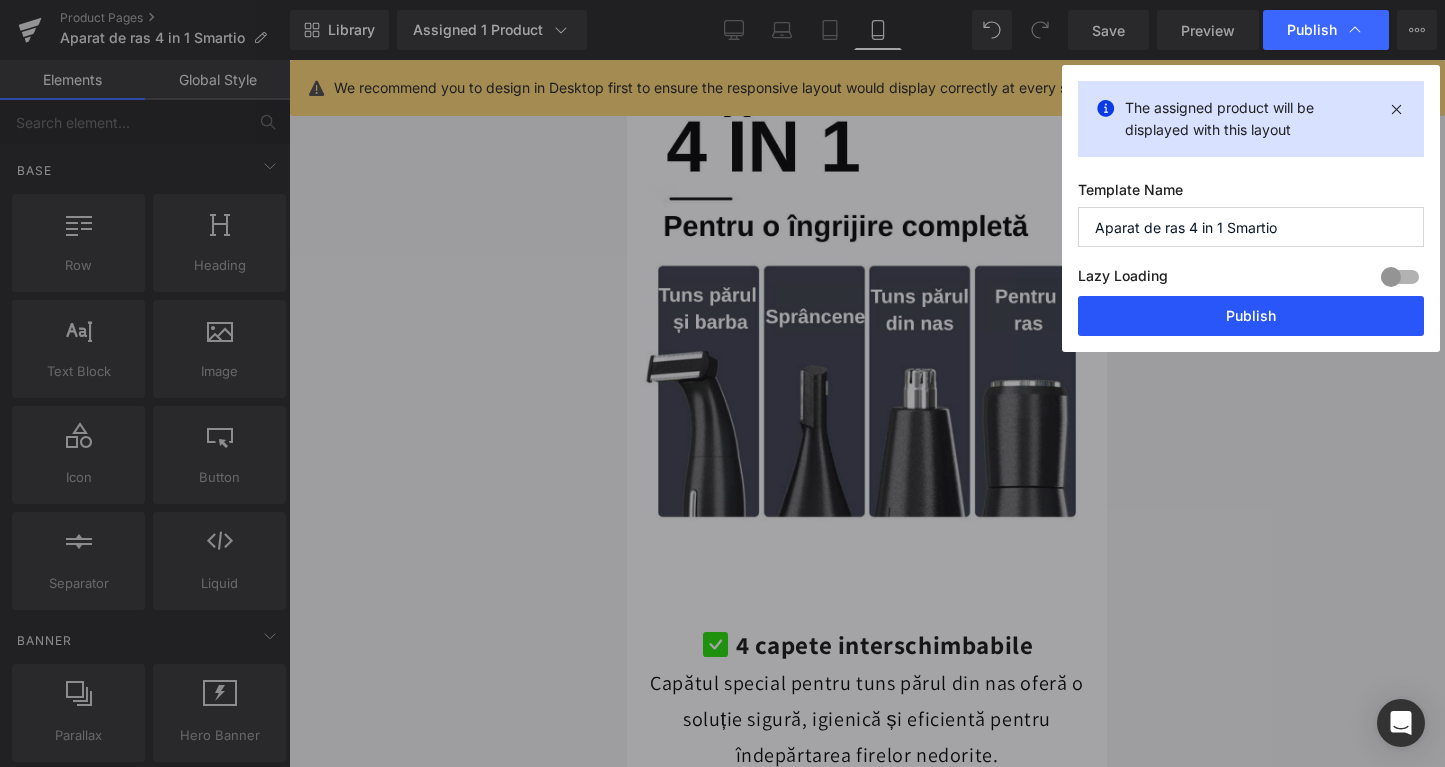 click on "Publish" at bounding box center [1251, 316] 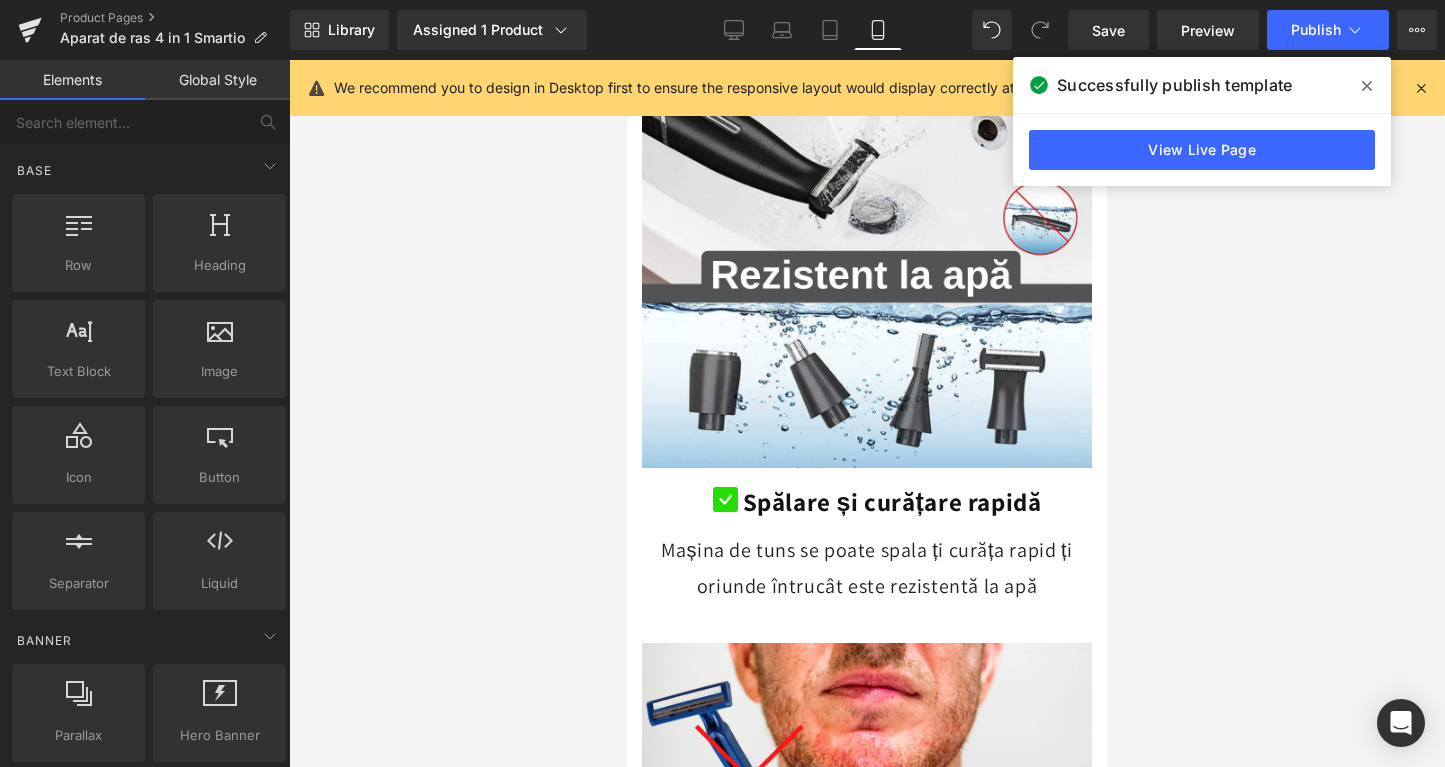 scroll, scrollTop: 5033, scrollLeft: 0, axis: vertical 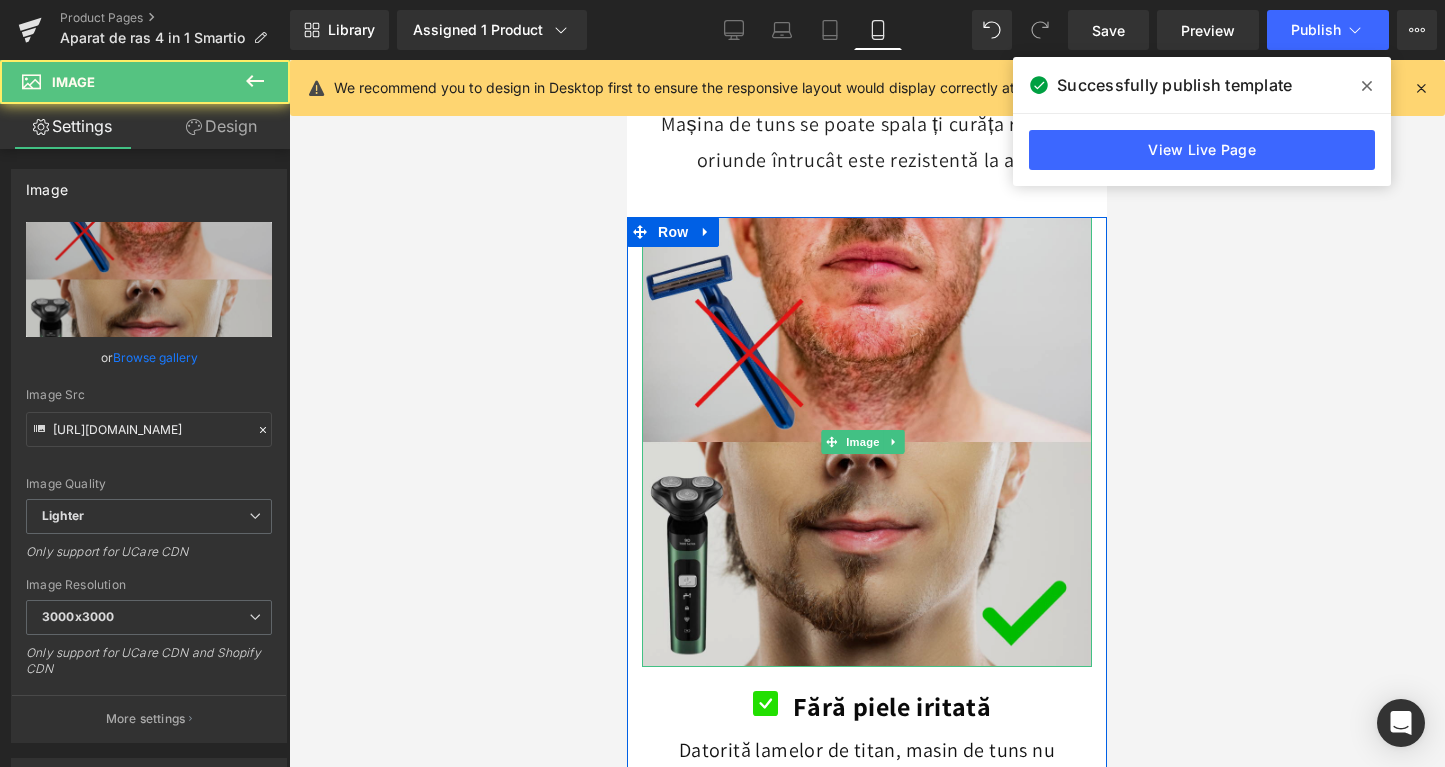click at bounding box center [867, 442] 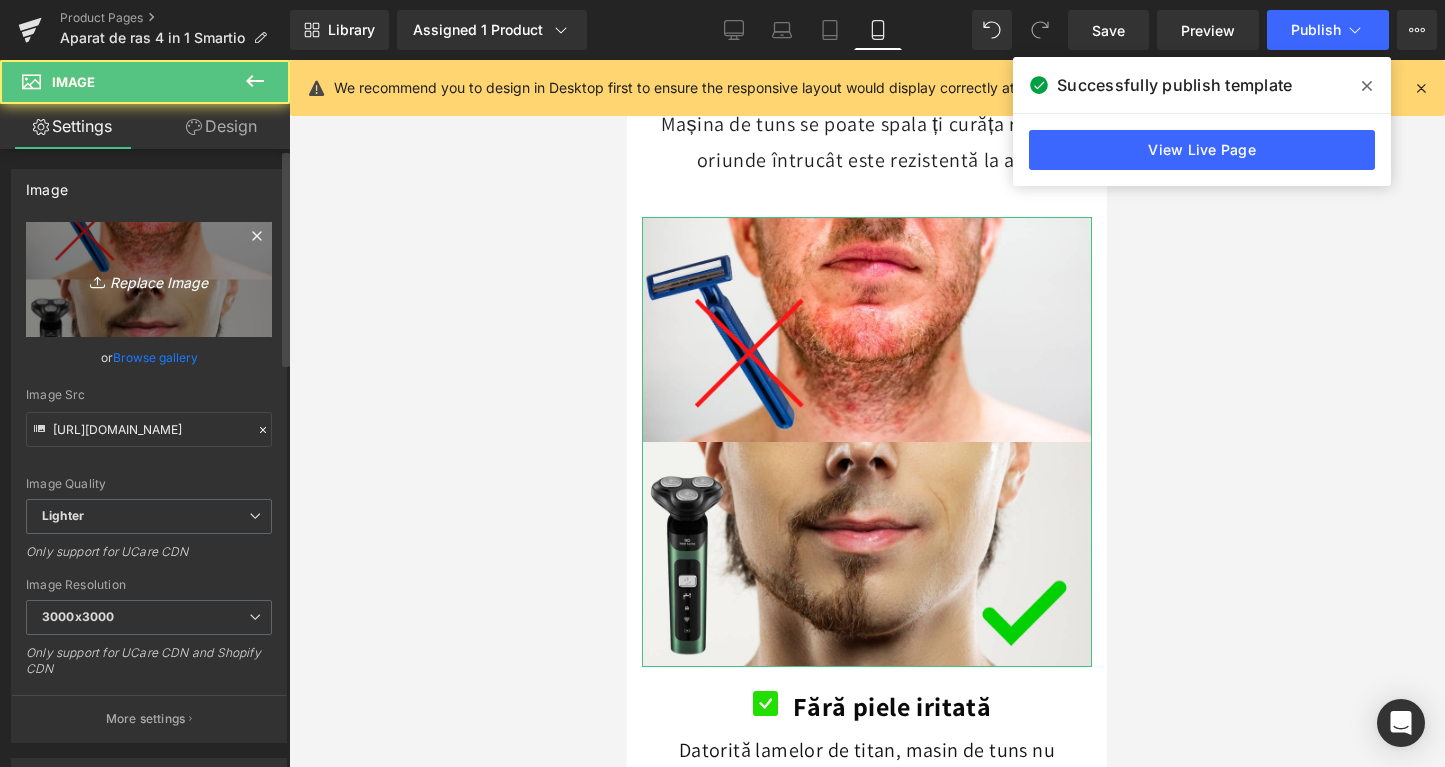 click 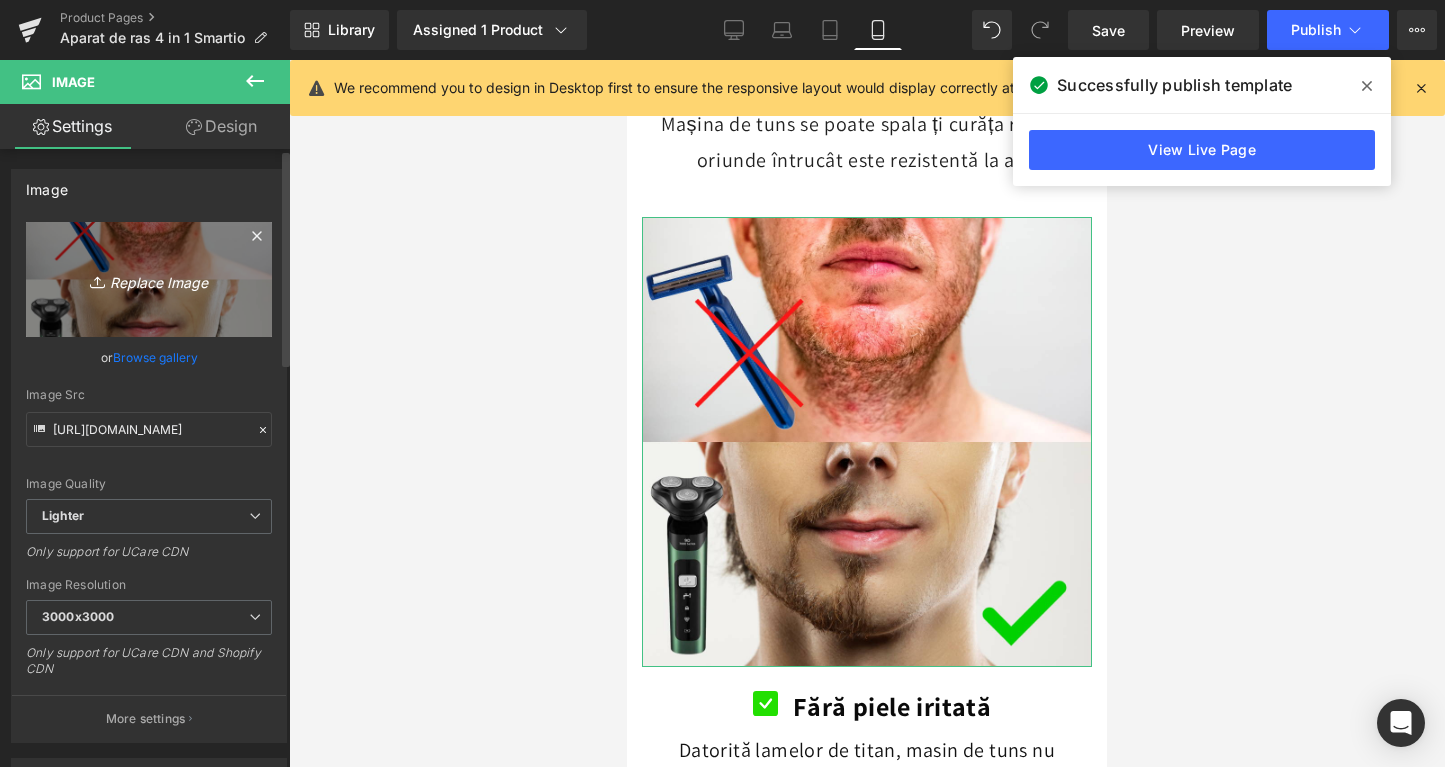 type on "C:\fakepath\Dista țiere incluse.png" 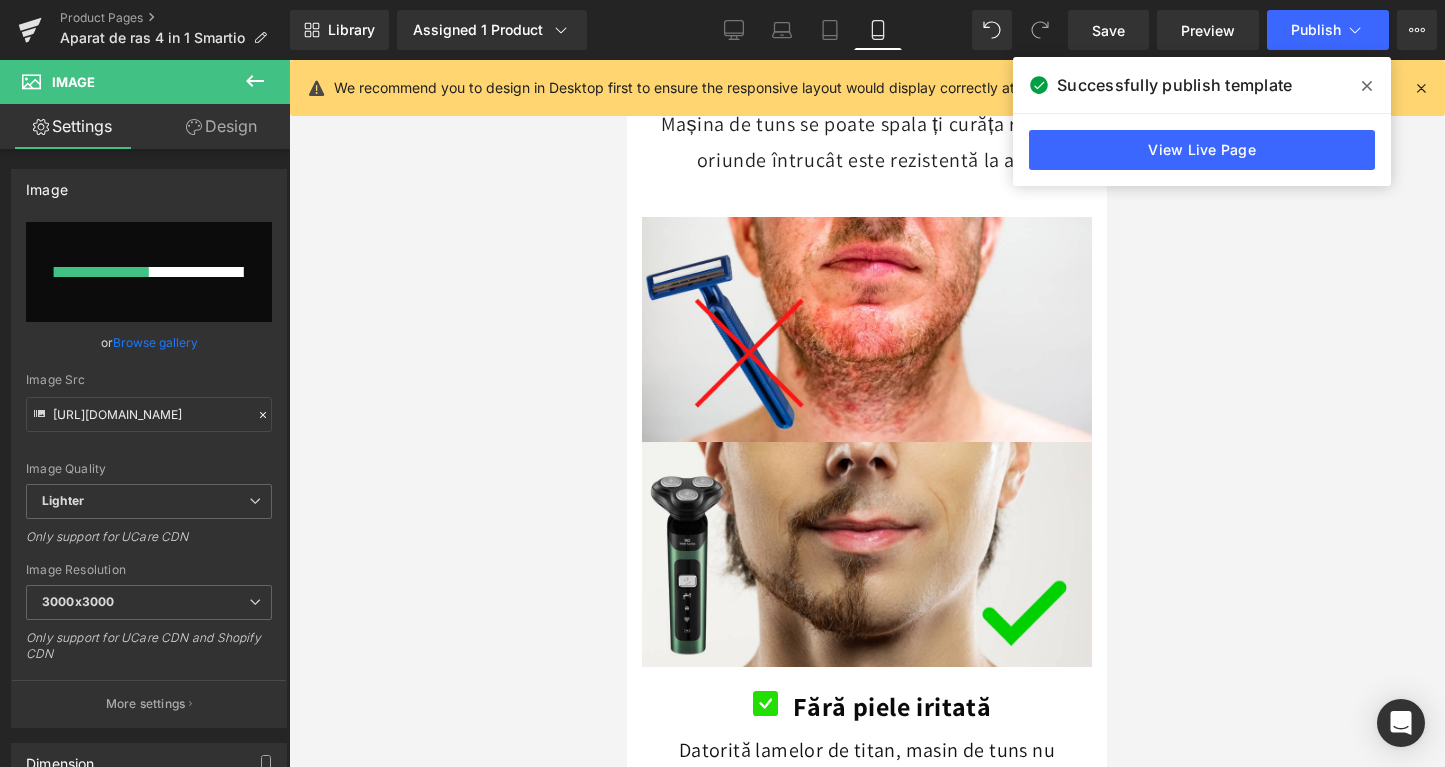 type 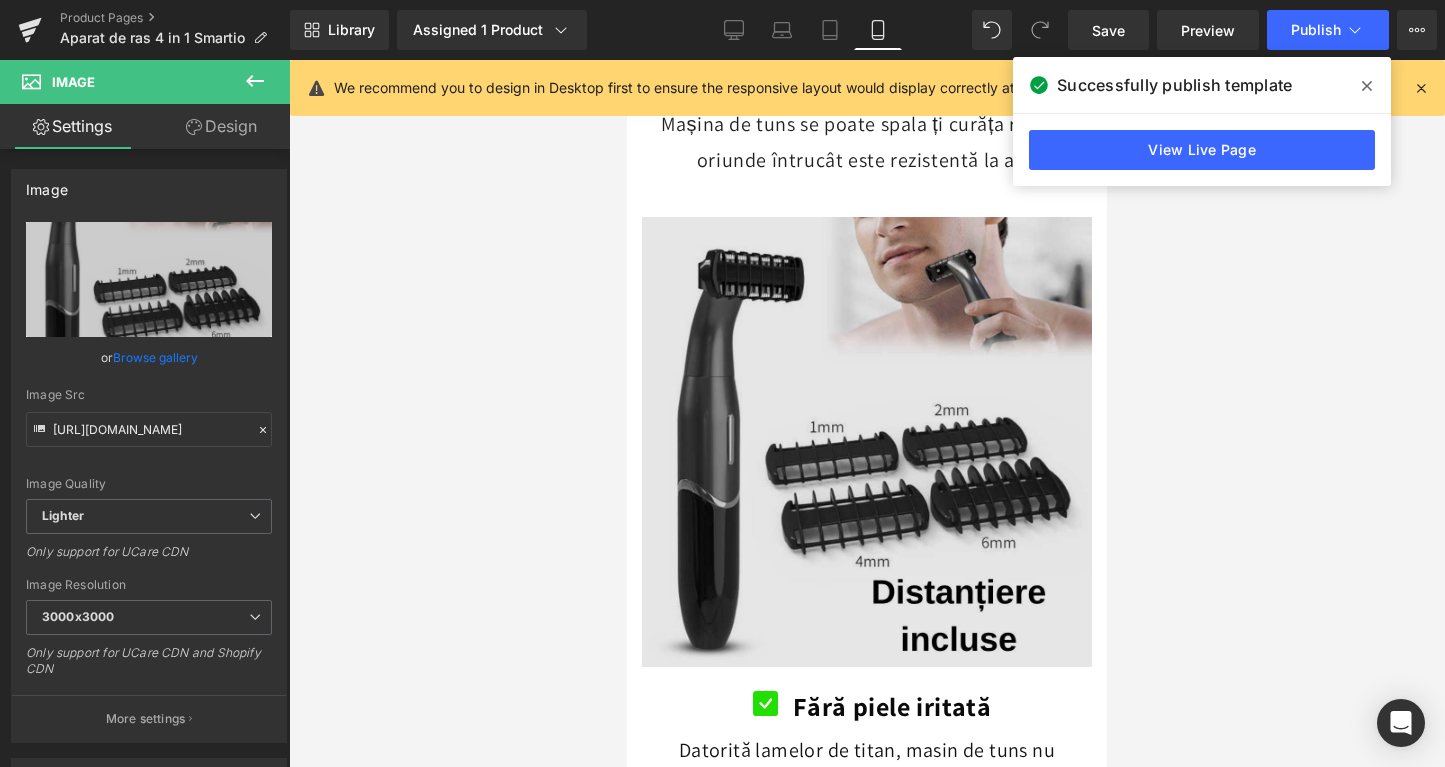 scroll, scrollTop: 5237, scrollLeft: 0, axis: vertical 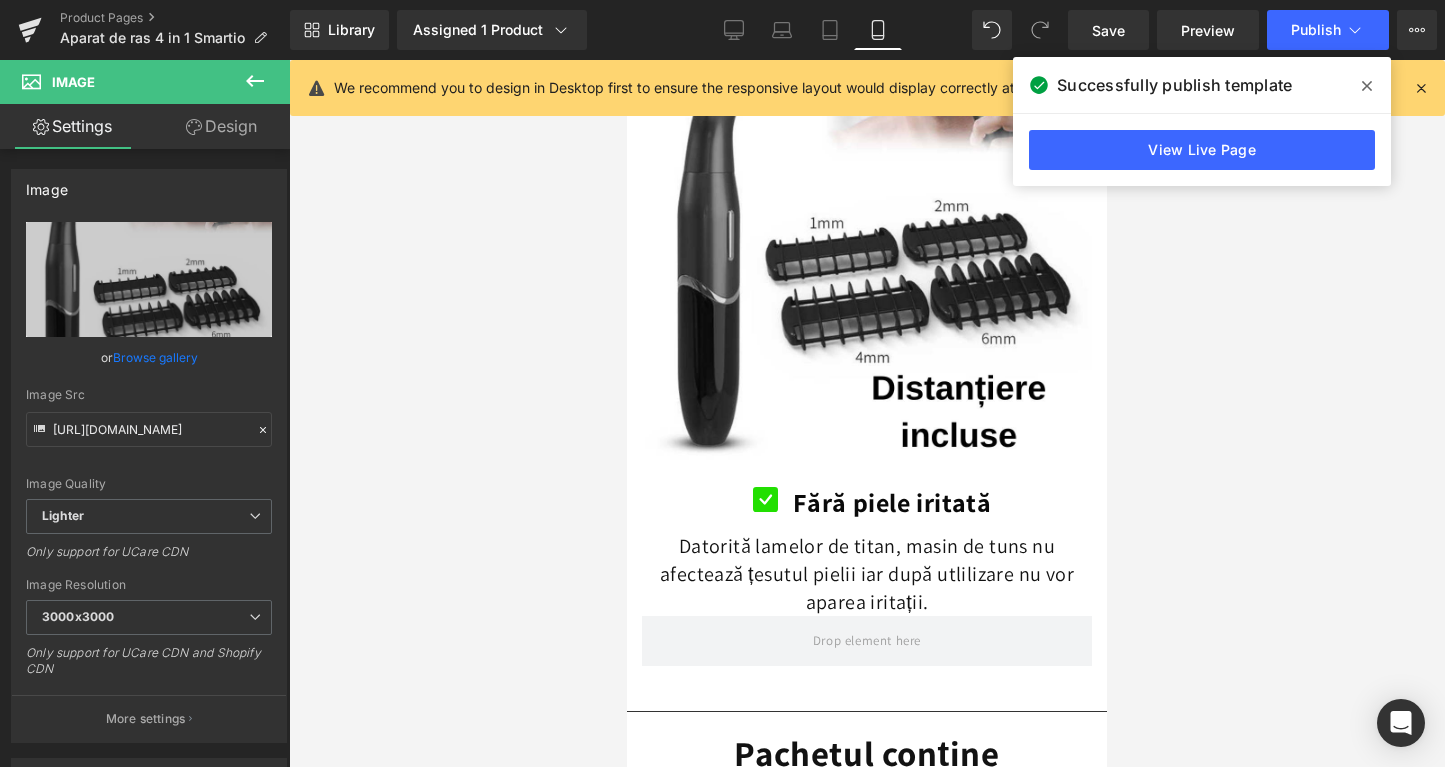 click at bounding box center [867, 413] 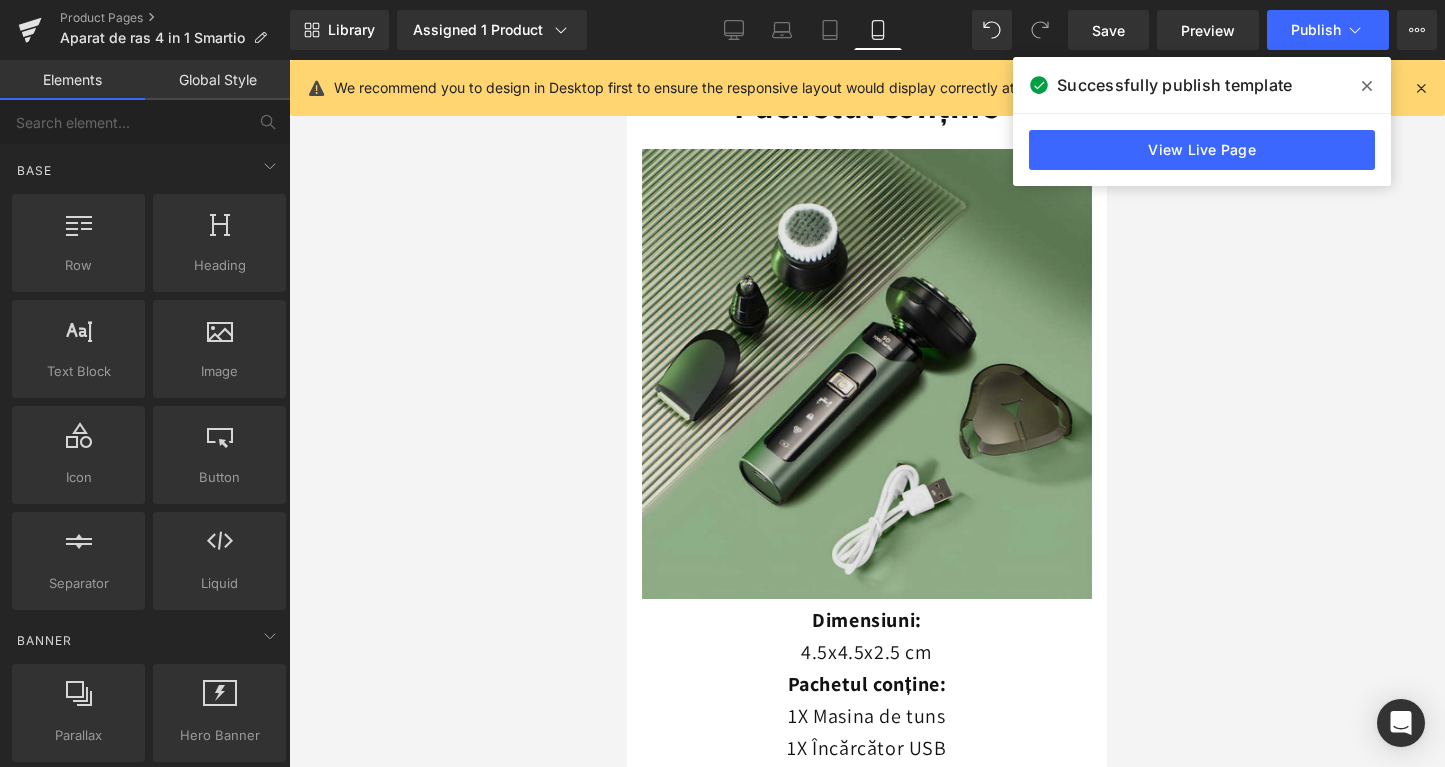 scroll, scrollTop: 5853, scrollLeft: 0, axis: vertical 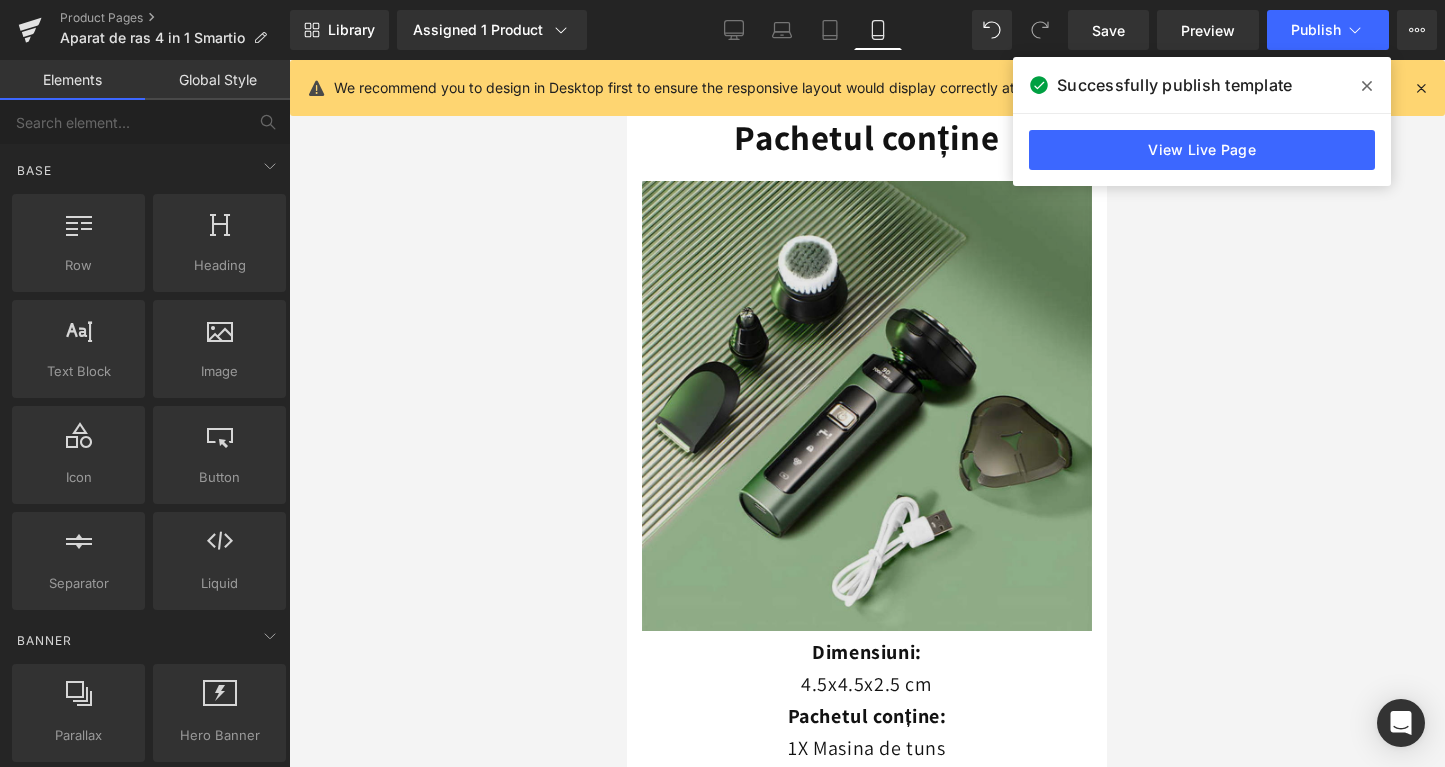 click at bounding box center (867, 408) 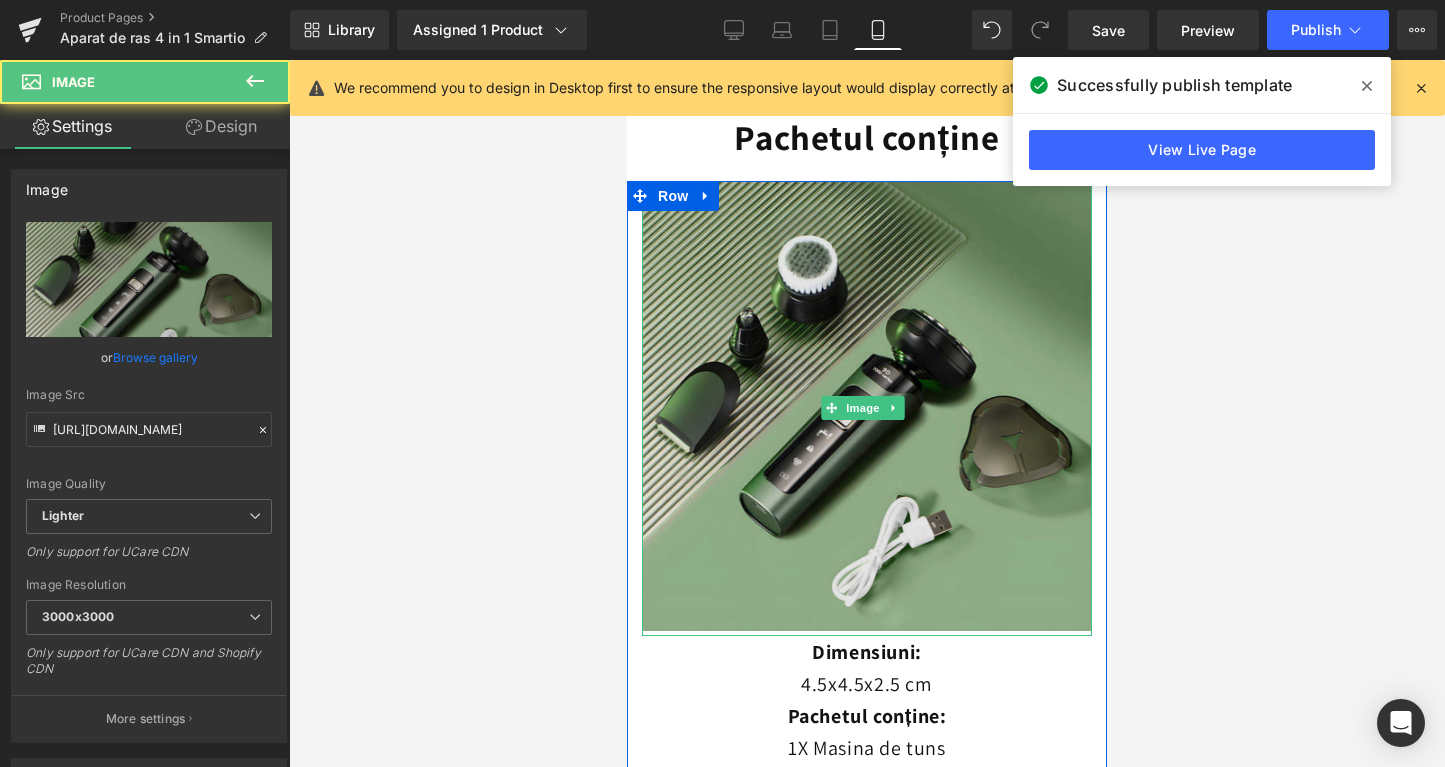 click at bounding box center [867, 408] 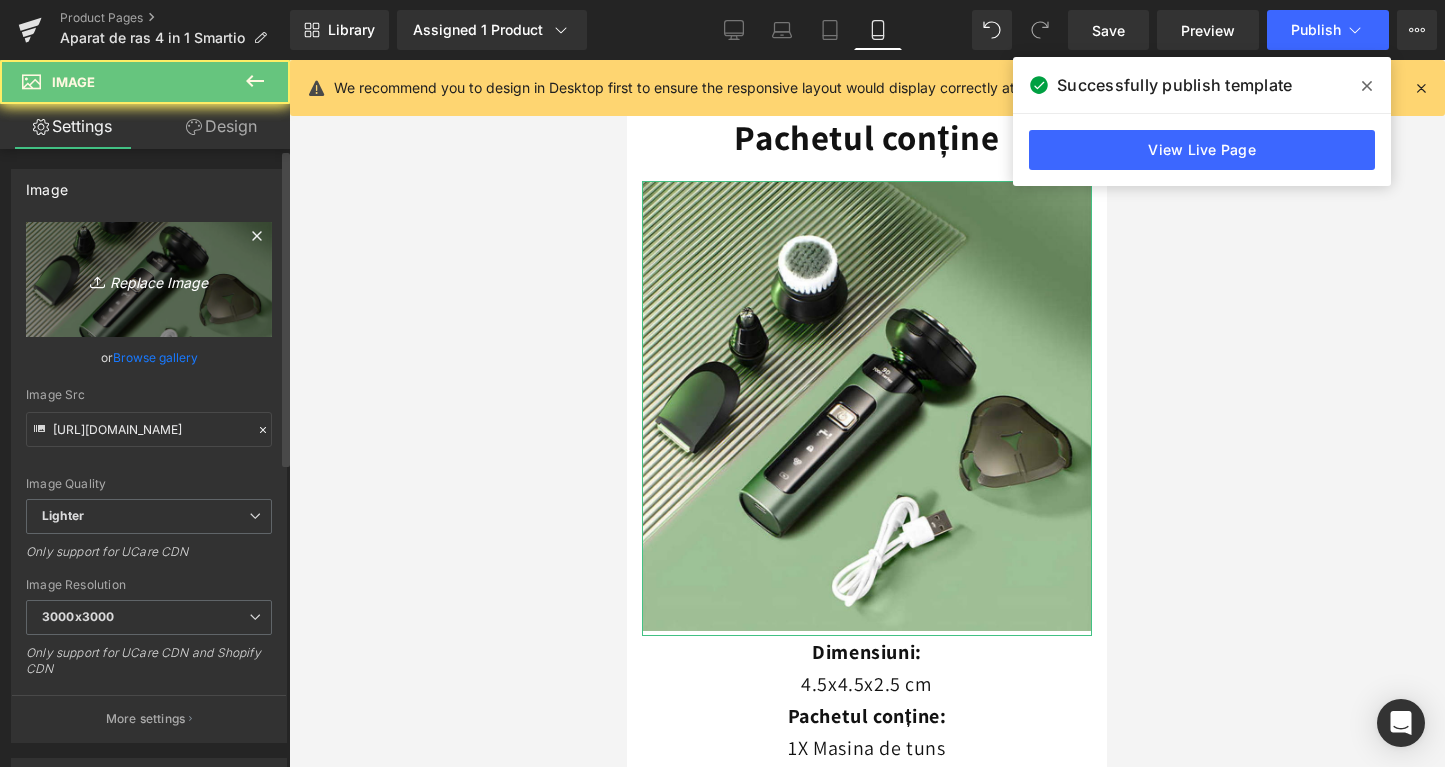 click on "Replace Image" at bounding box center [149, 279] 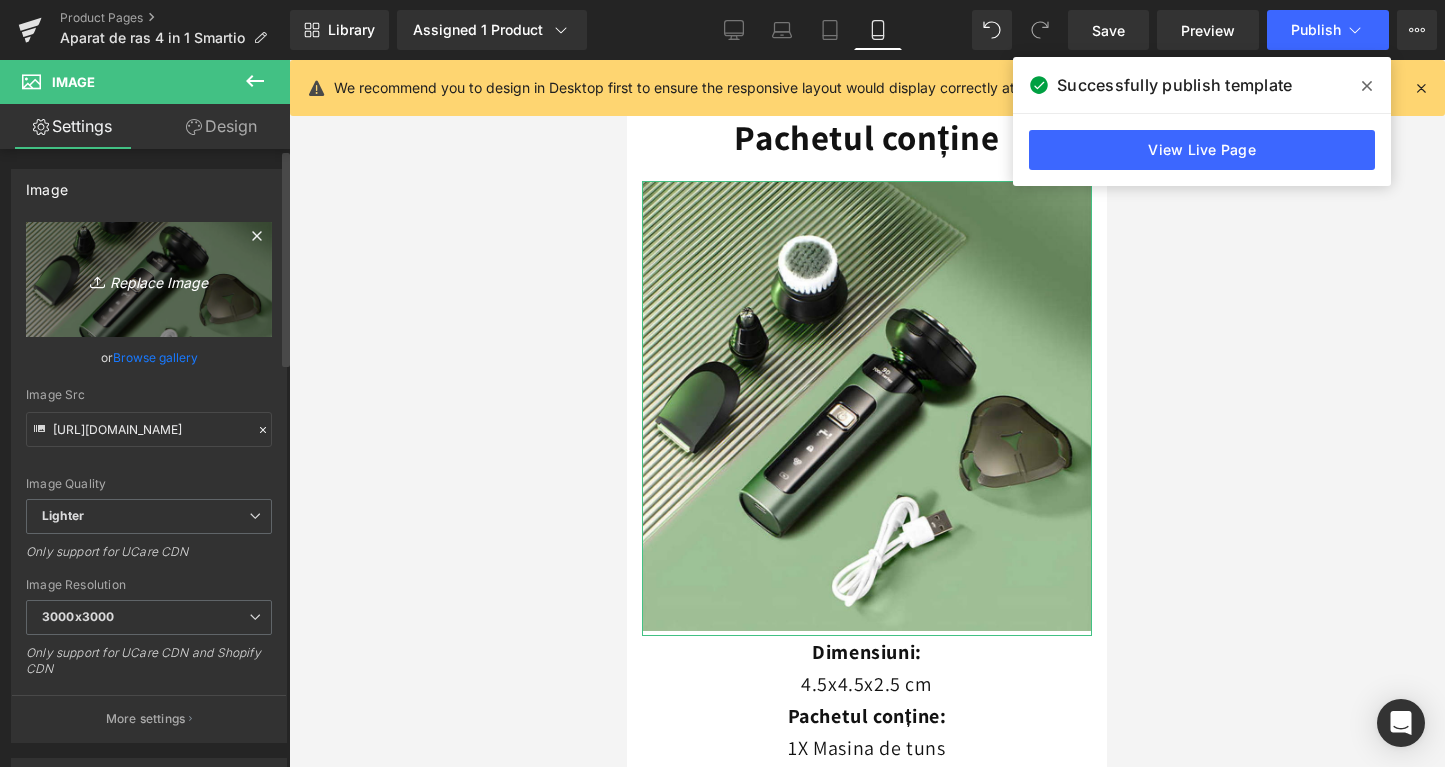 type on "C:\fakepath\Design fără titlu-145.png" 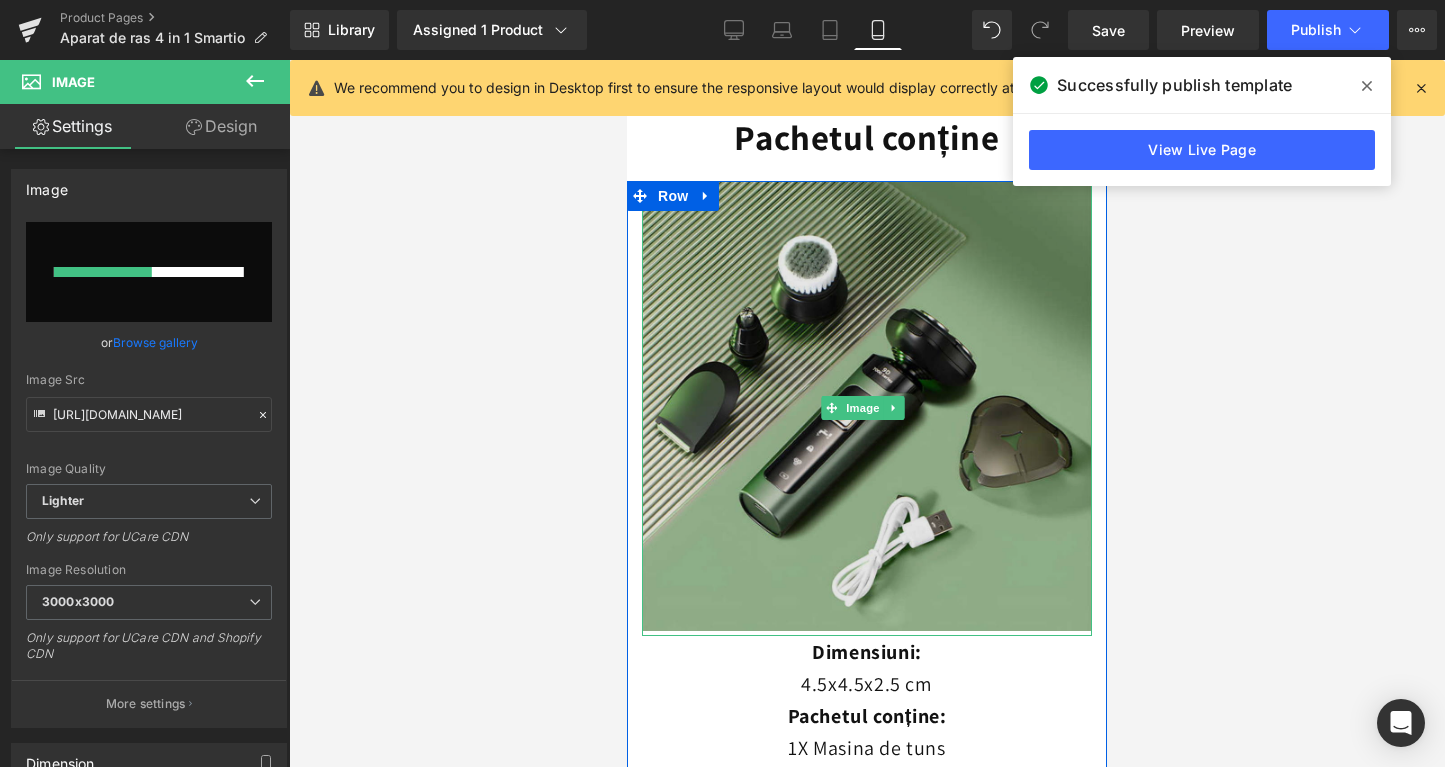 scroll, scrollTop: 5849, scrollLeft: 0, axis: vertical 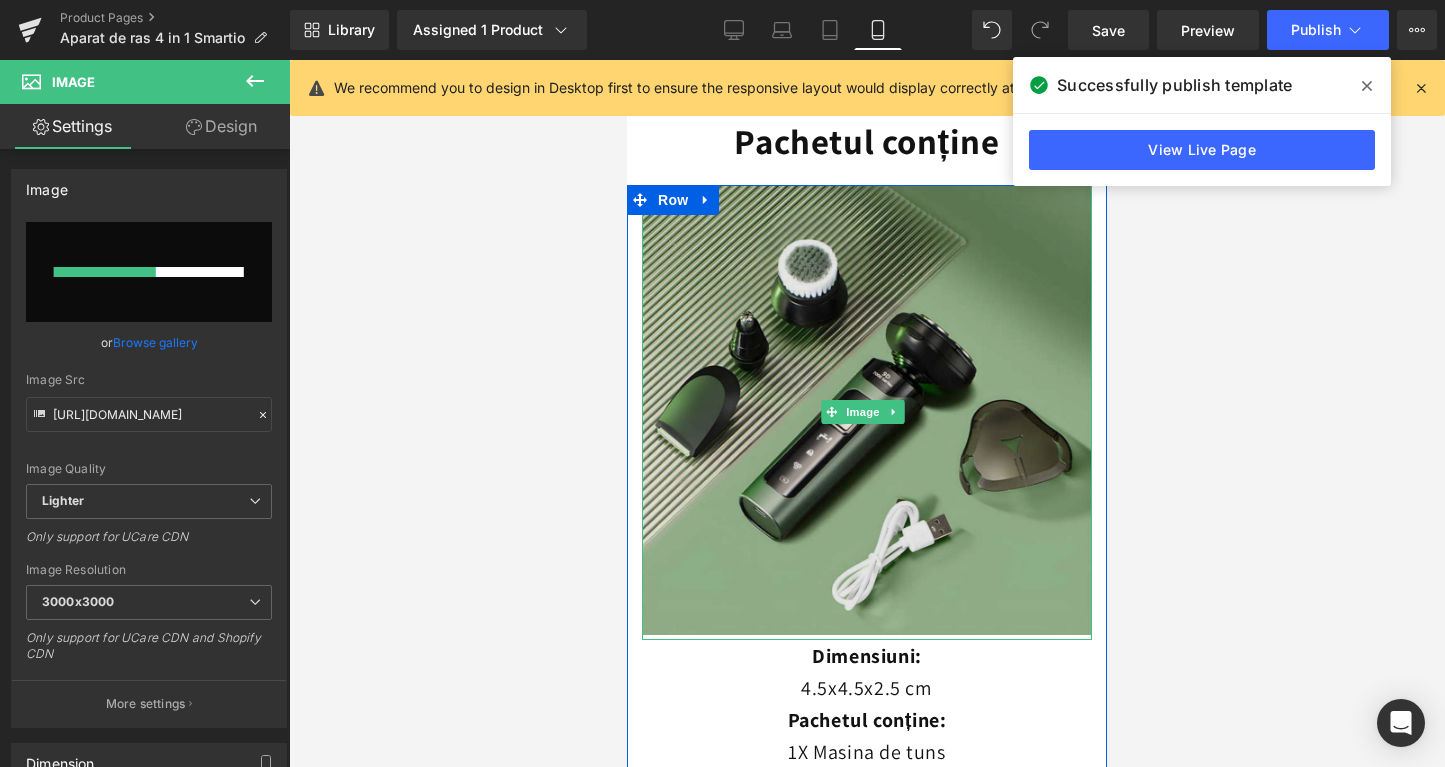 type 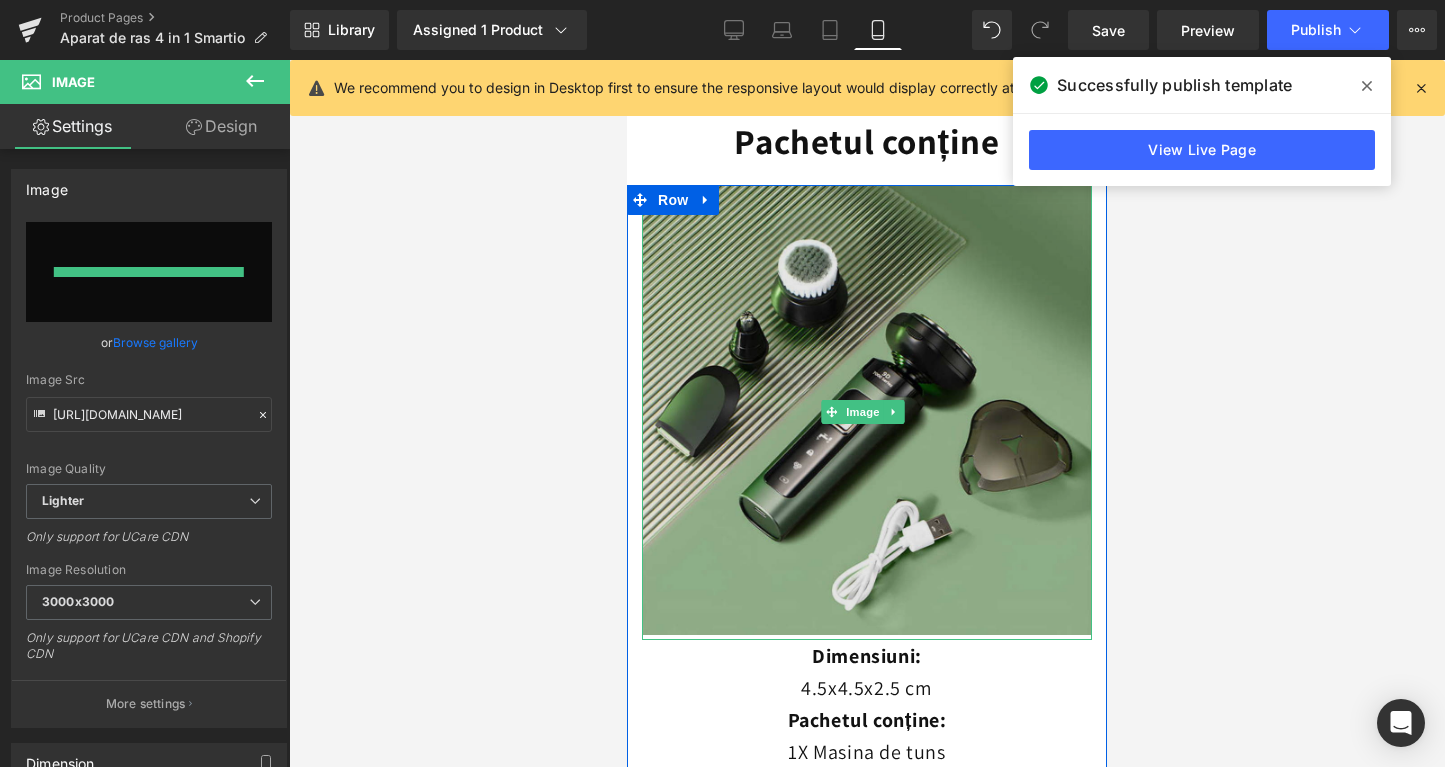 type on "https://ucarecdn.com/bc59d7e9-79ea-4565-b480-6ce3043f3739/-/format/auto/-/preview/3000x3000/-/quality/lighter/Design%20f%C4%83r%C4%83%20titlu-145.png" 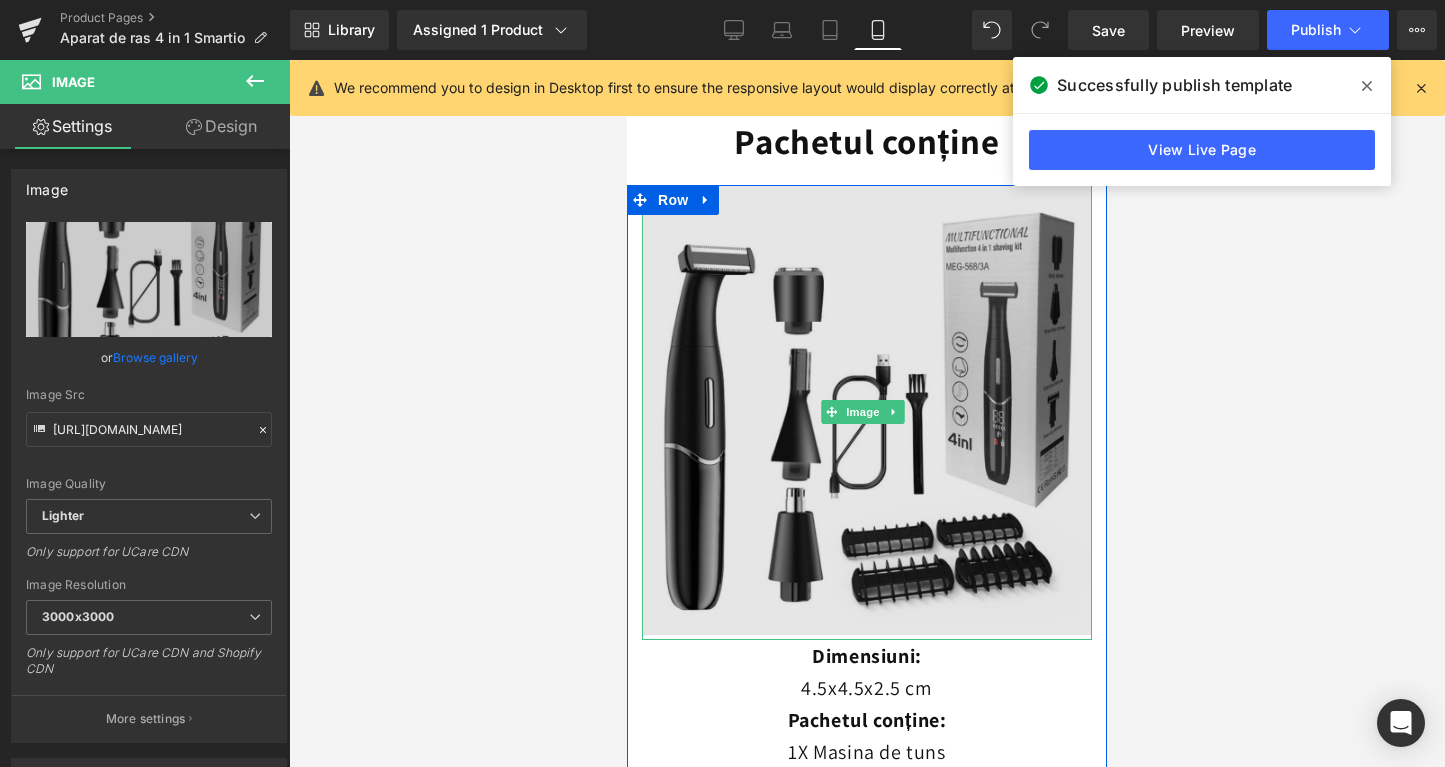scroll, scrollTop: 6010, scrollLeft: 0, axis: vertical 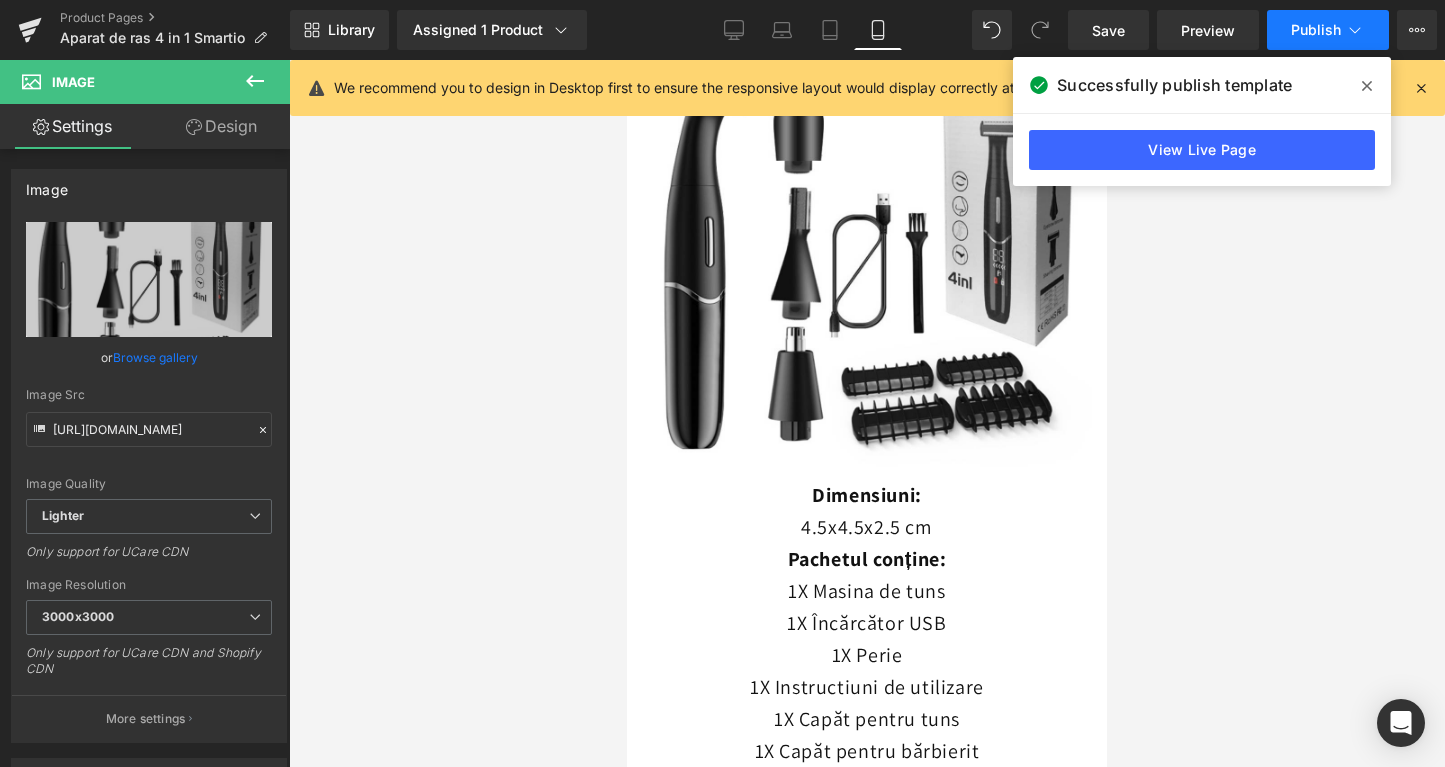 click on "Publish" at bounding box center [1328, 30] 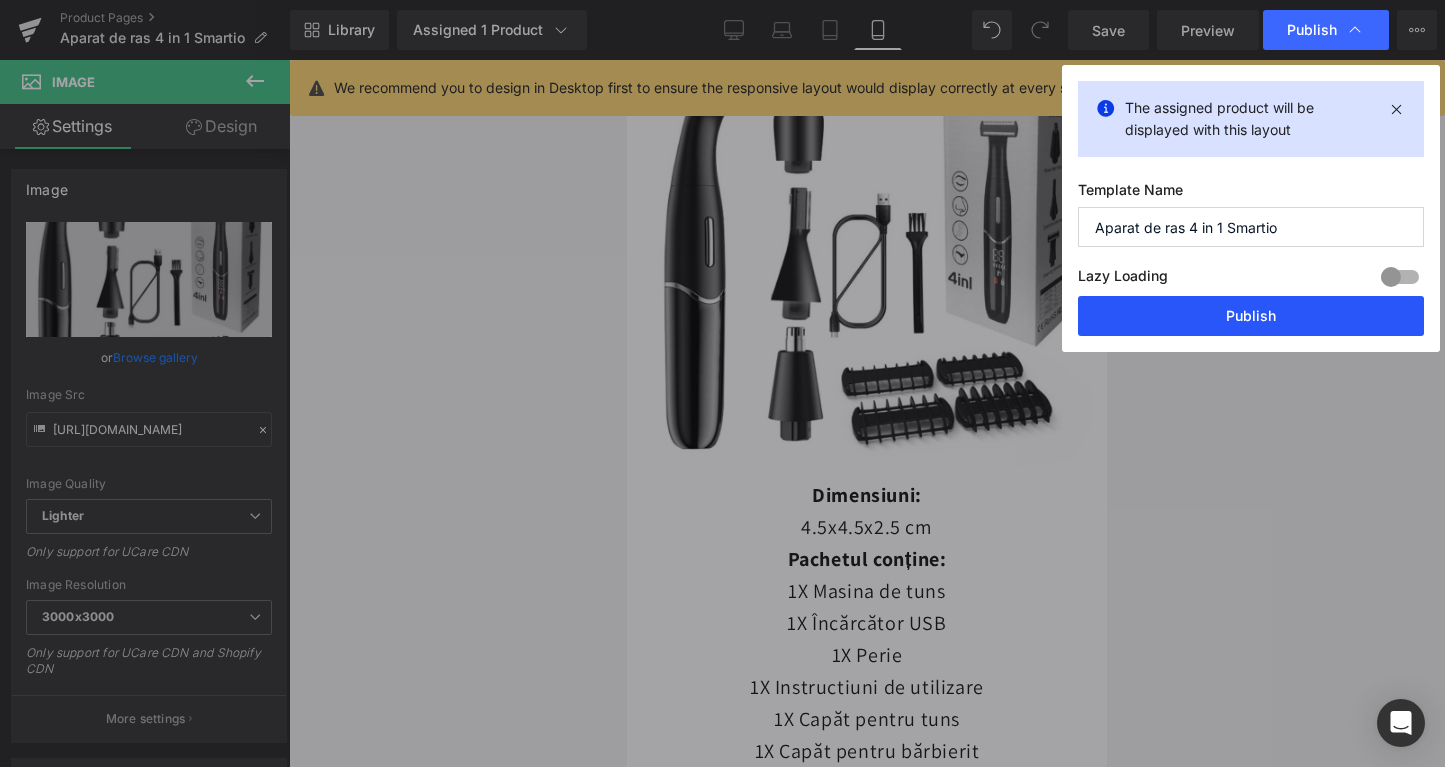 click on "Publish" at bounding box center (1251, 316) 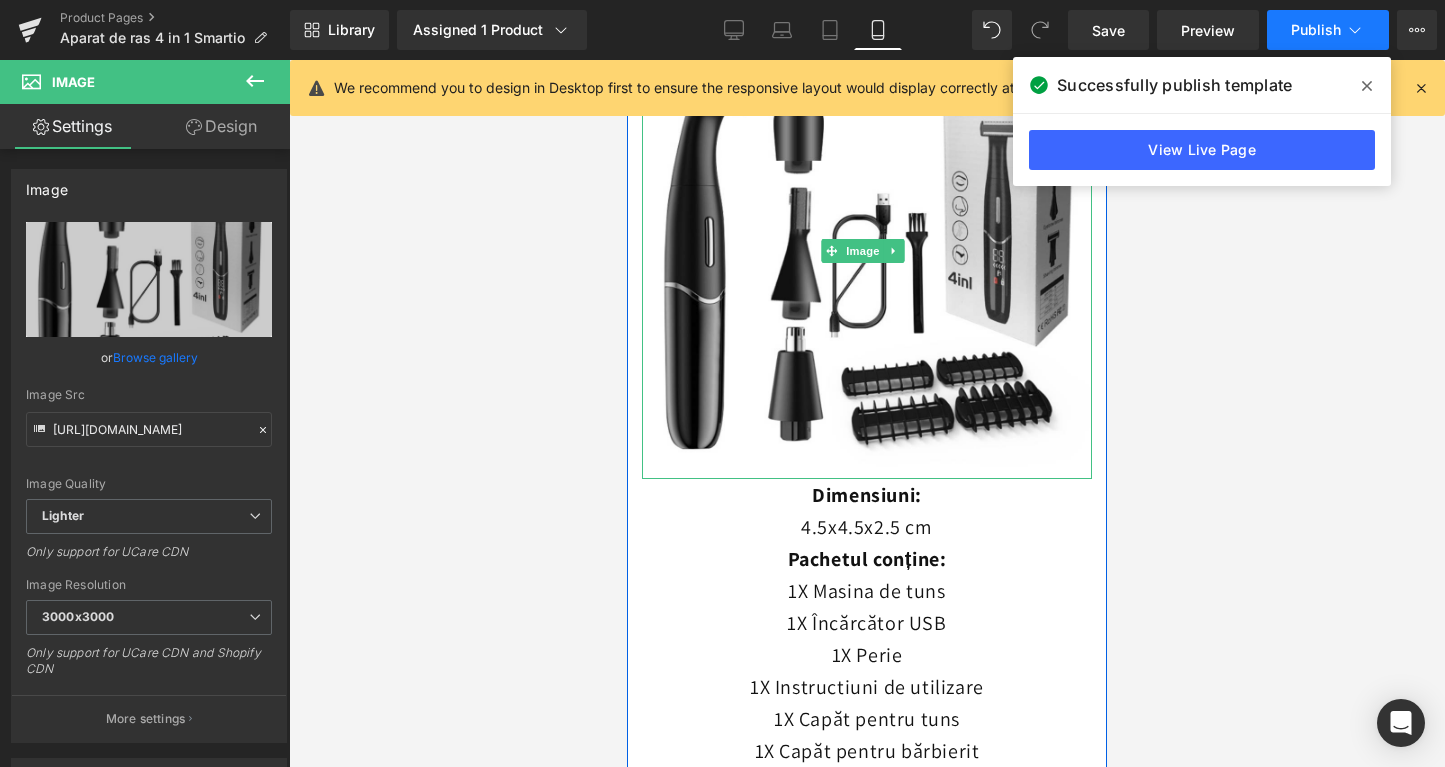 click on "Publish" at bounding box center [1316, 30] 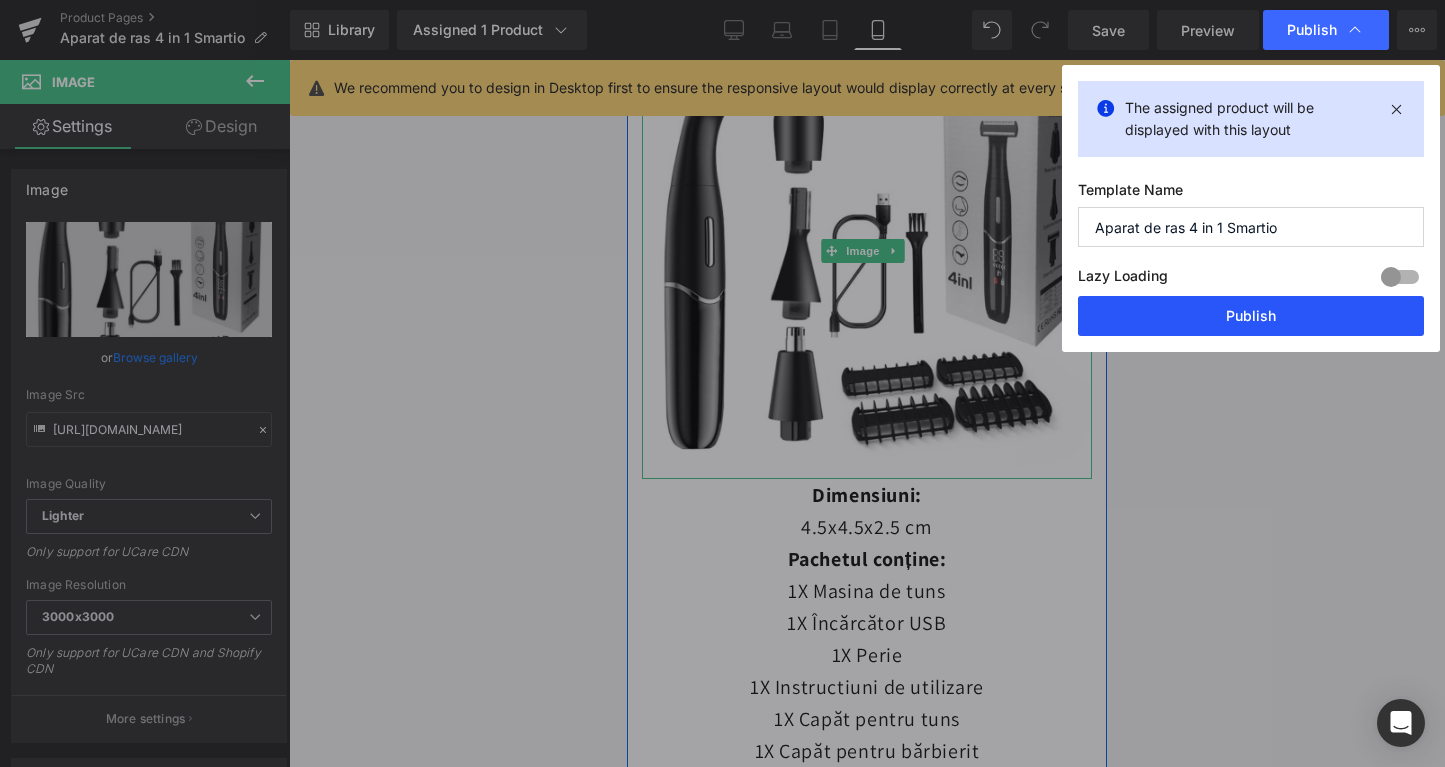 click on "Publish" at bounding box center [1251, 316] 